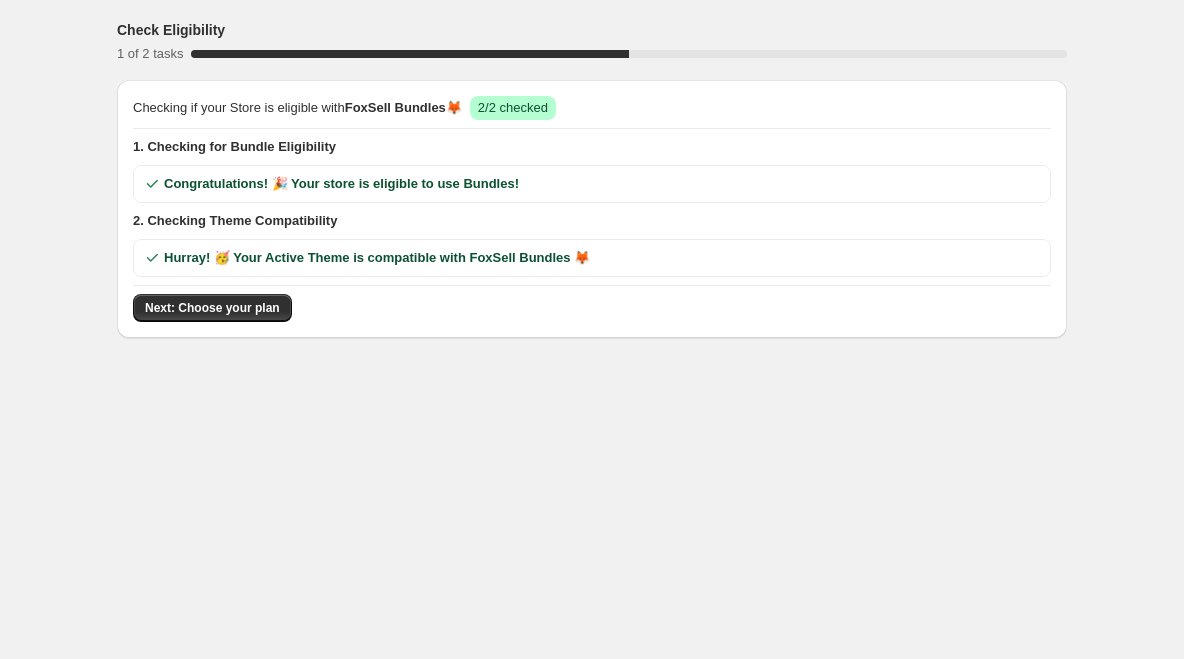 scroll, scrollTop: 0, scrollLeft: 0, axis: both 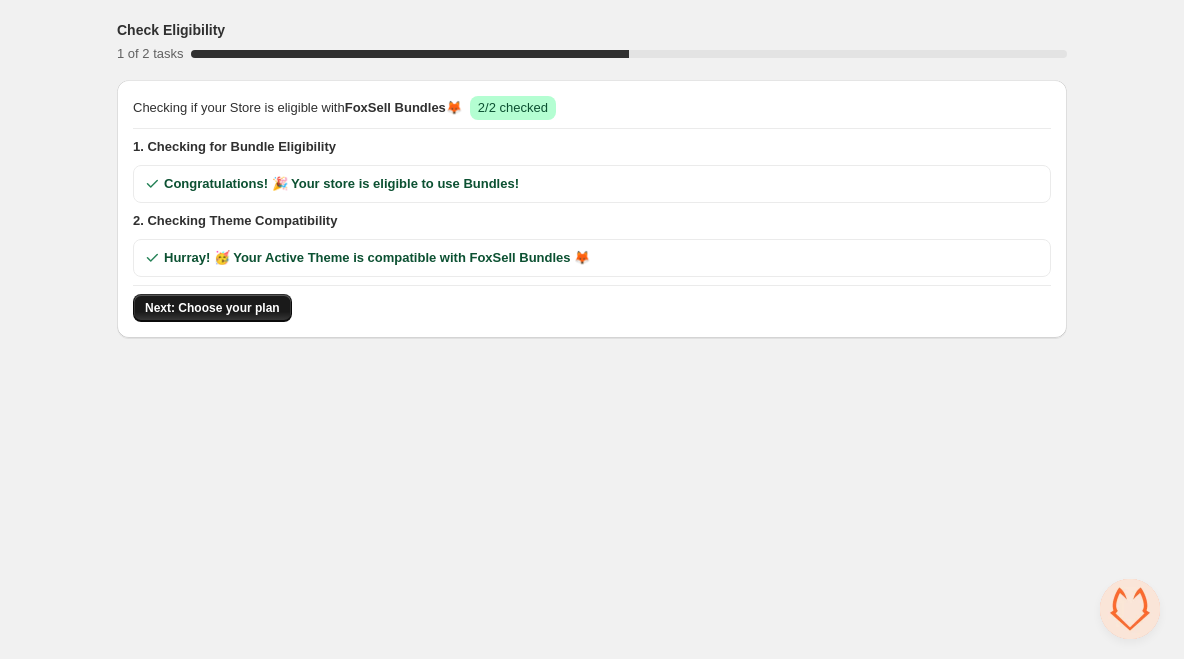 click on "Next: Choose your plan" at bounding box center [212, 308] 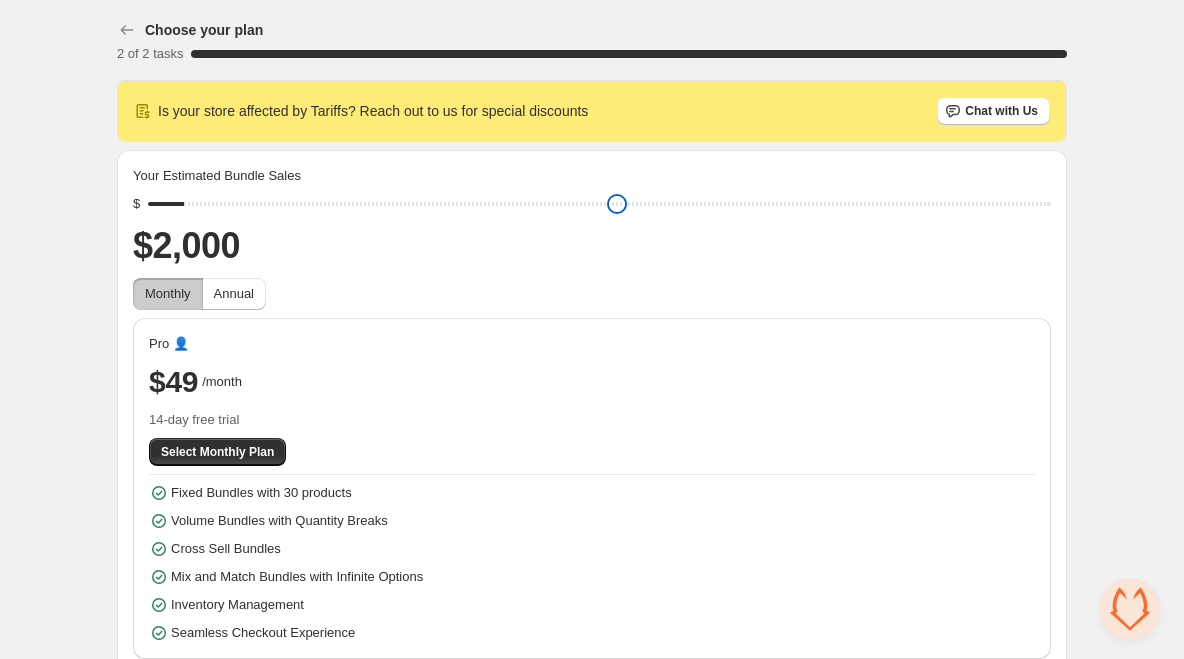 drag, startPoint x: 299, startPoint y: 209, endPoint x: 199, endPoint y: 213, distance: 100.07997 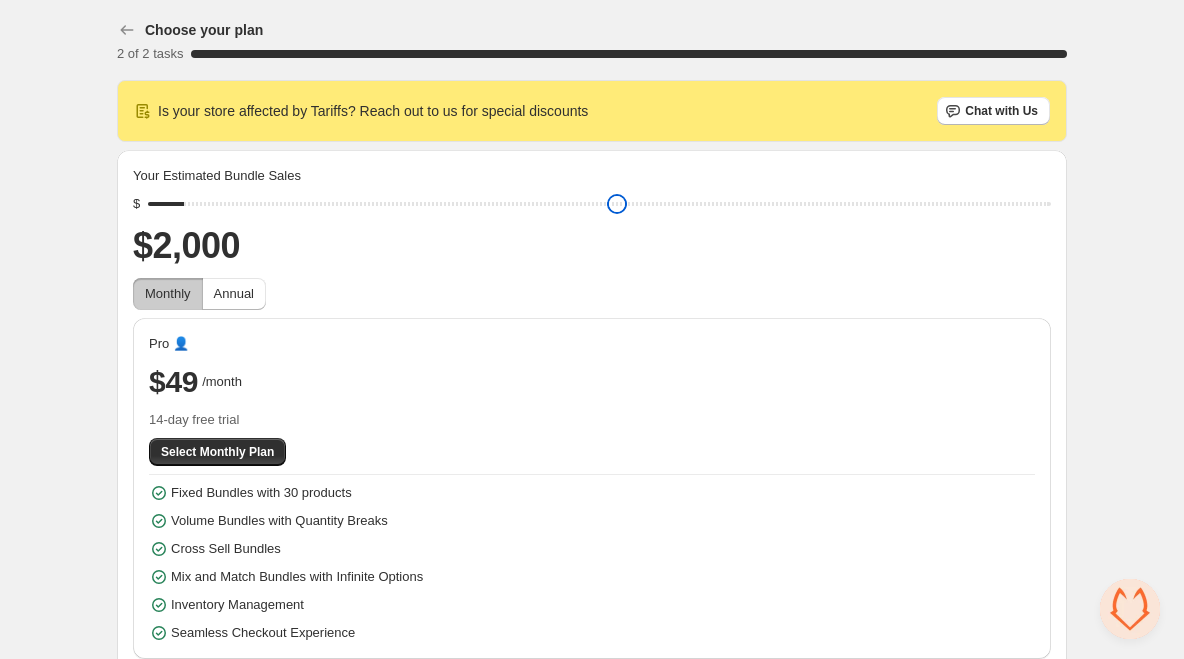 click at bounding box center [599, 204] 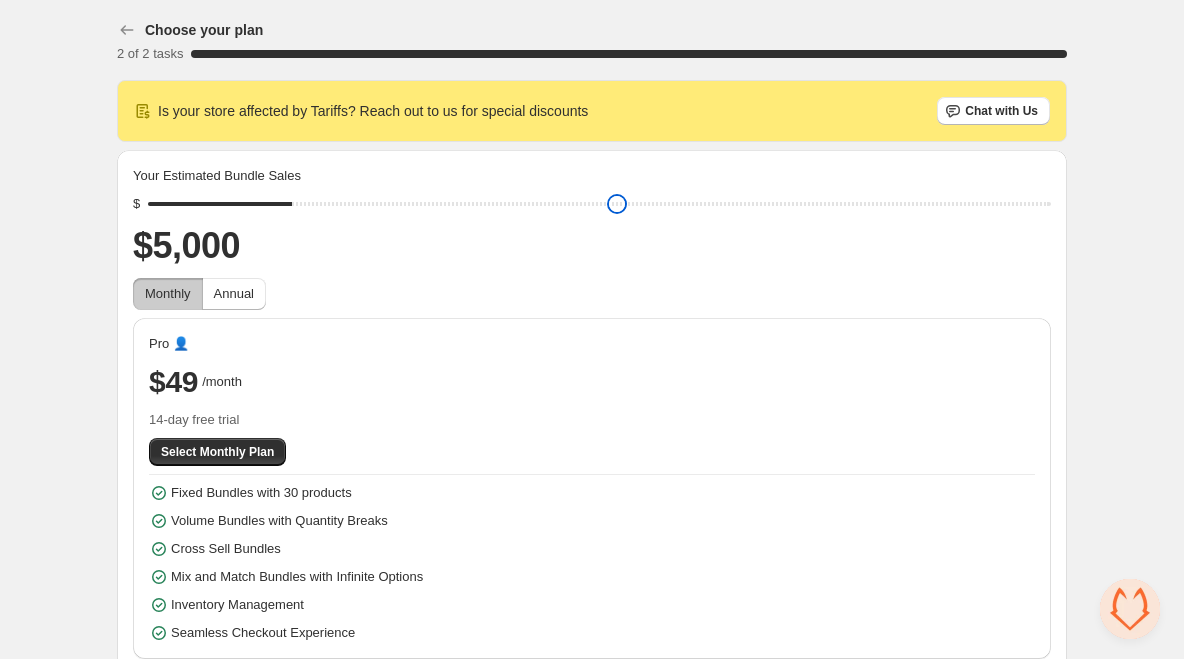 drag, startPoint x: 196, startPoint y: 209, endPoint x: 312, endPoint y: 209, distance: 116 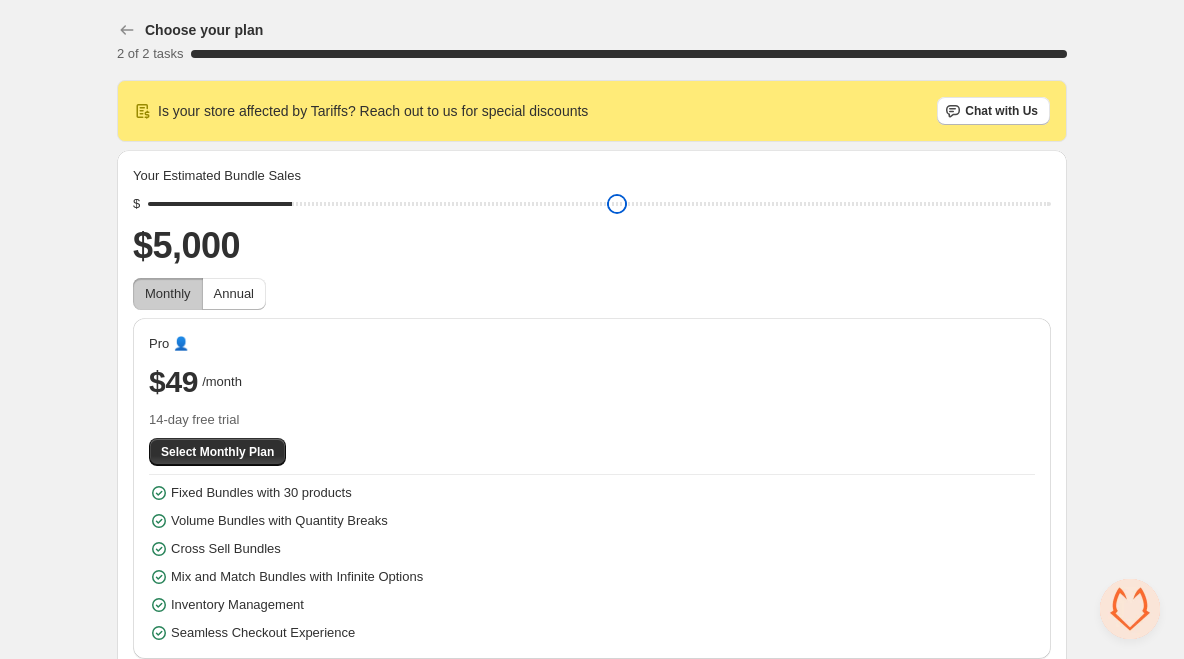type on "****" 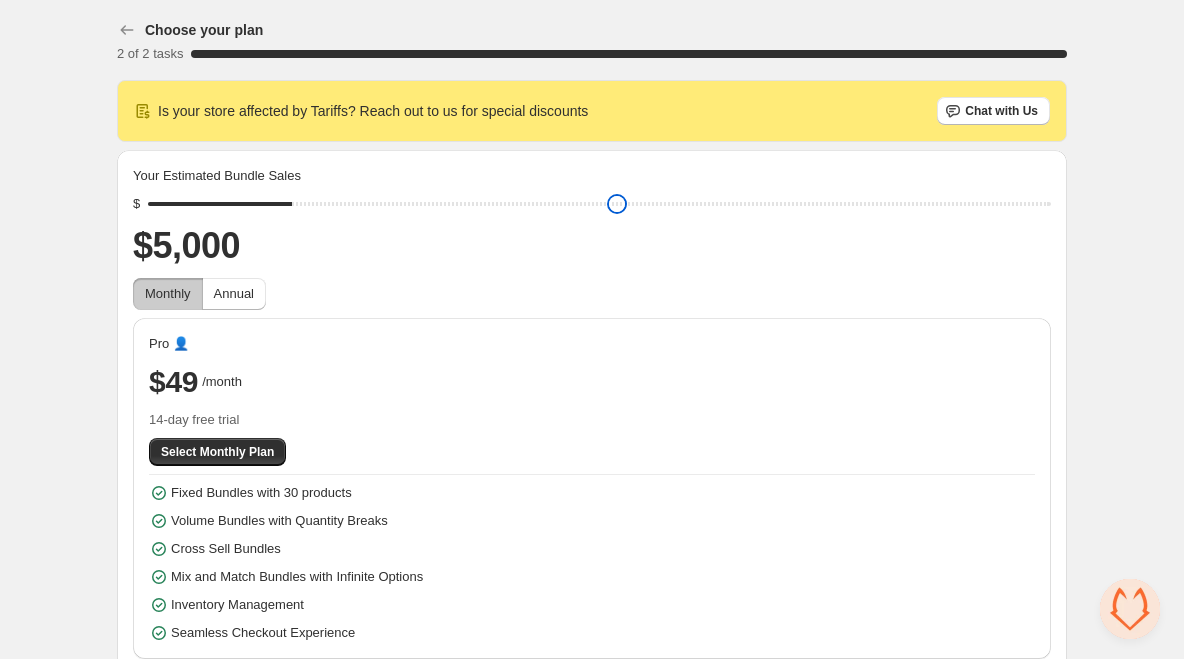 click at bounding box center (599, 204) 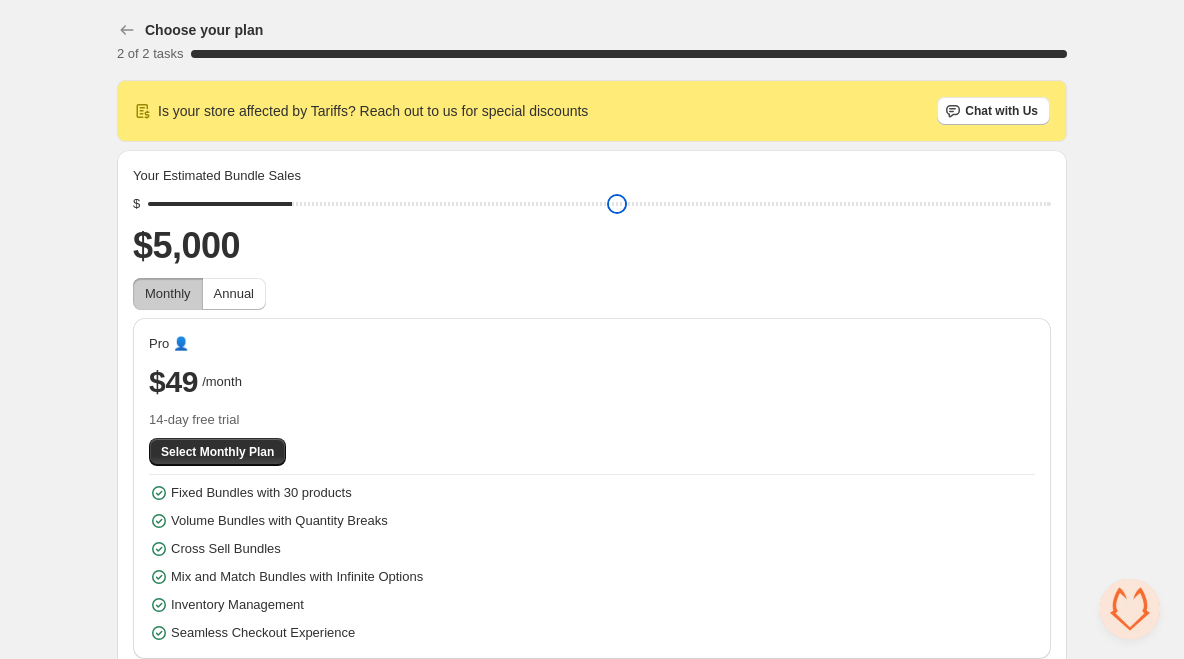 scroll, scrollTop: 24, scrollLeft: 0, axis: vertical 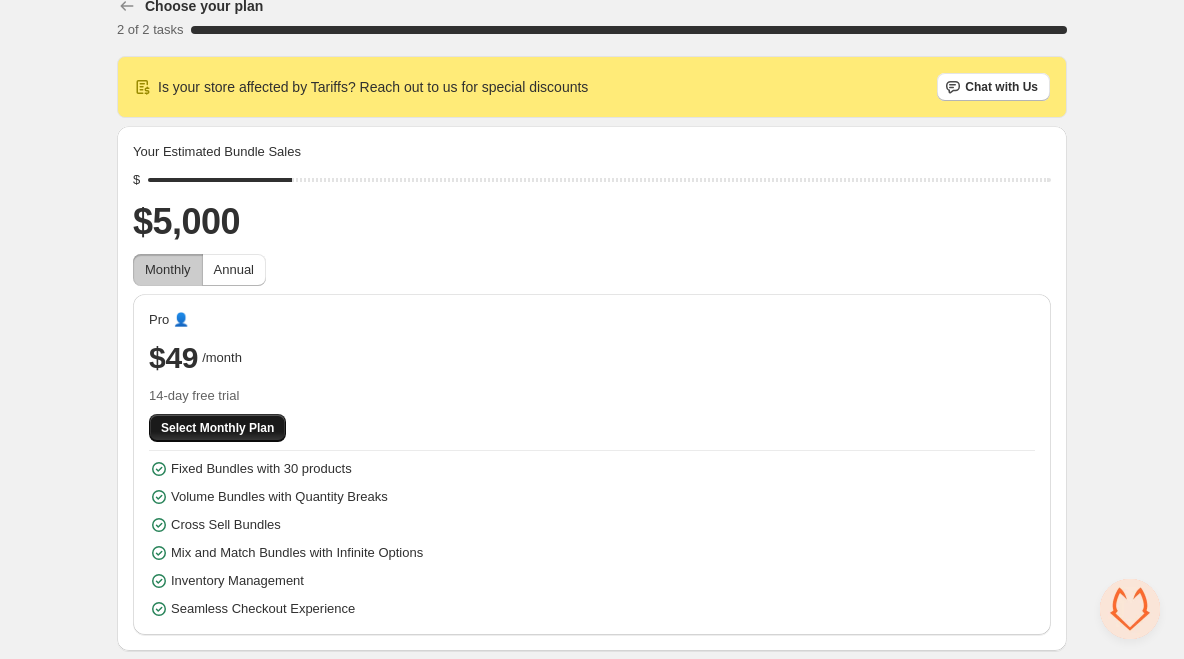 click on "Select Monthly Plan" at bounding box center [217, 428] 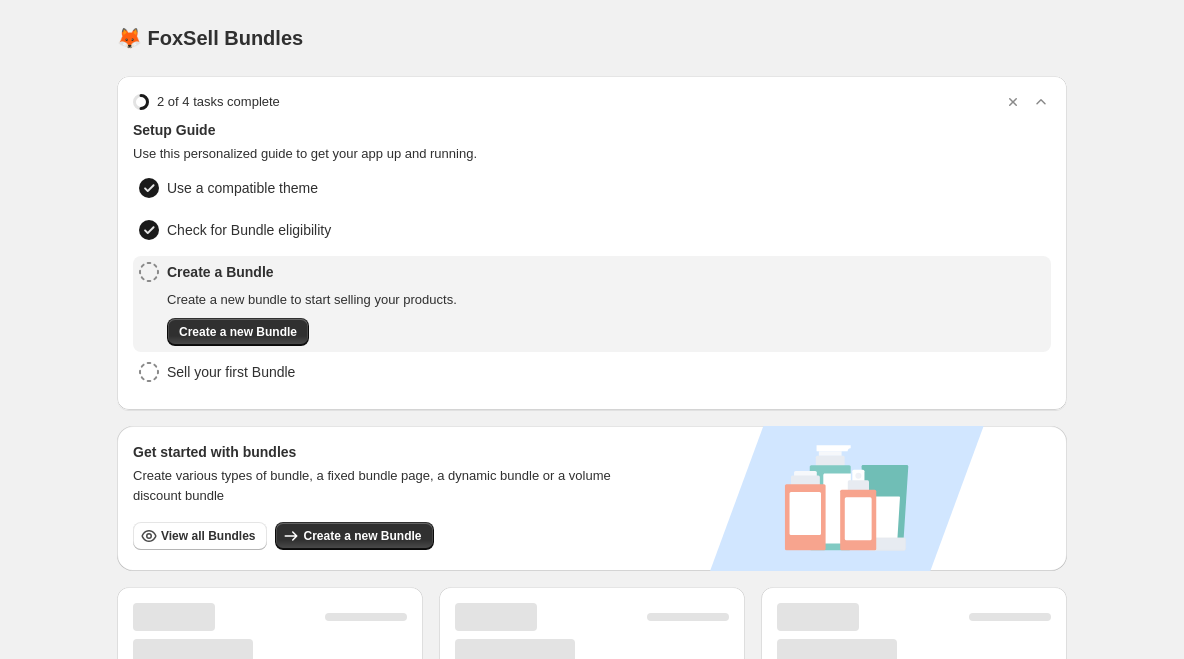 scroll, scrollTop: 0, scrollLeft: 0, axis: both 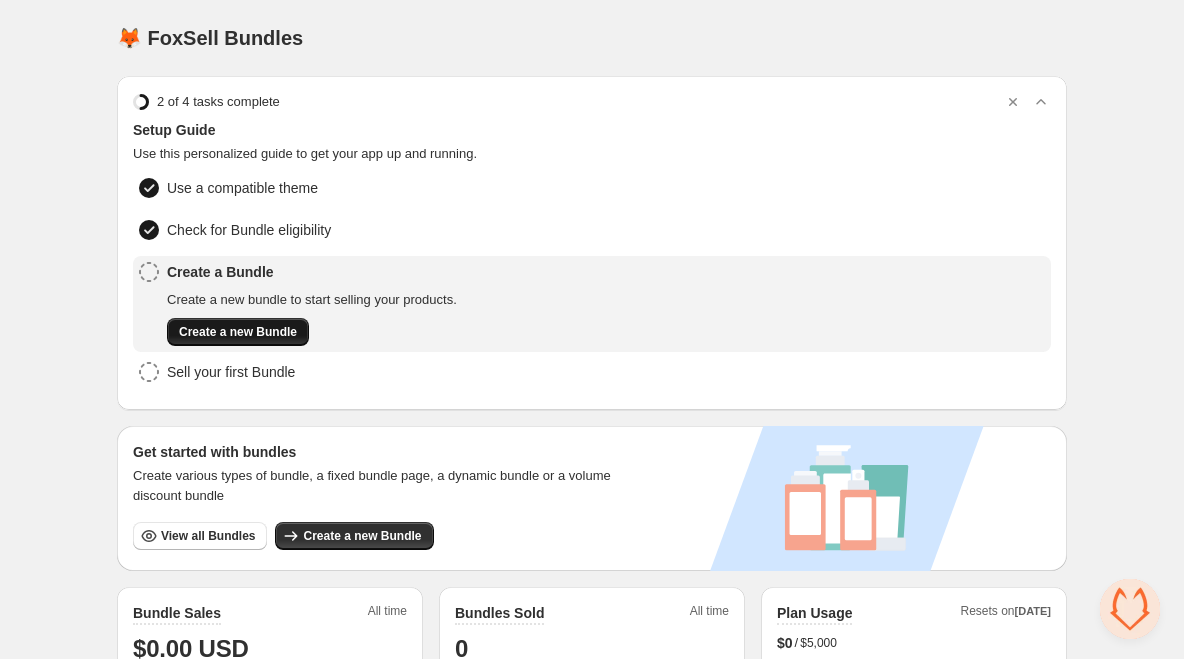 click on "Create a new Bundle" at bounding box center (238, 332) 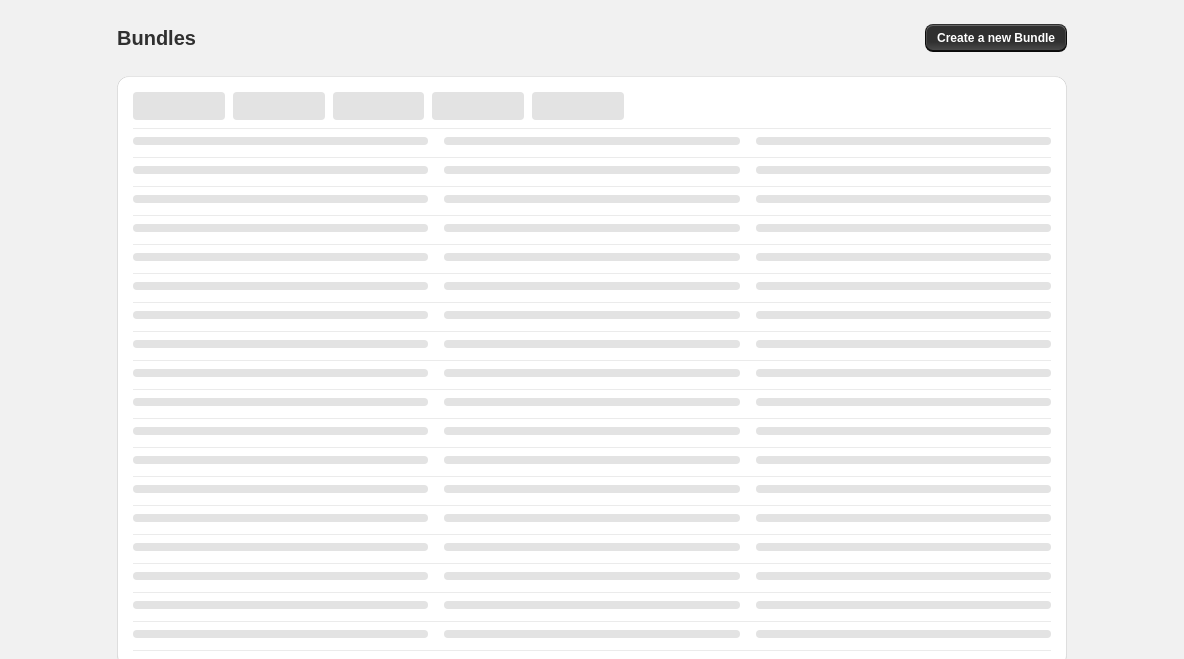 scroll, scrollTop: 0, scrollLeft: 0, axis: both 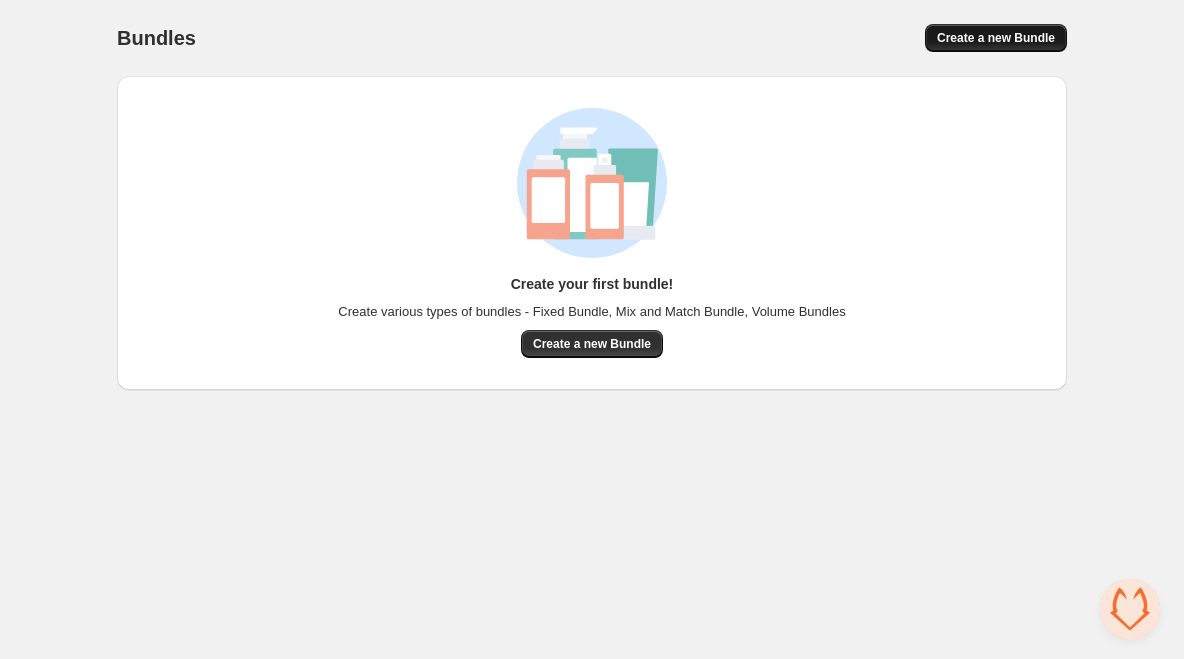 click on "Create a new Bundle" at bounding box center [996, 38] 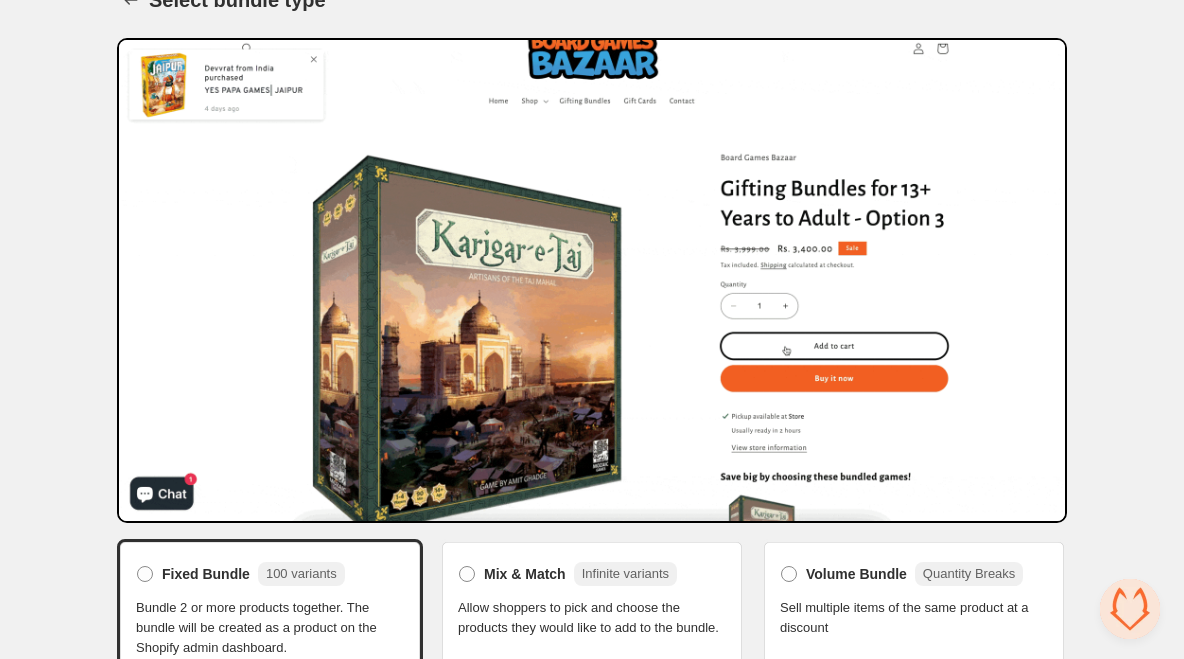 scroll, scrollTop: 104, scrollLeft: 0, axis: vertical 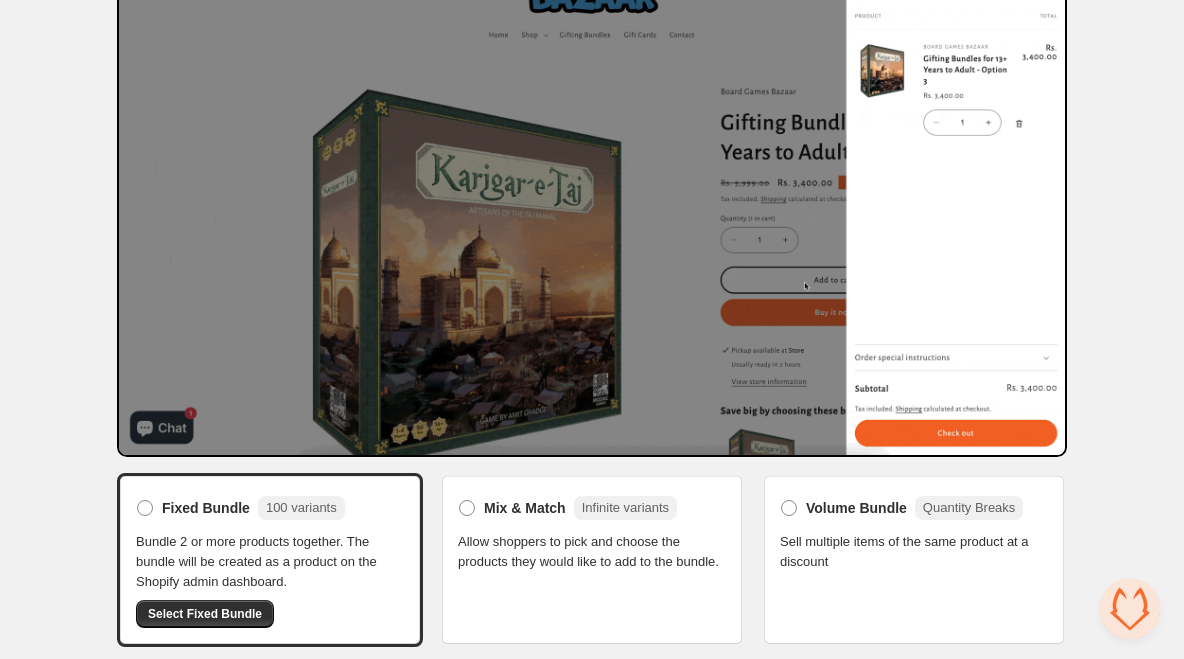 click on "Allow shoppers to pick and choose the products they would like to add to the bundle." at bounding box center [592, 552] 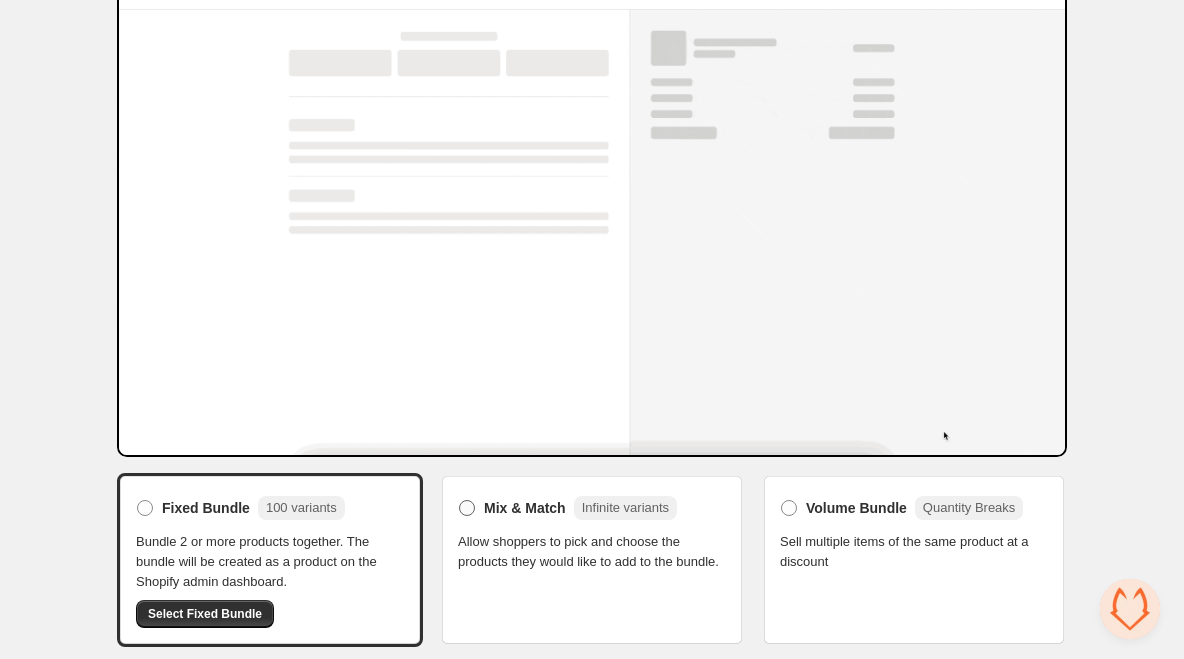 click at bounding box center (467, 508) 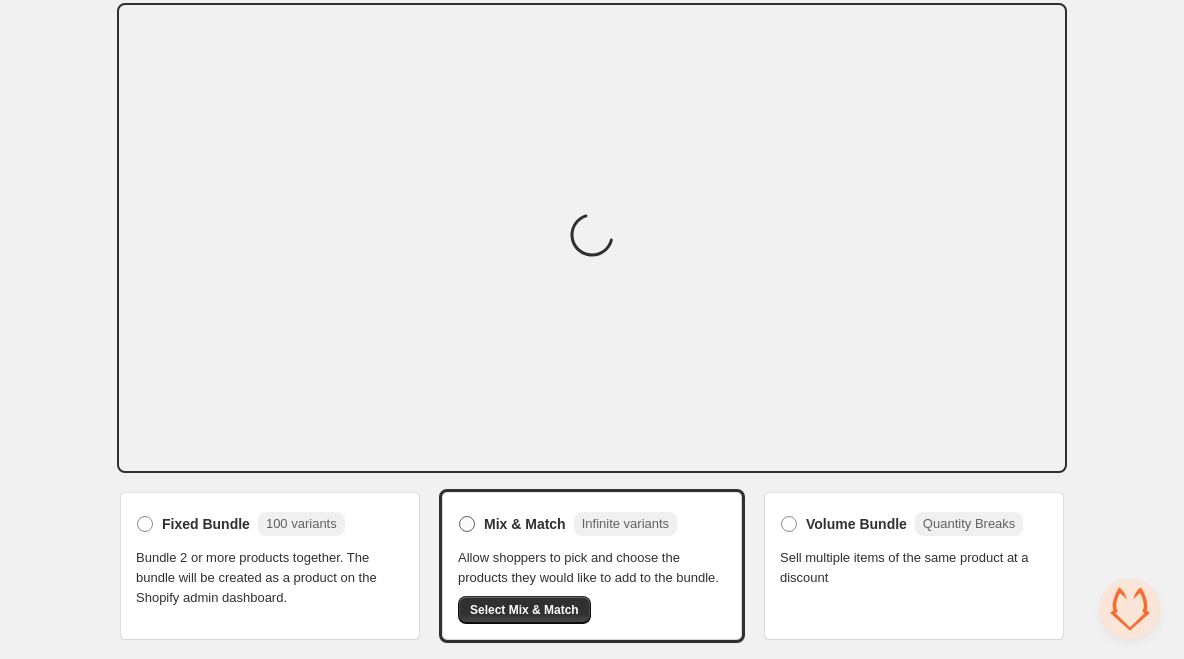scroll, scrollTop: 104, scrollLeft: 0, axis: vertical 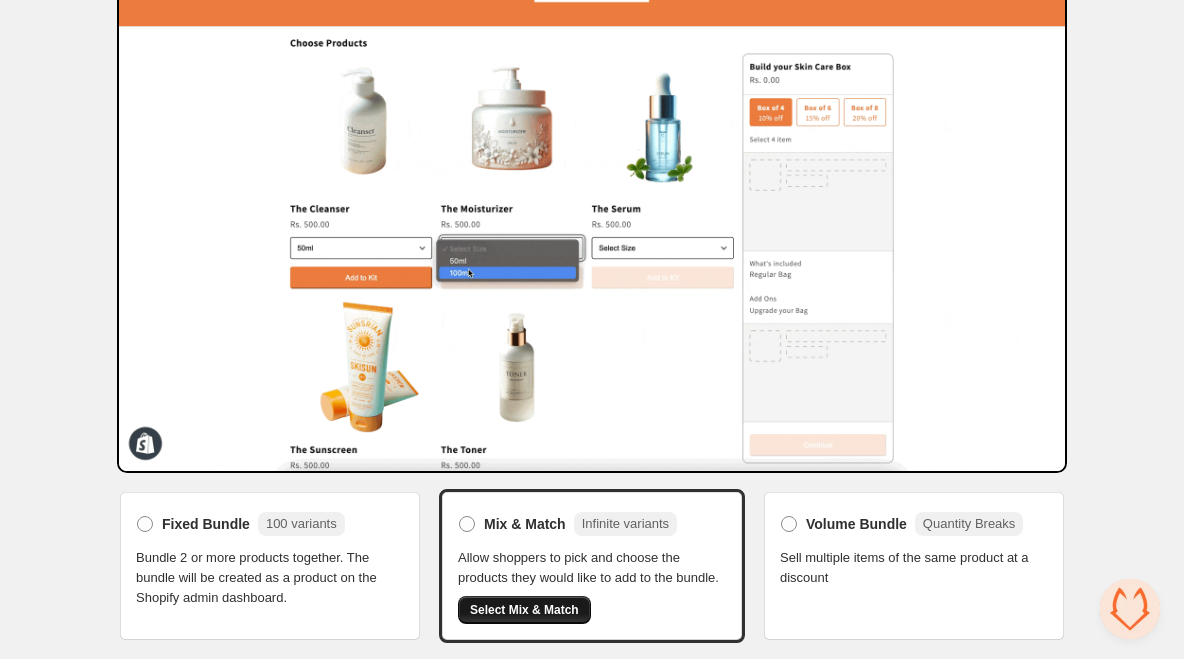 click on "Select Mix & Match" at bounding box center (524, 610) 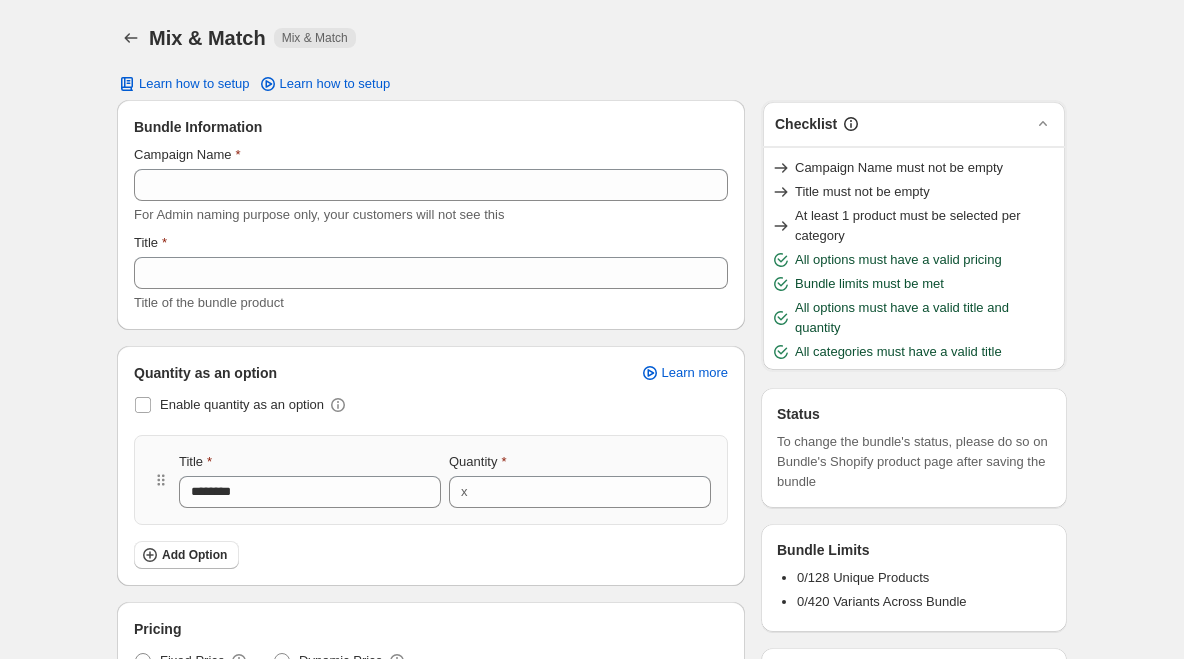 scroll, scrollTop: 0, scrollLeft: 0, axis: both 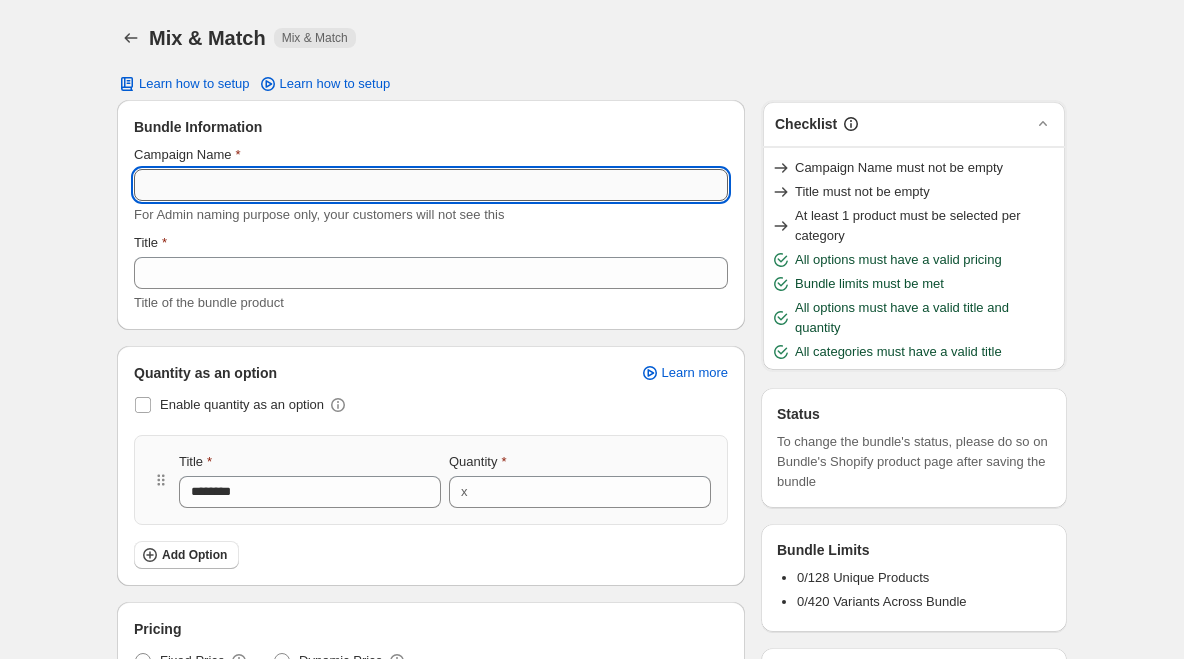 click on "Campaign Name" at bounding box center [431, 185] 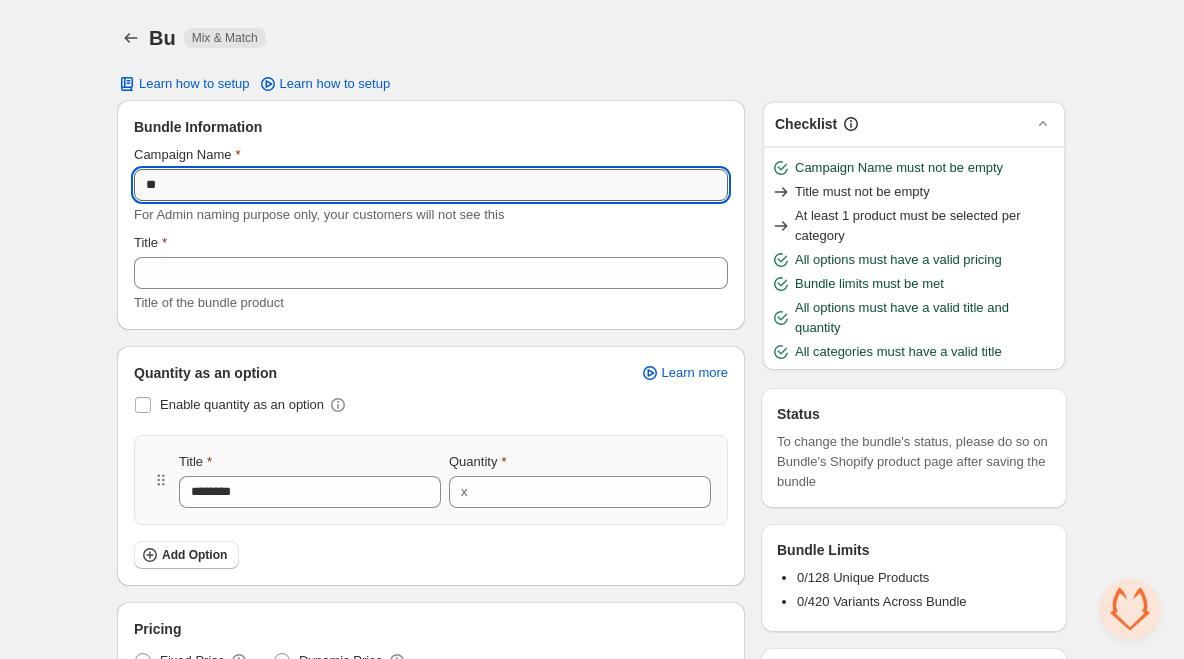 type on "*" 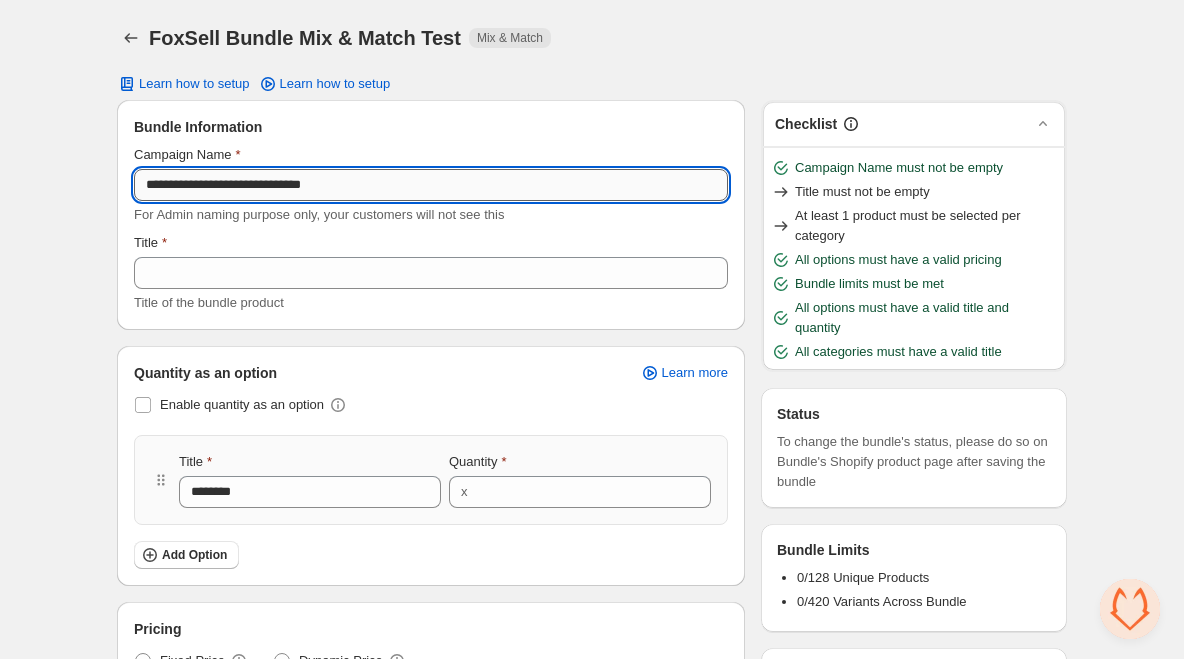 click on "**********" at bounding box center (431, 185) 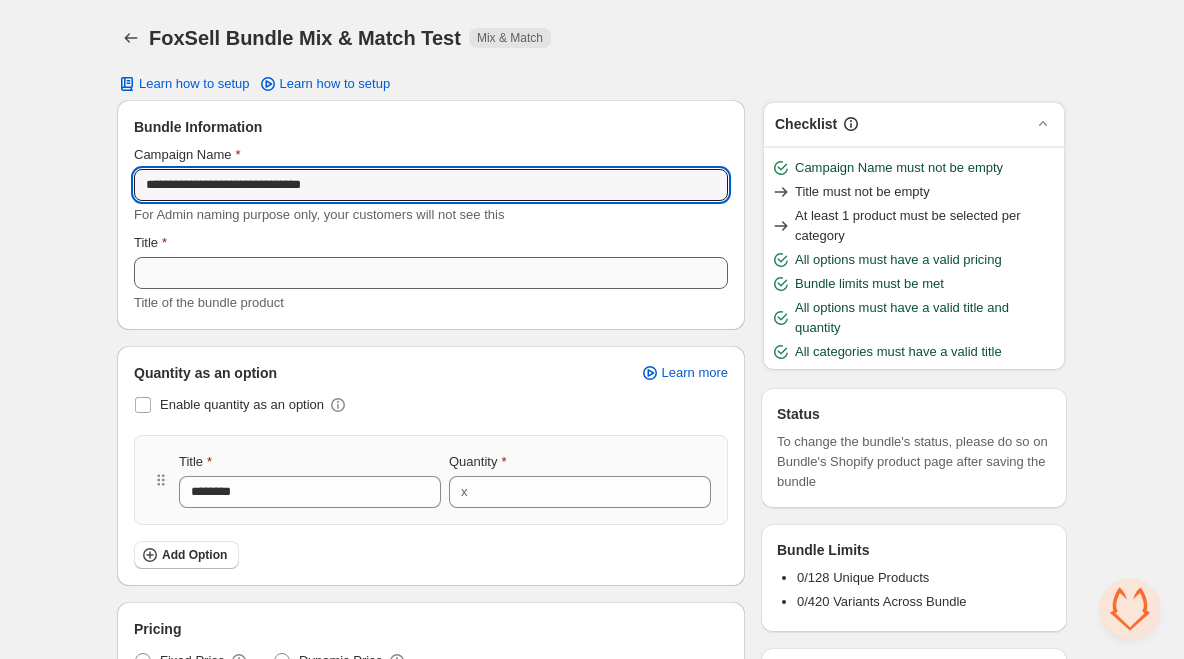 type on "**********" 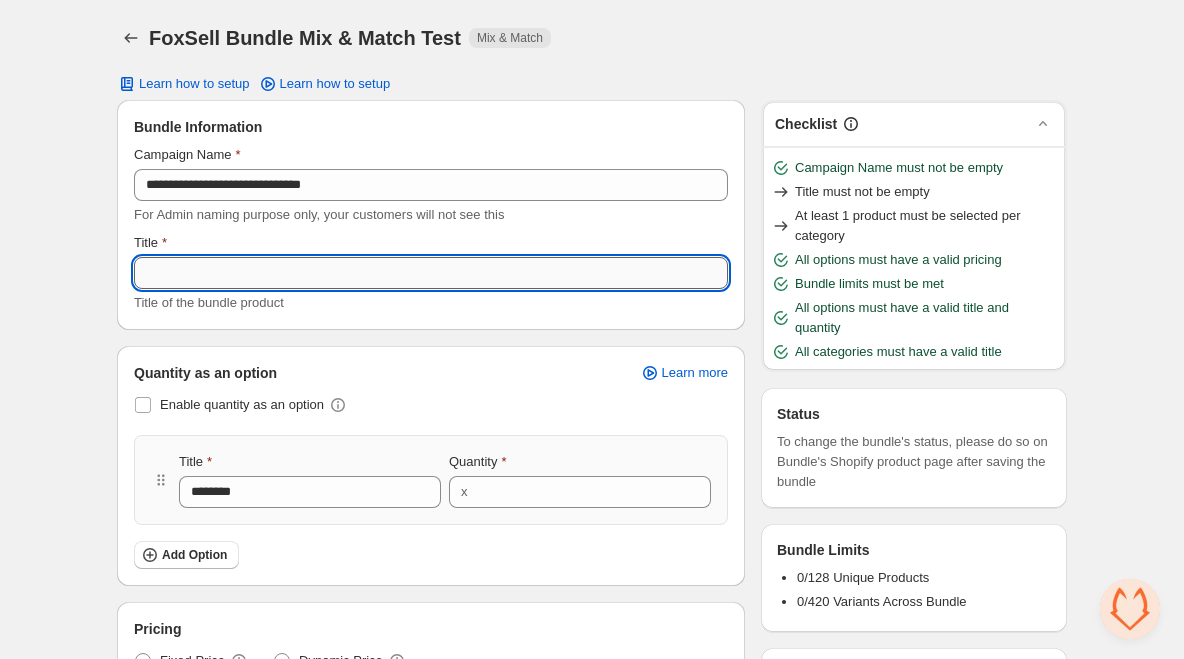 click on "Title" at bounding box center (431, 273) 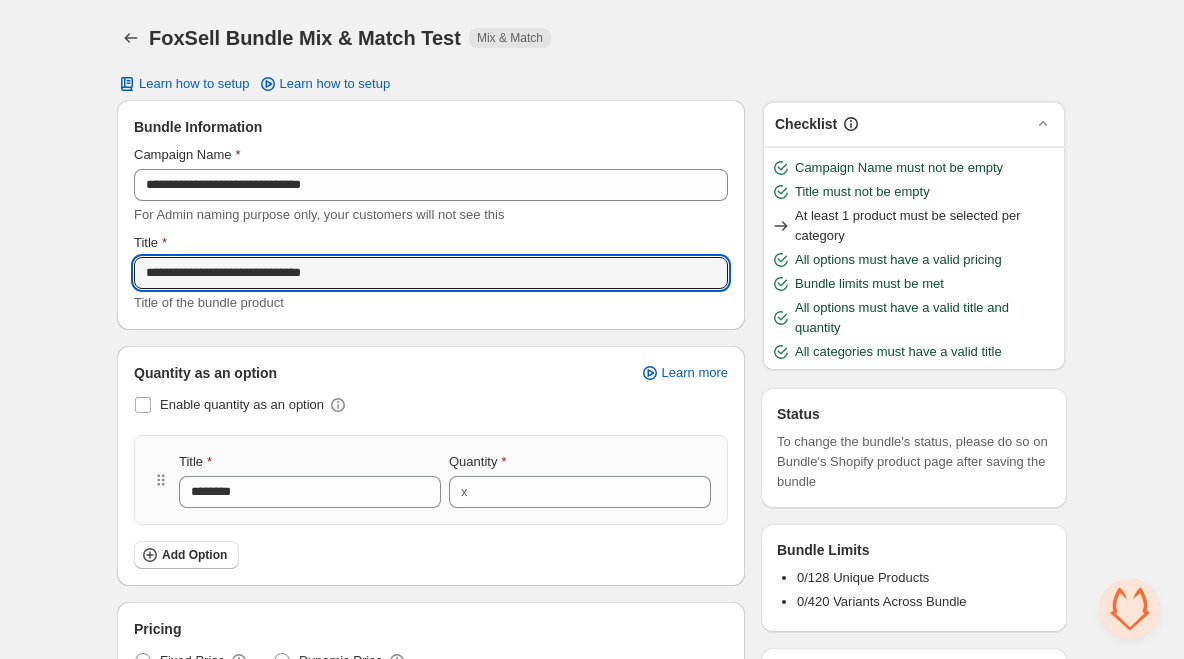 type on "**********" 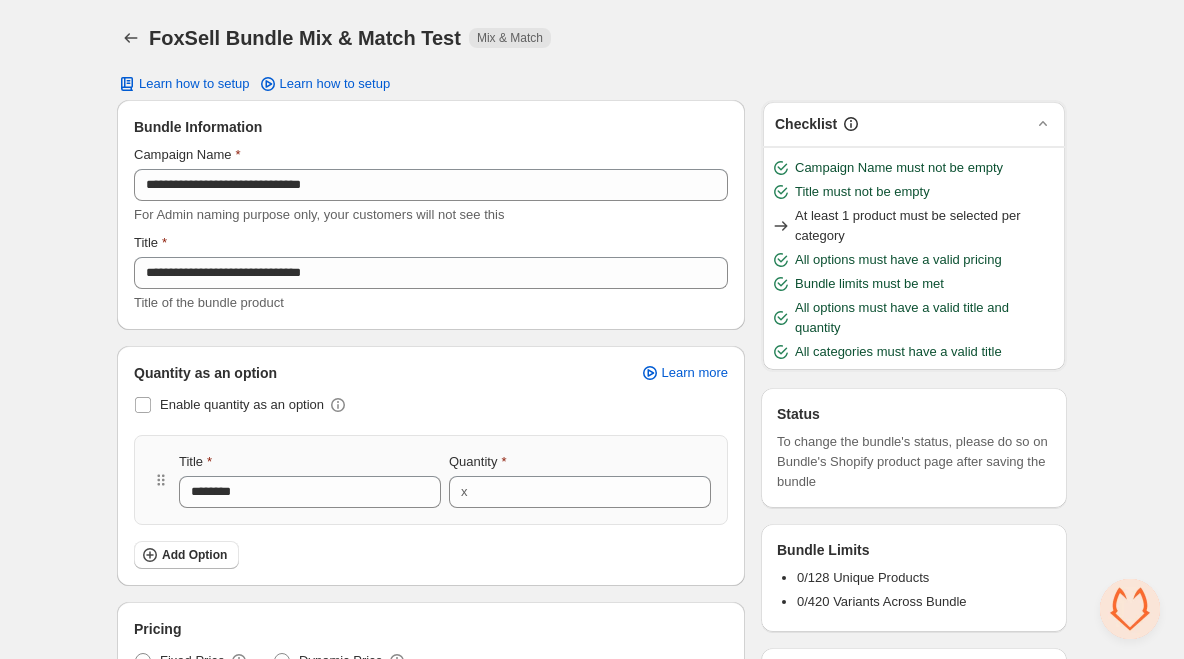 click on "Quantity as an option Learn more" at bounding box center (431, 373) 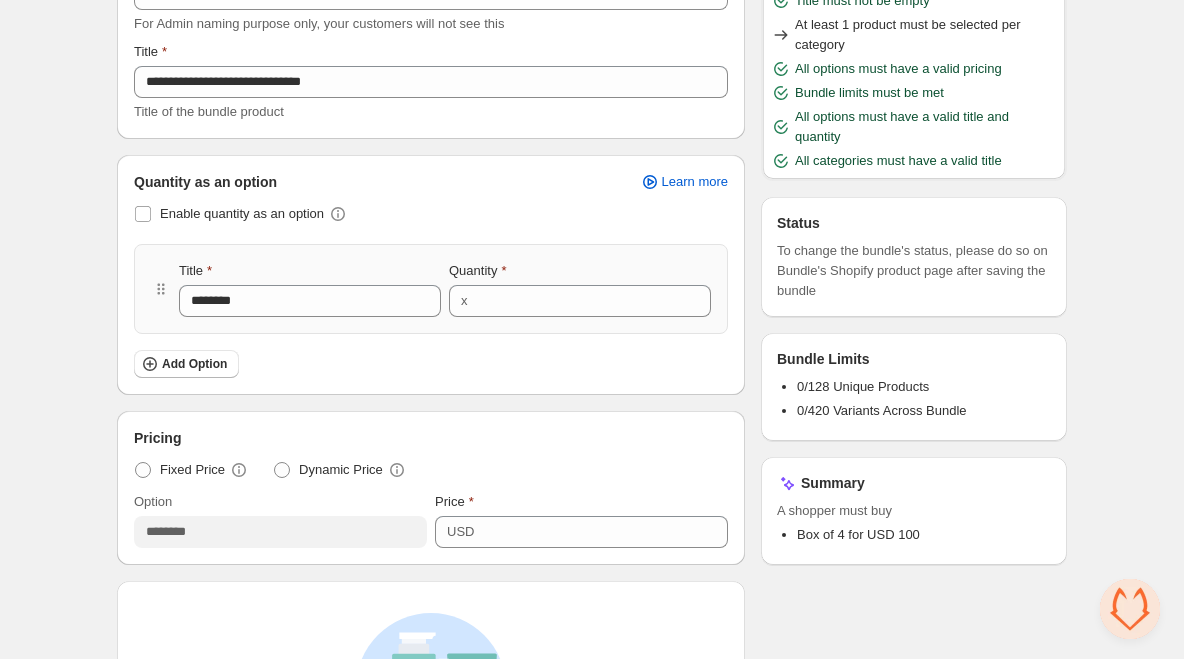 scroll, scrollTop: 197, scrollLeft: 0, axis: vertical 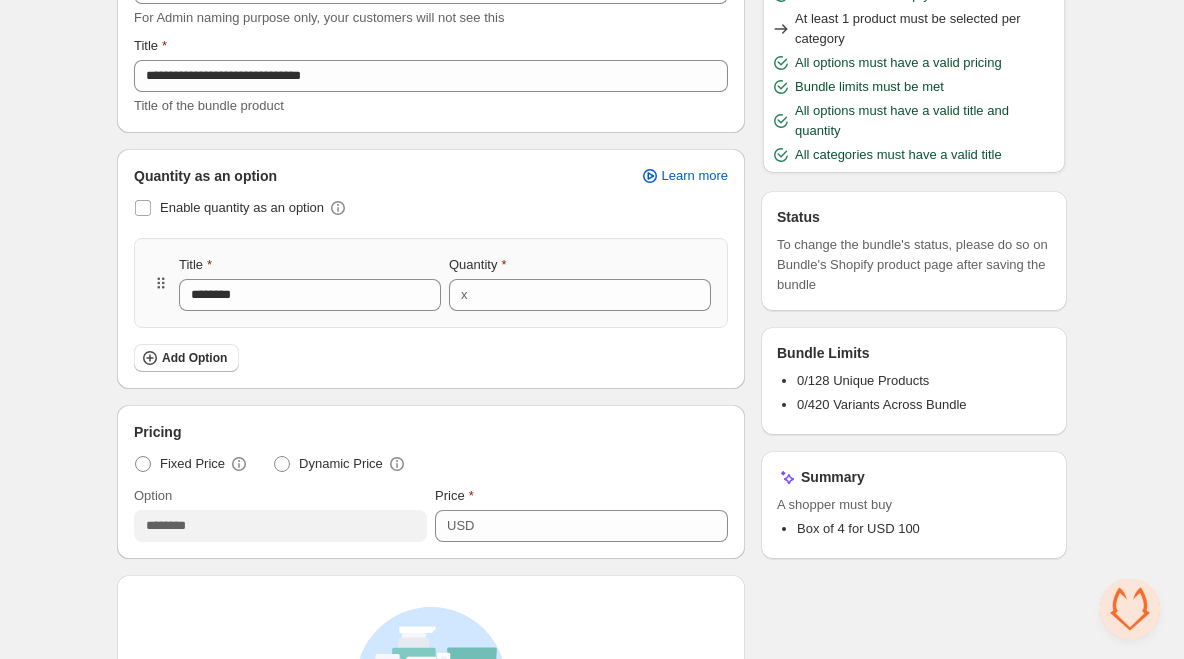 click 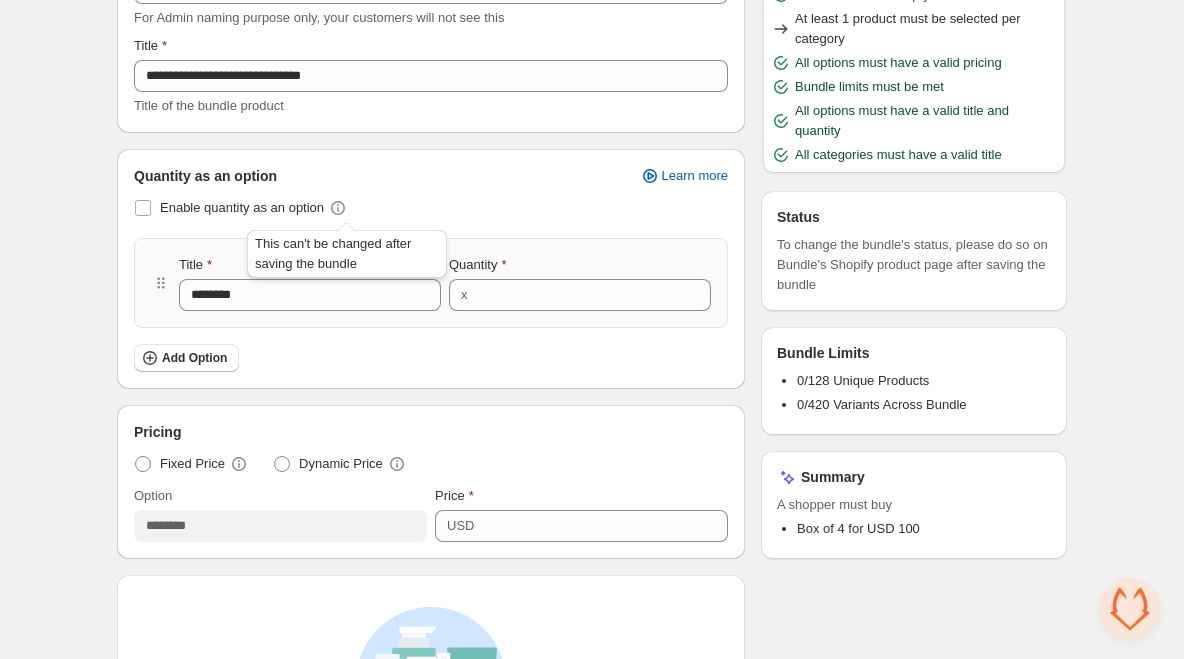 click 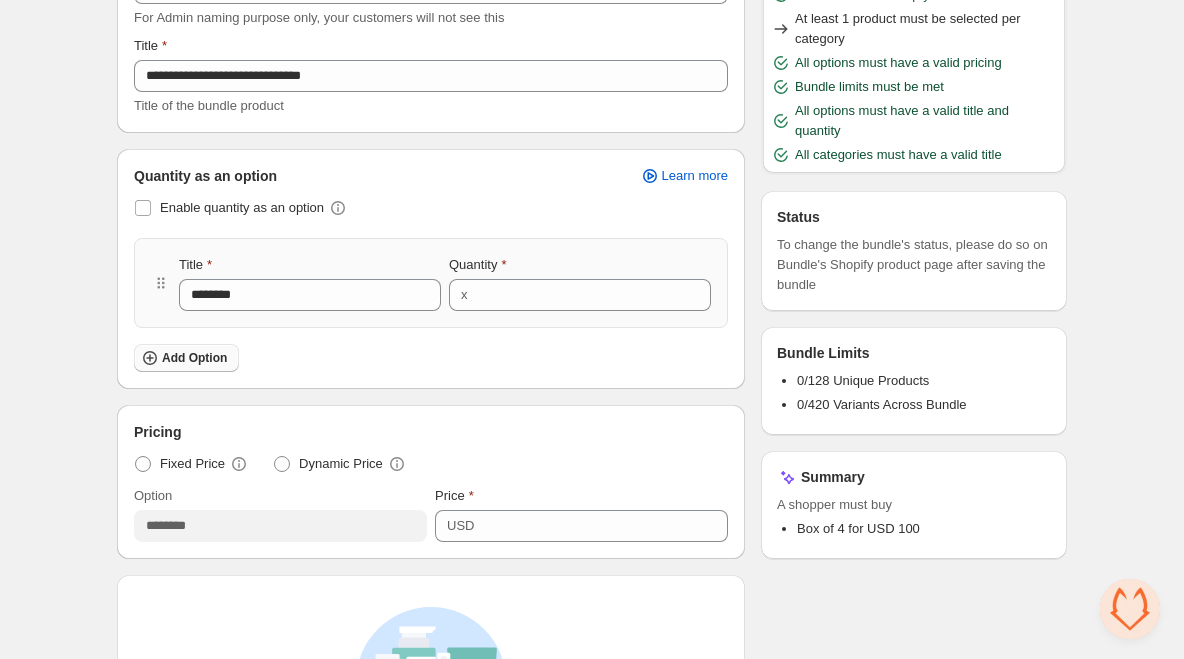 click on "Add Option" at bounding box center [194, 358] 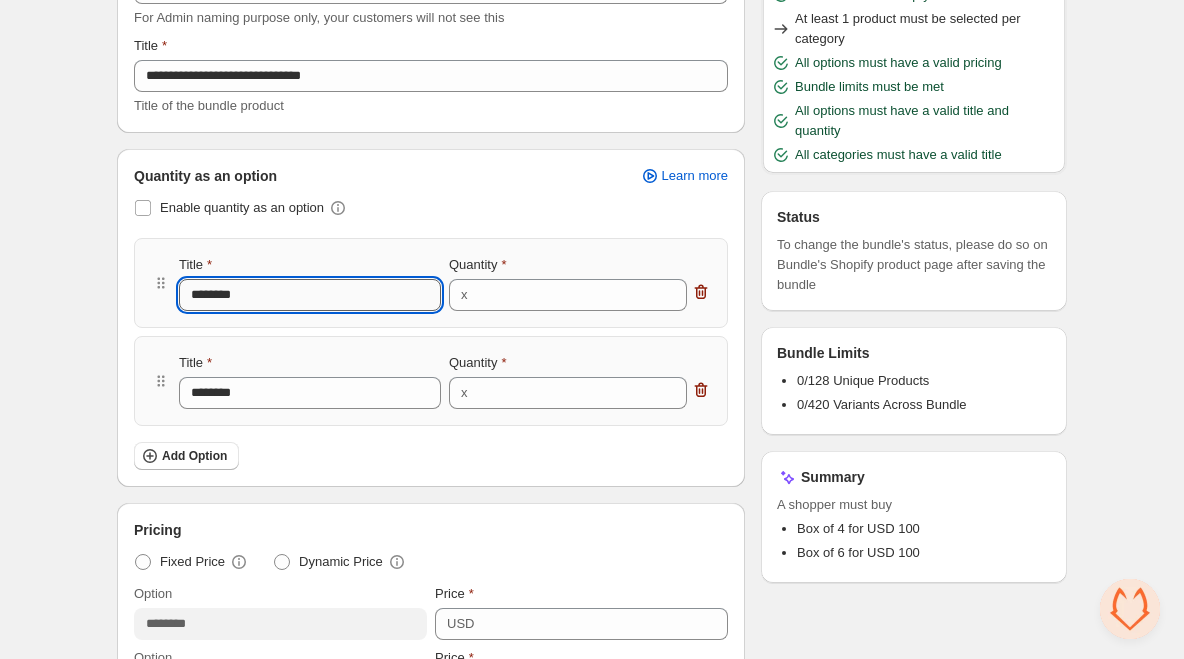 click on "********" at bounding box center [310, 295] 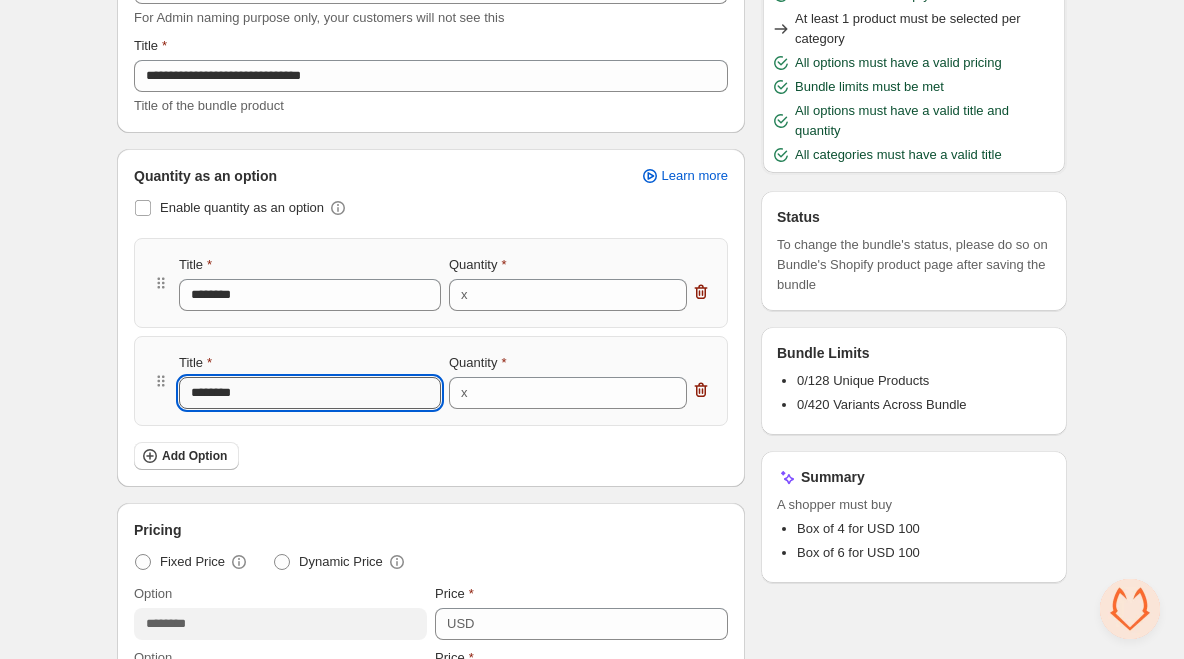 click on "********" at bounding box center (310, 393) 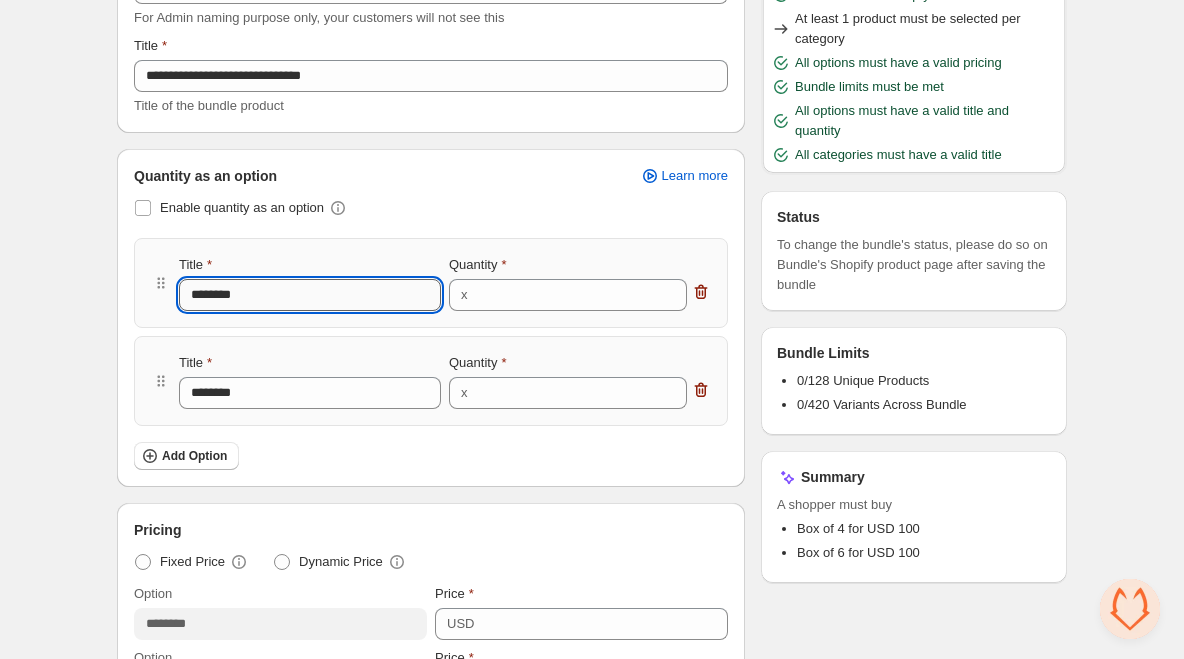 click on "********" at bounding box center [310, 295] 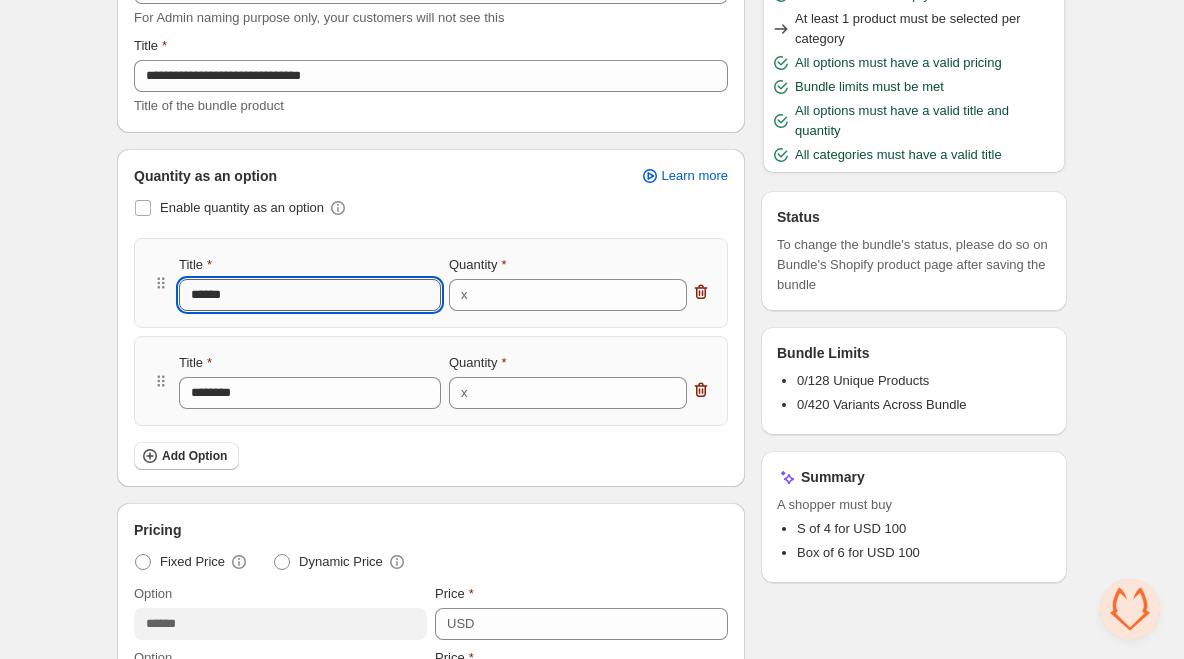 type on "*******" 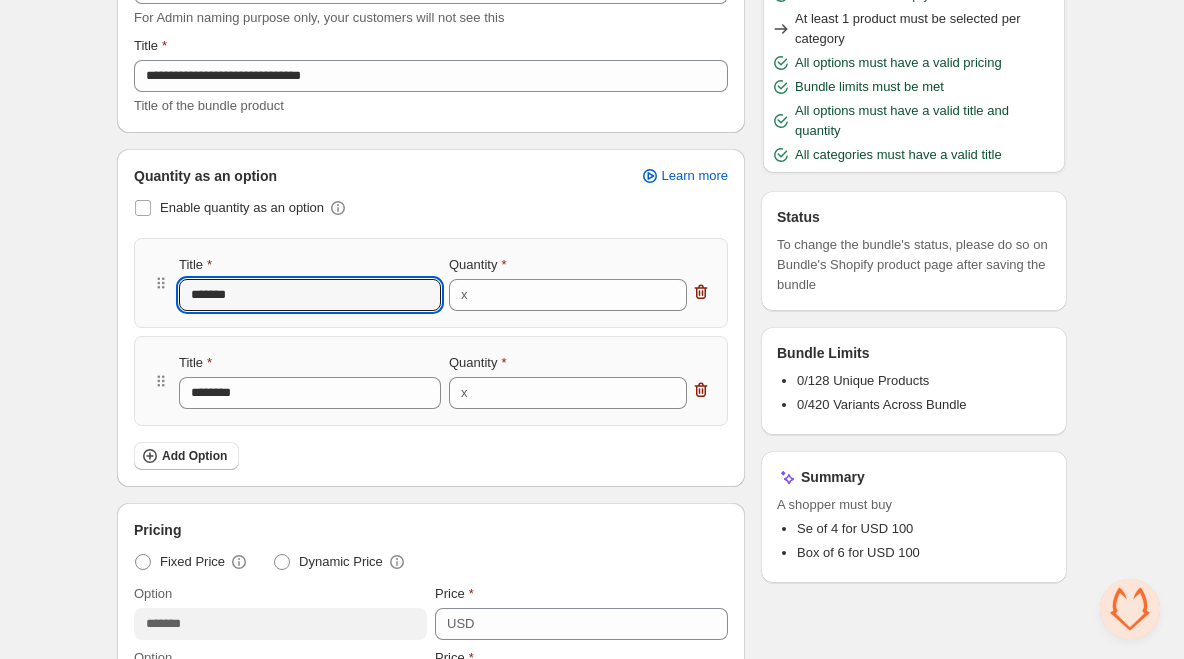 type on "********" 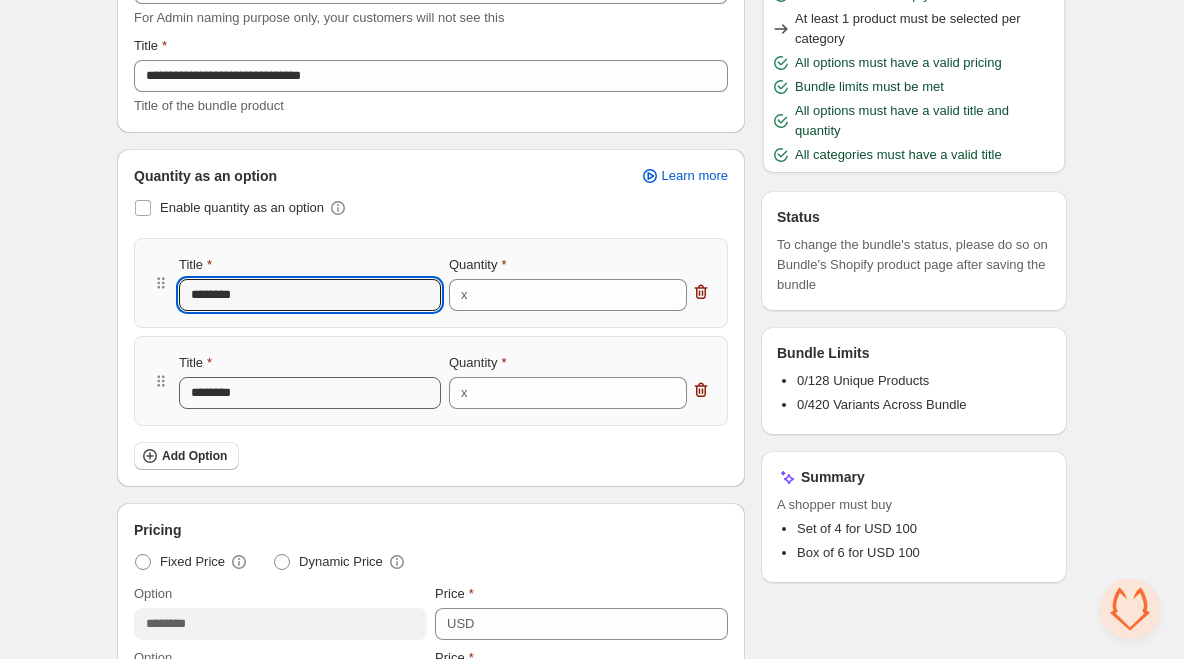 type on "********" 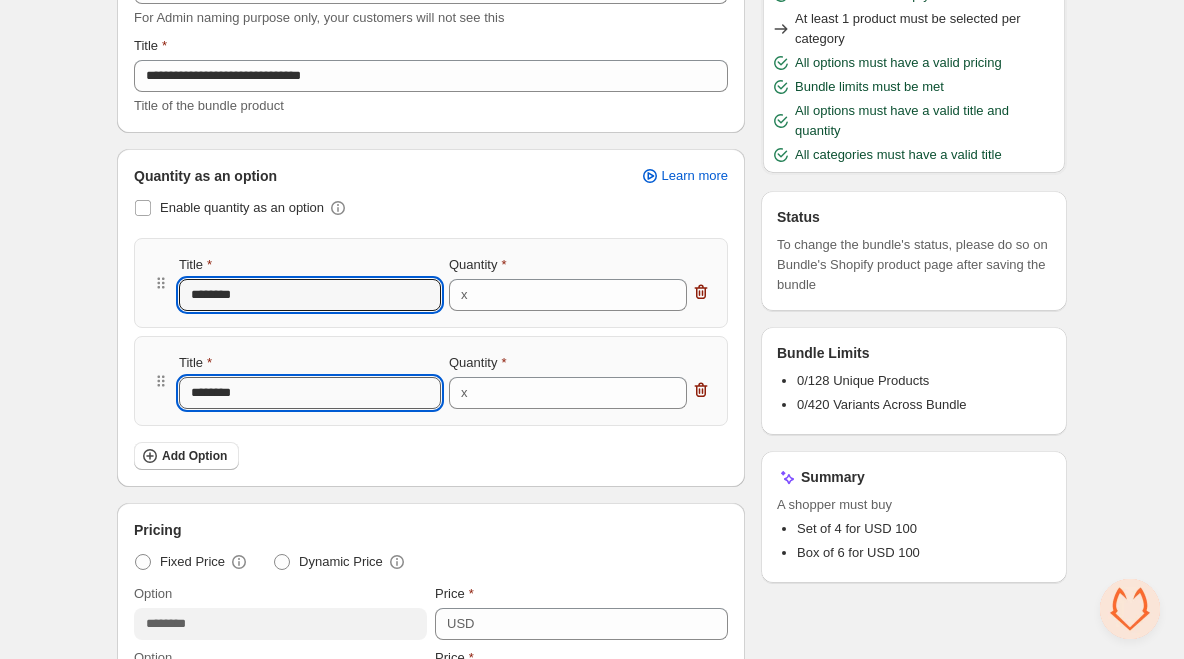 click on "********" at bounding box center [310, 393] 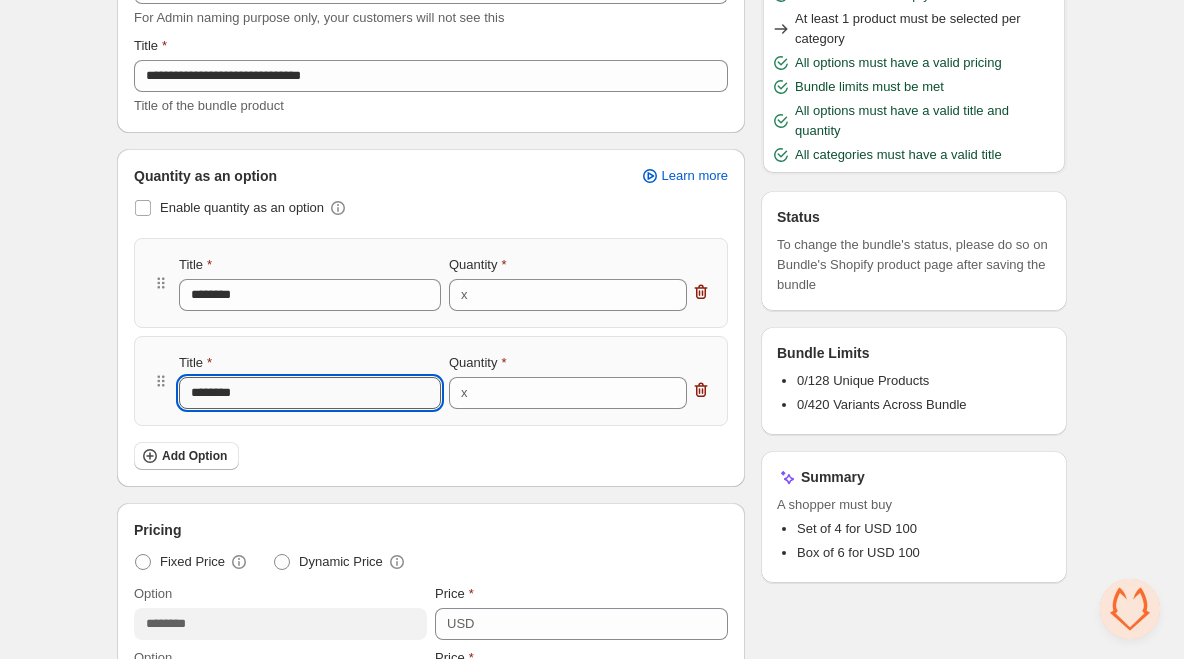 click on "********" at bounding box center [310, 393] 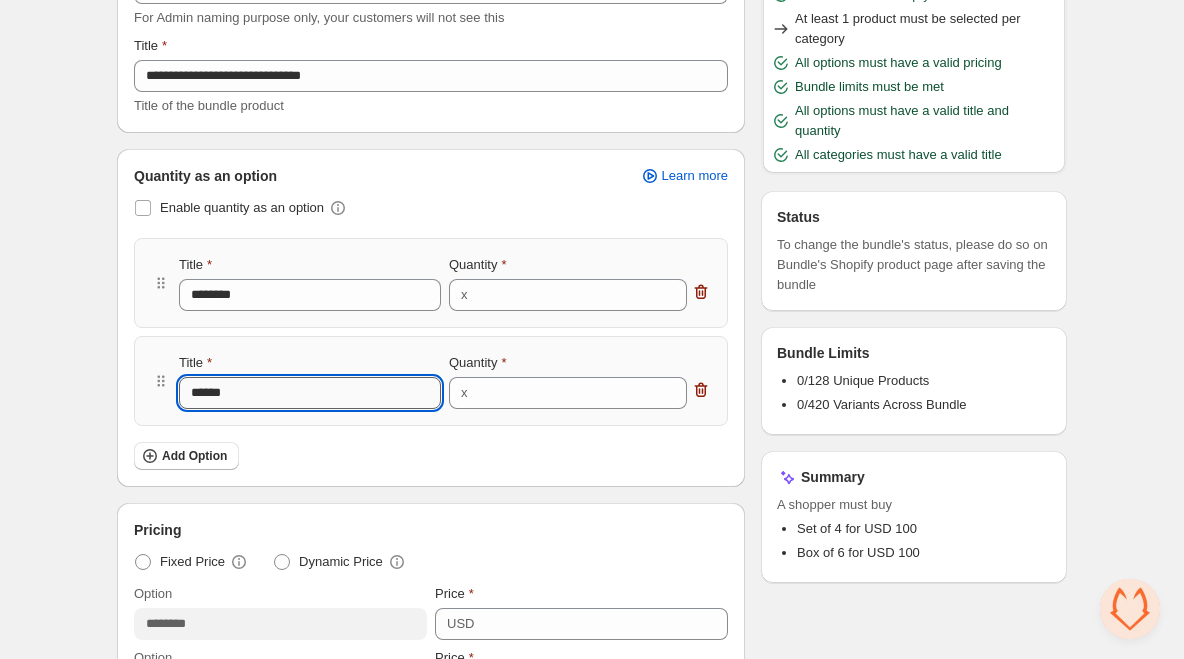 type on "*******" 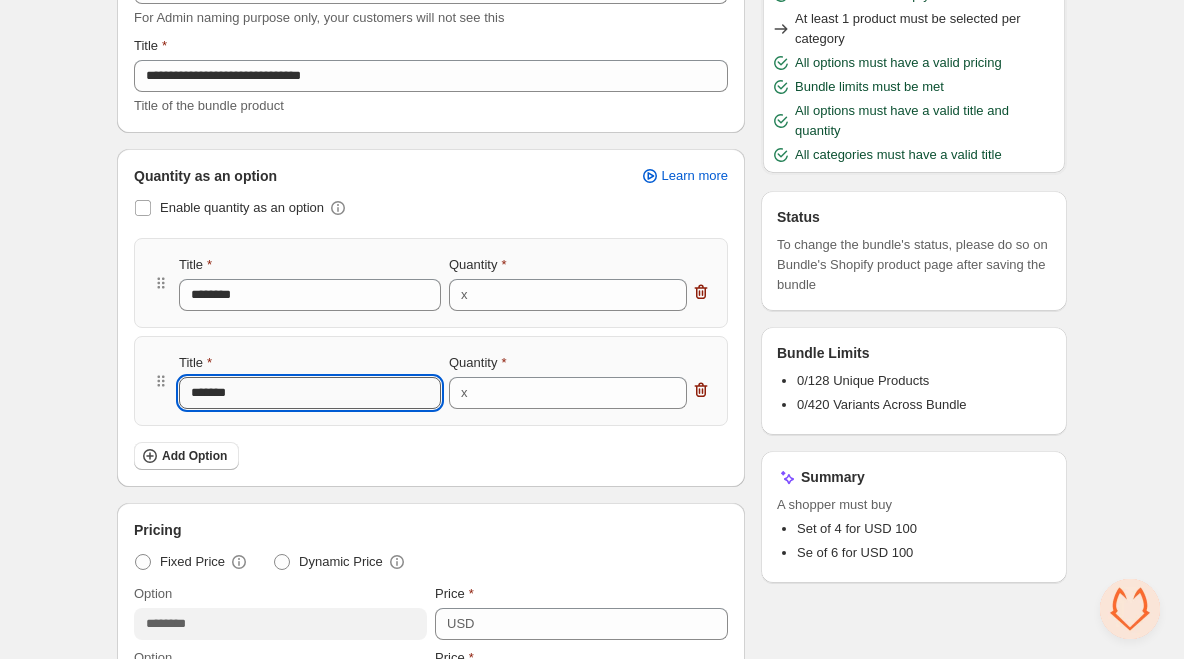 type on "********" 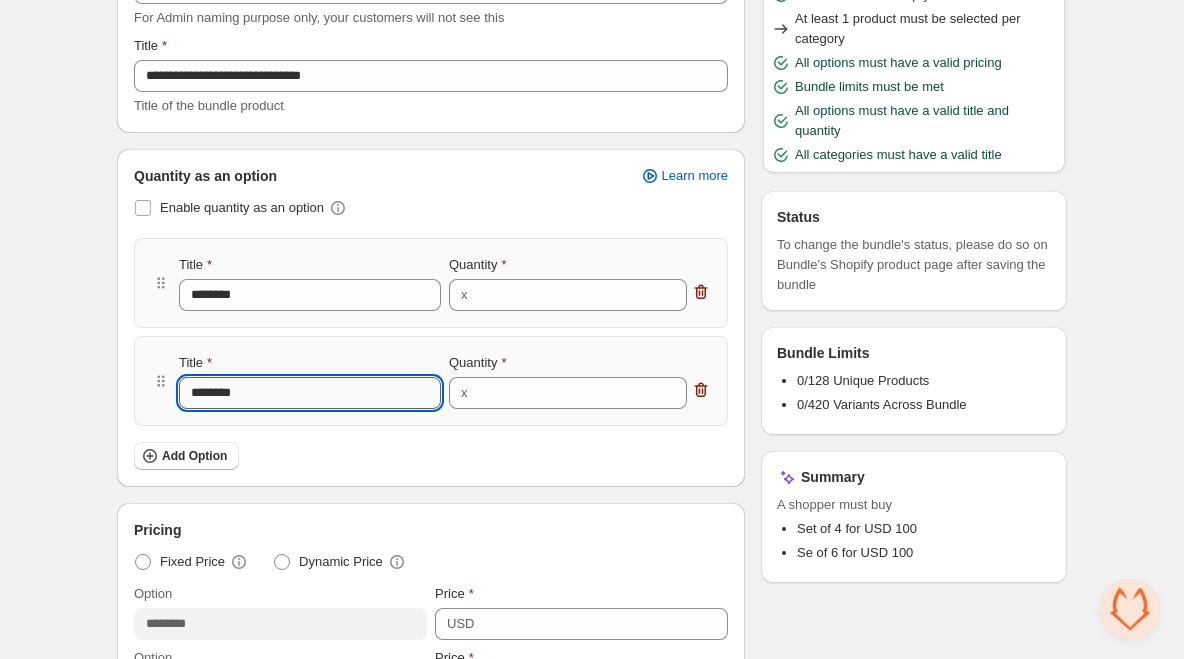 type on "********" 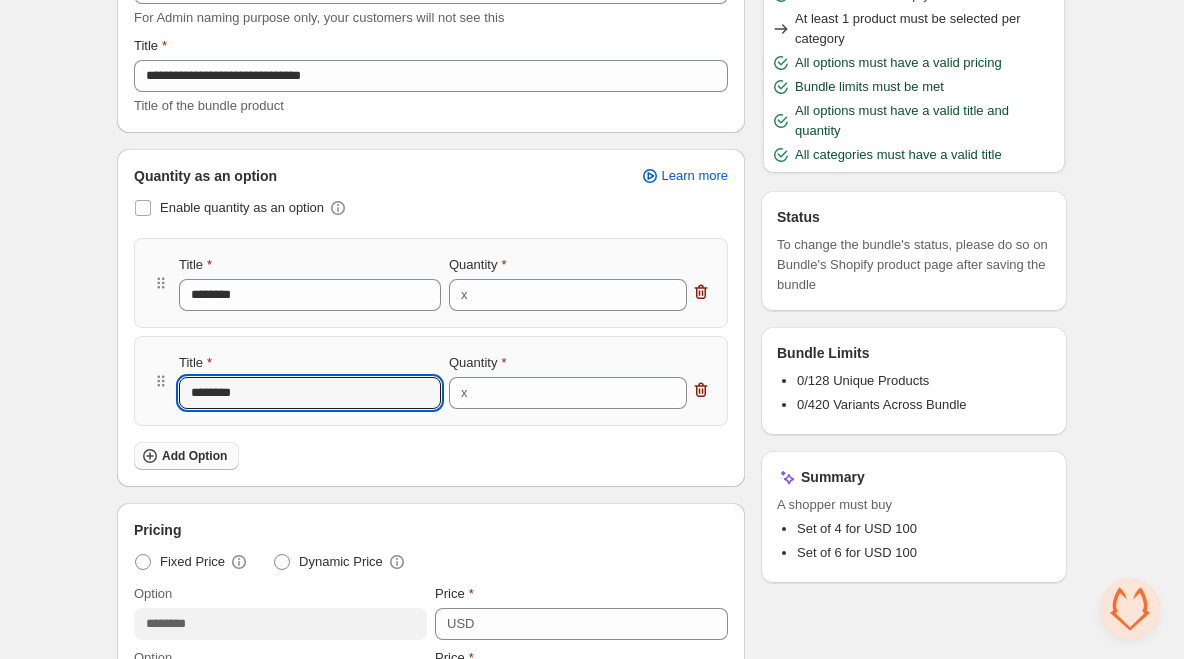 click on "Add Option" at bounding box center (194, 456) 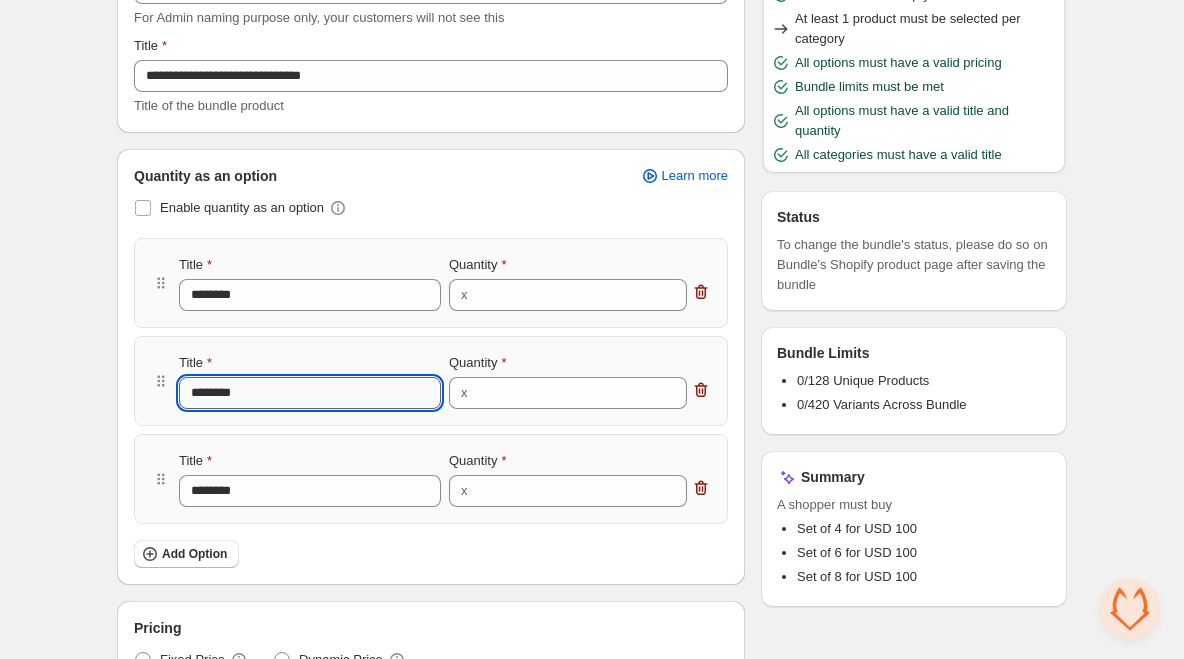 click on "********" at bounding box center [310, 393] 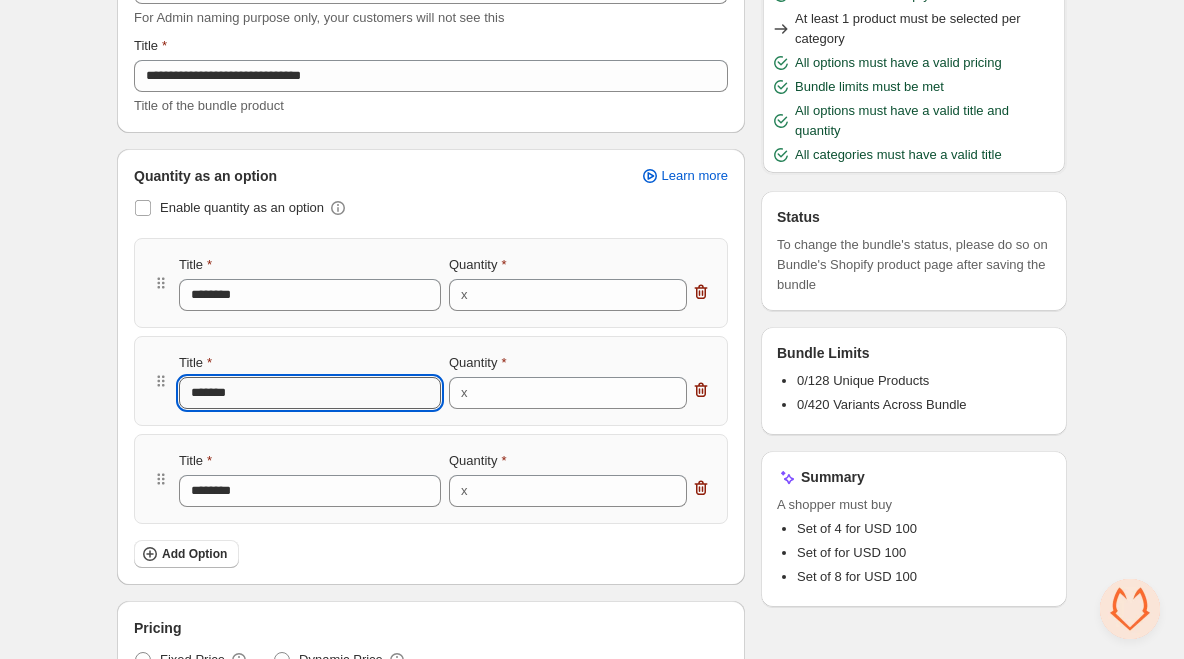 type on "********" 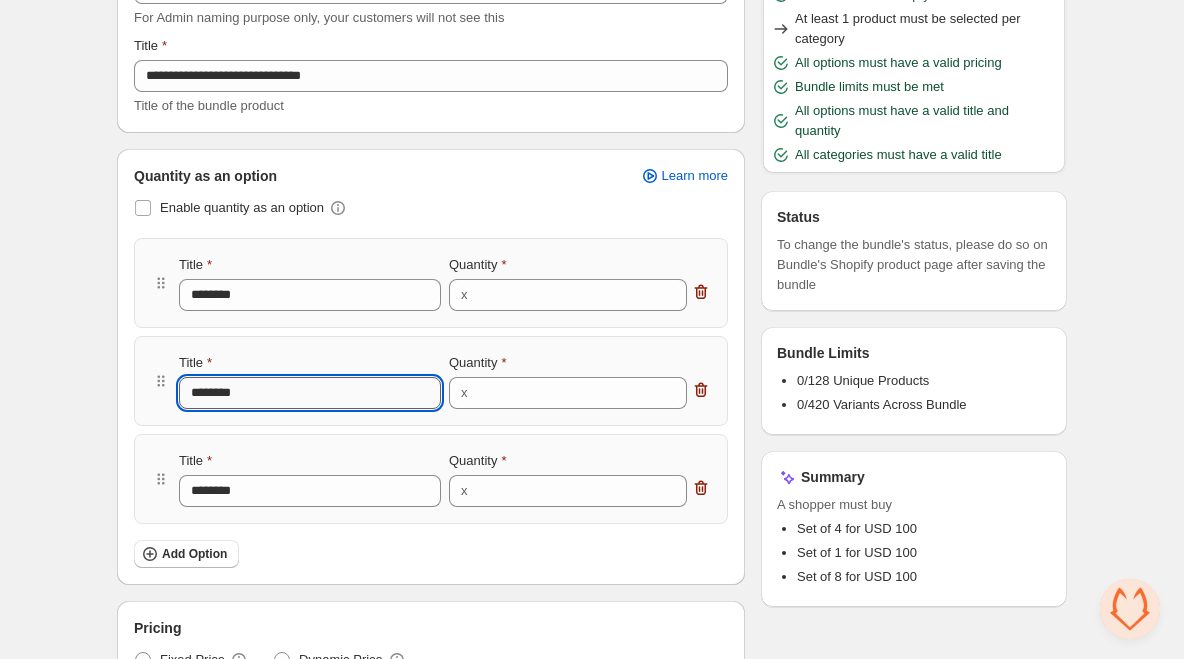 type on "*********" 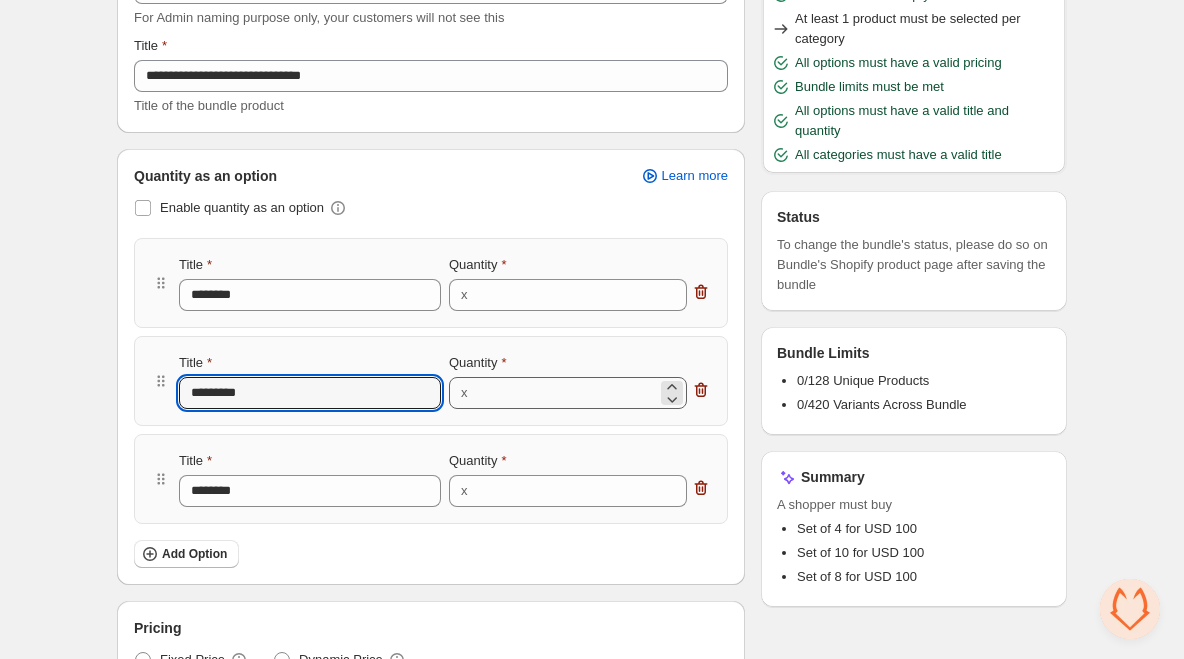 type on "*********" 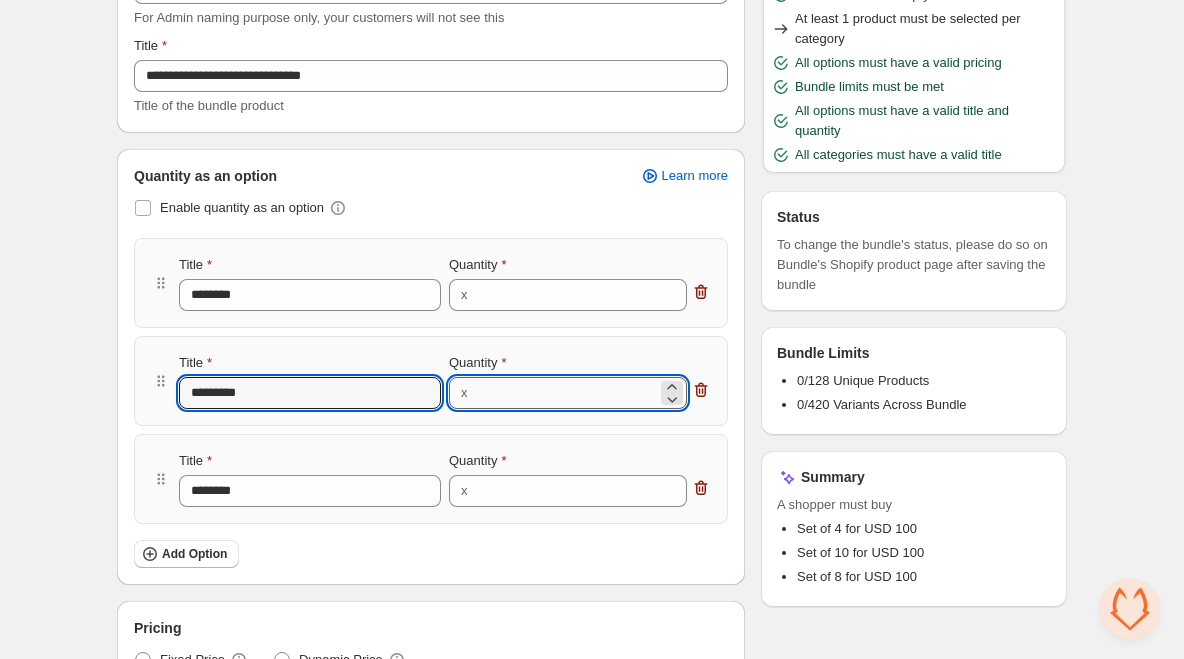 click on "*" at bounding box center [566, 393] 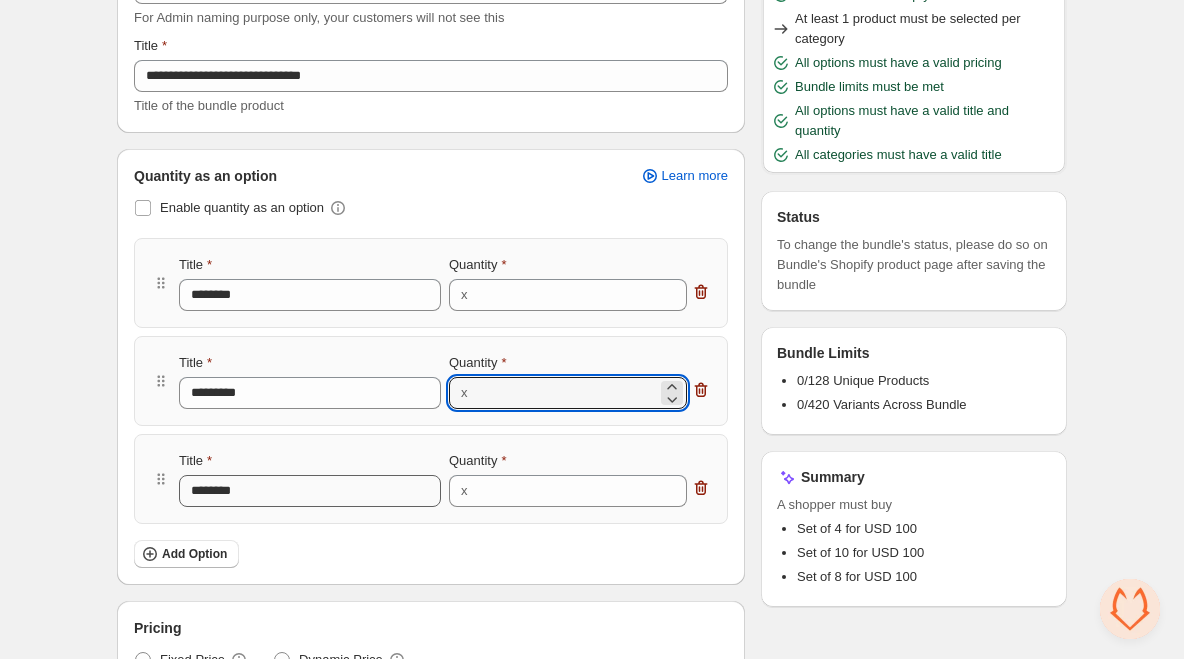 type on "**" 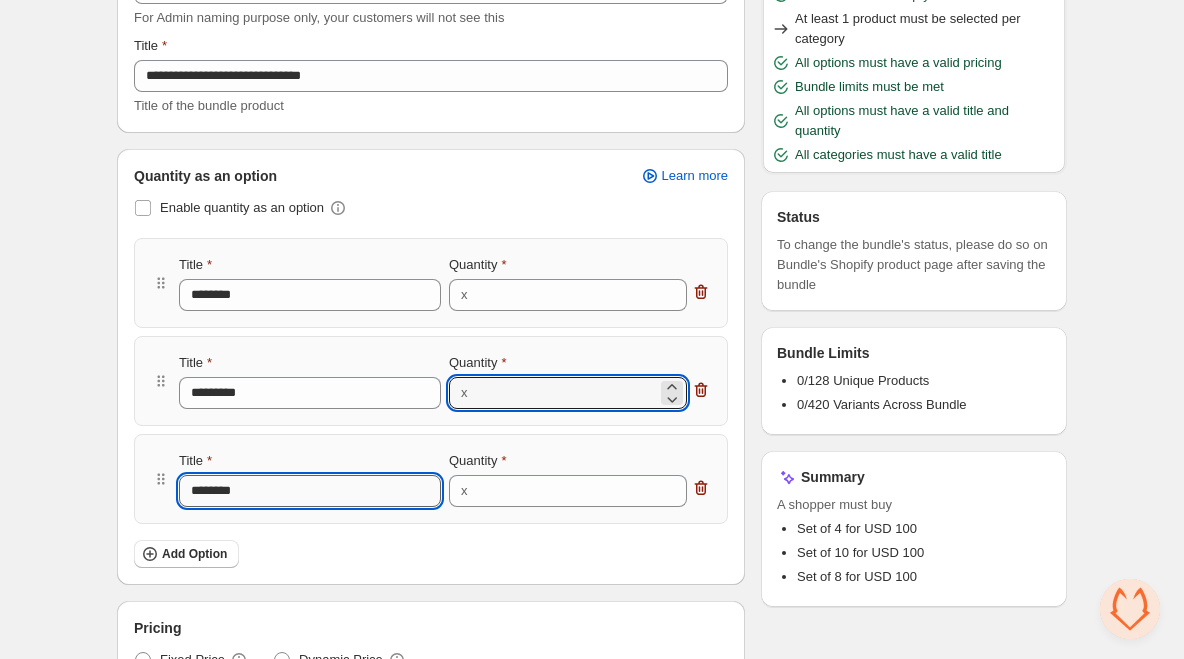 click on "********" at bounding box center [310, 491] 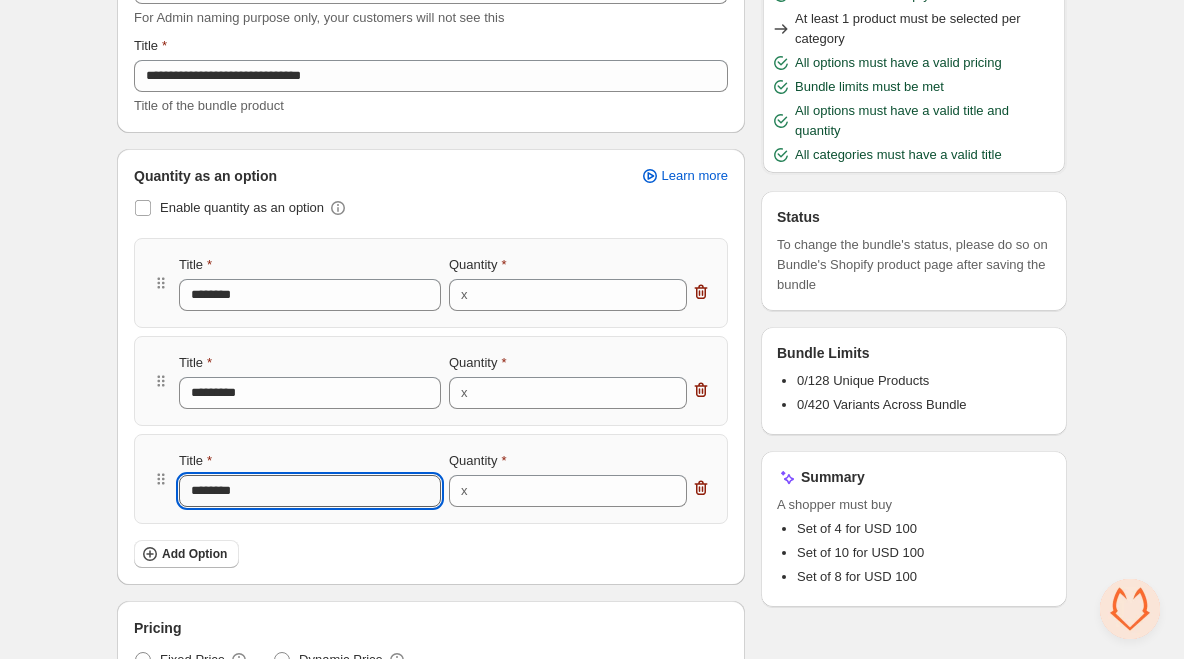 type on "******" 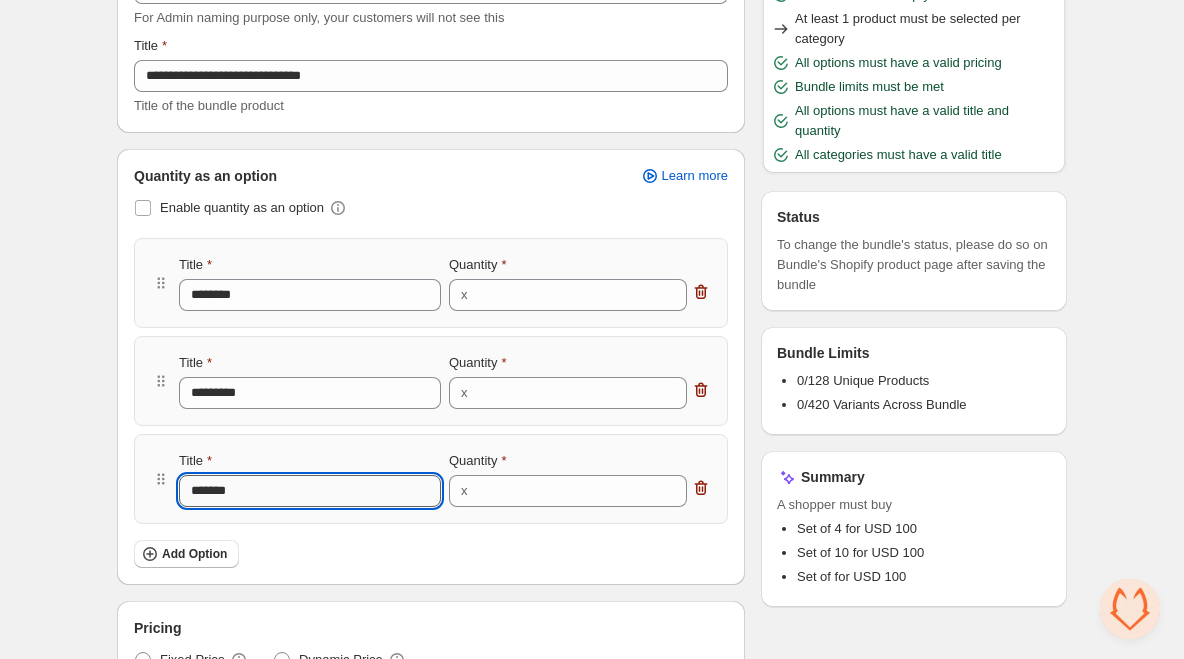 type on "********" 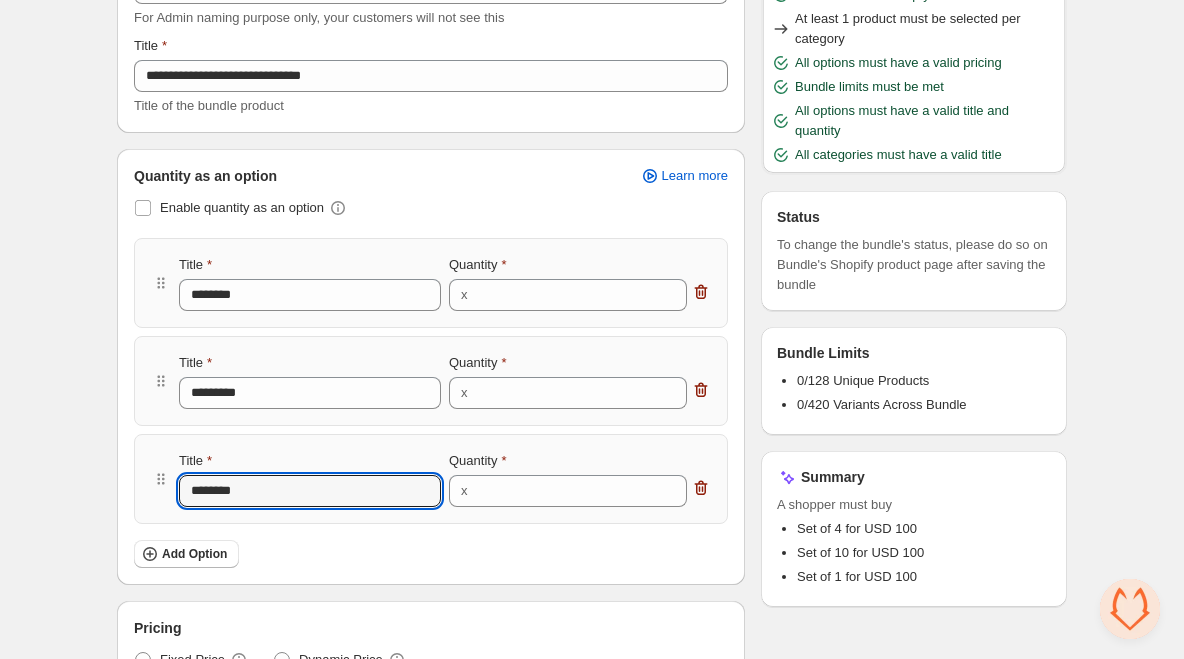 type on "*********" 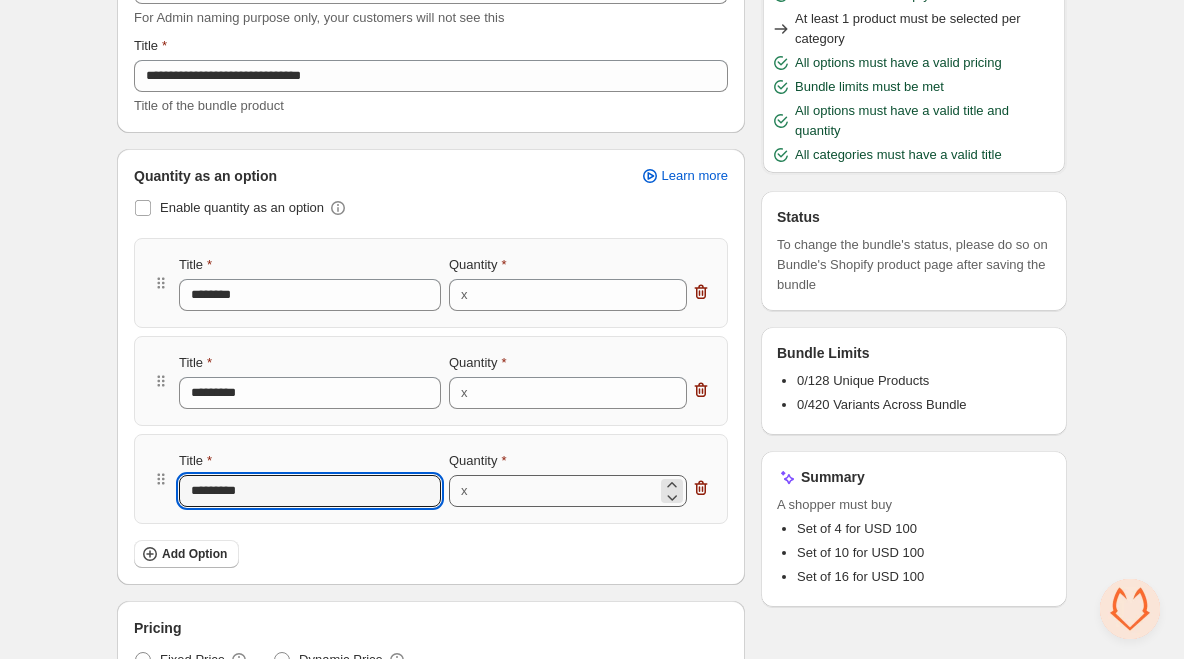 type on "*********" 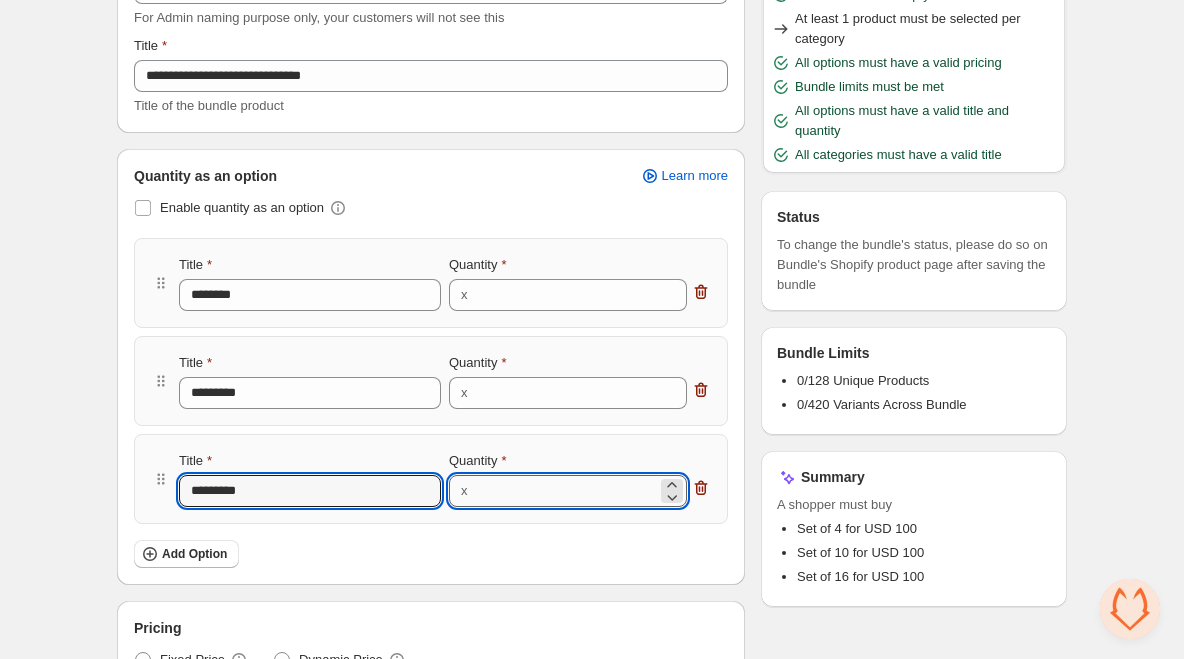 click on "*" at bounding box center (566, 491) 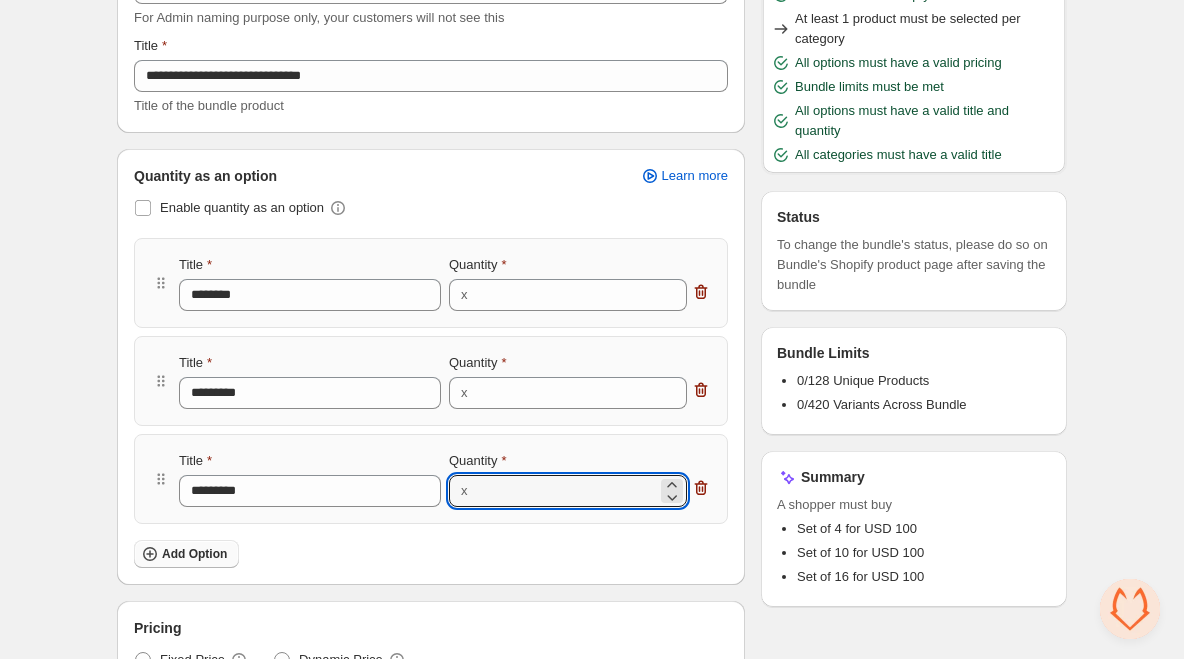 type on "**" 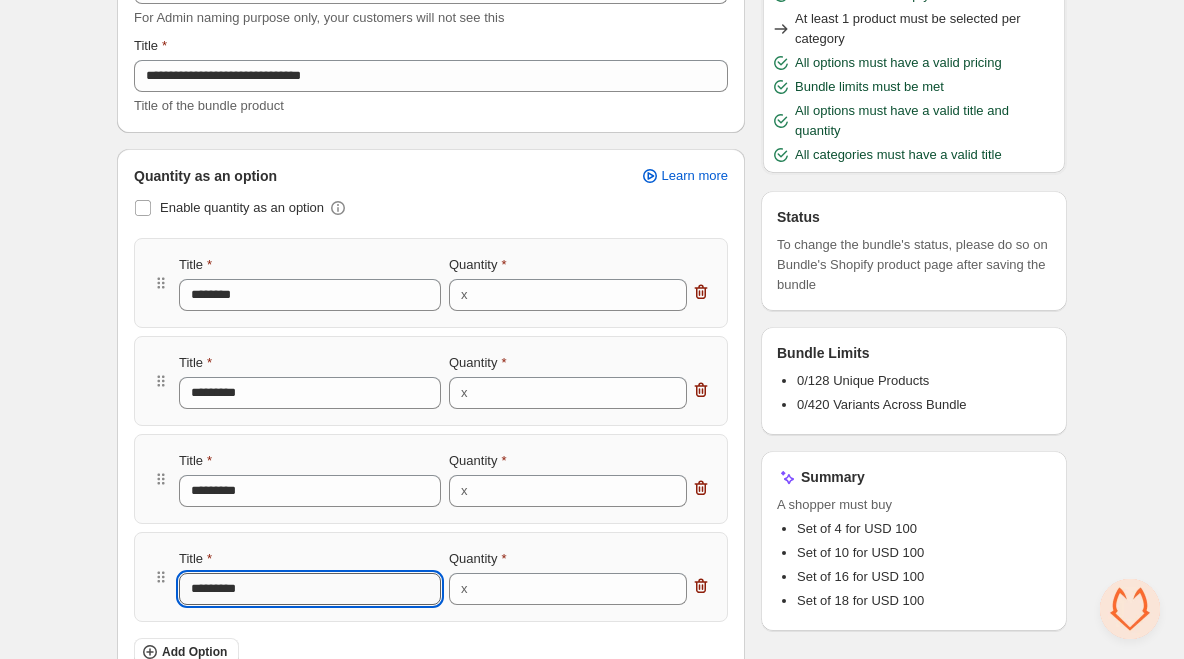 click on "*********" at bounding box center [310, 589] 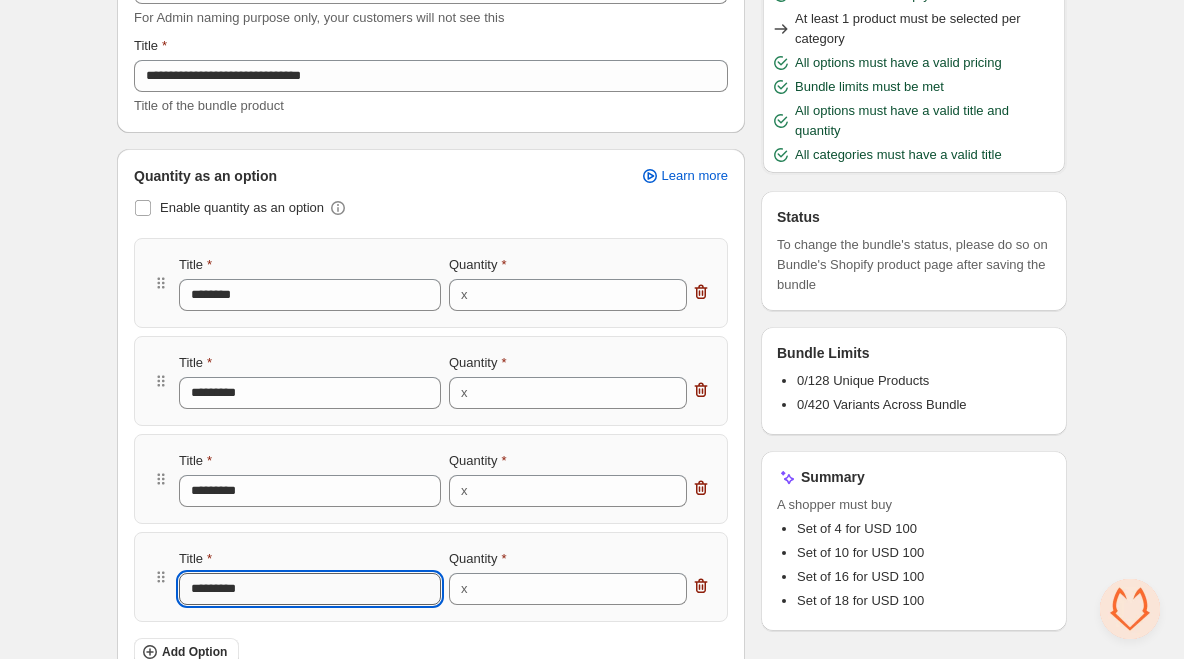 type on "********" 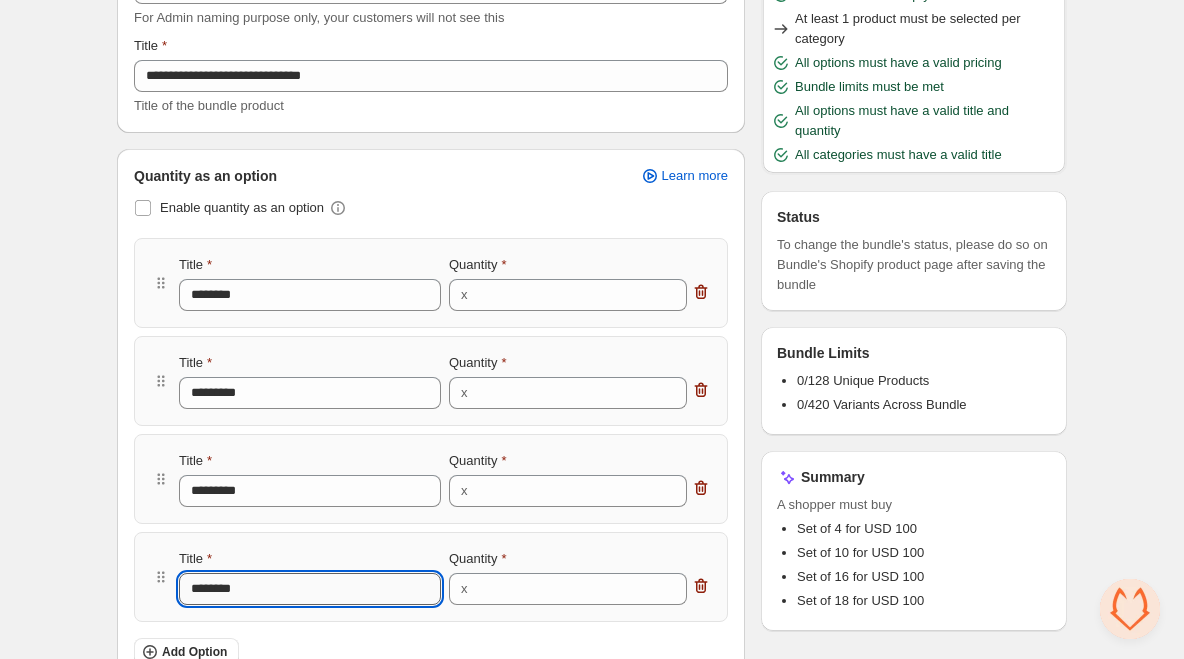 type on "******" 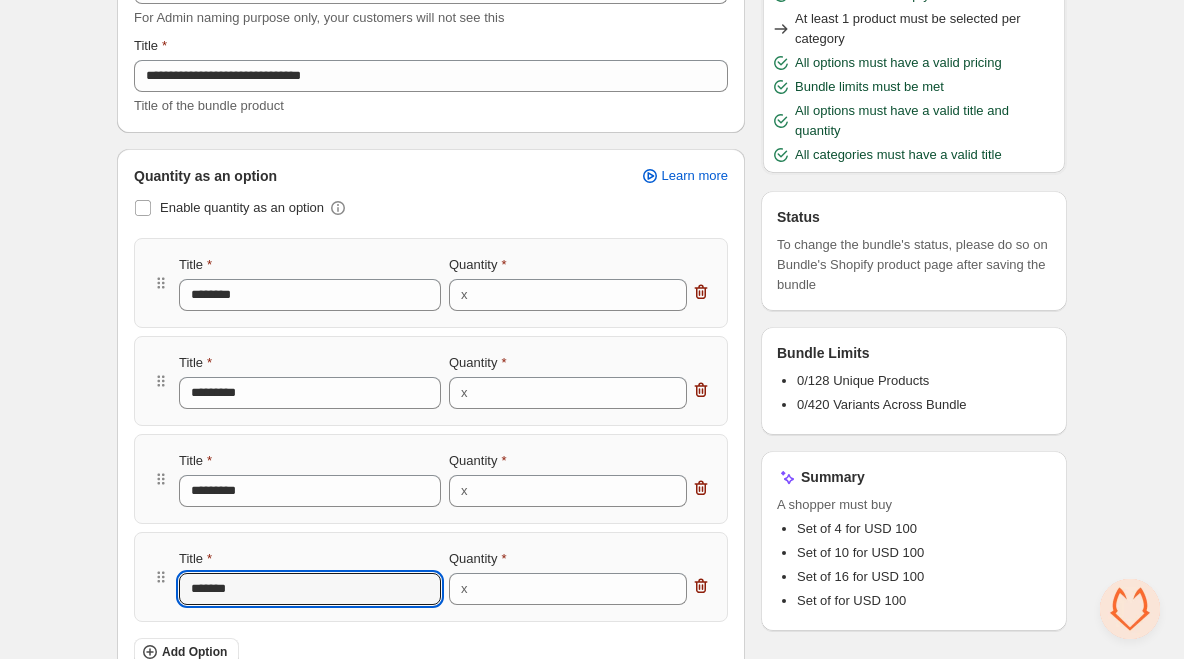 type on "********" 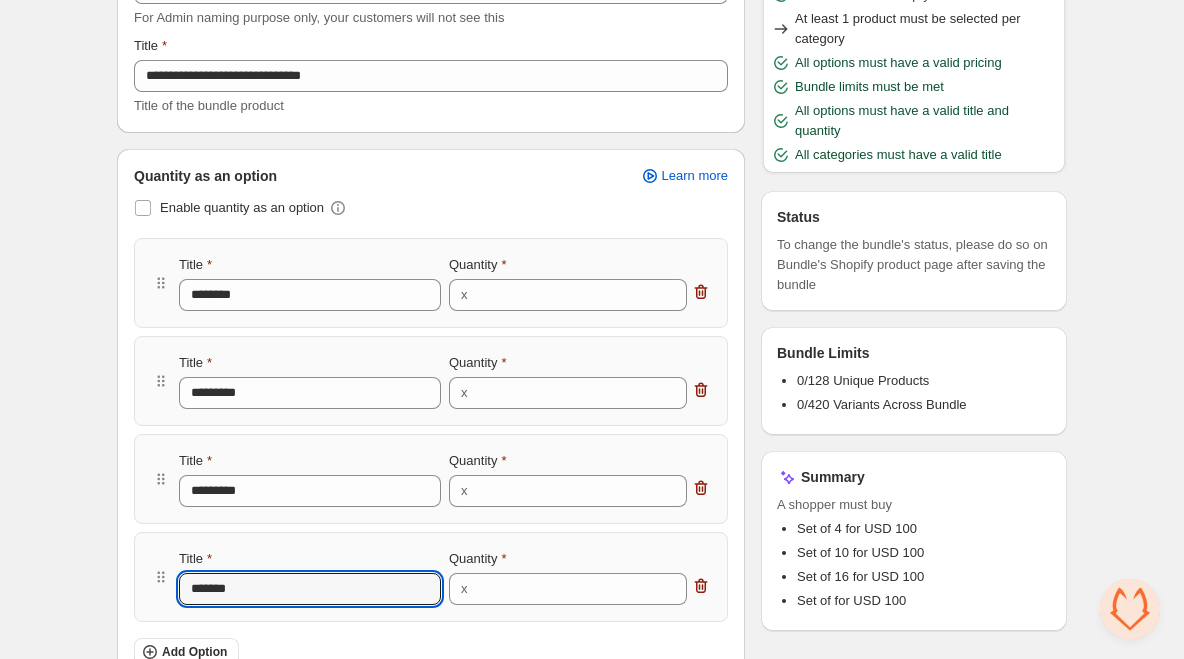 type on "********" 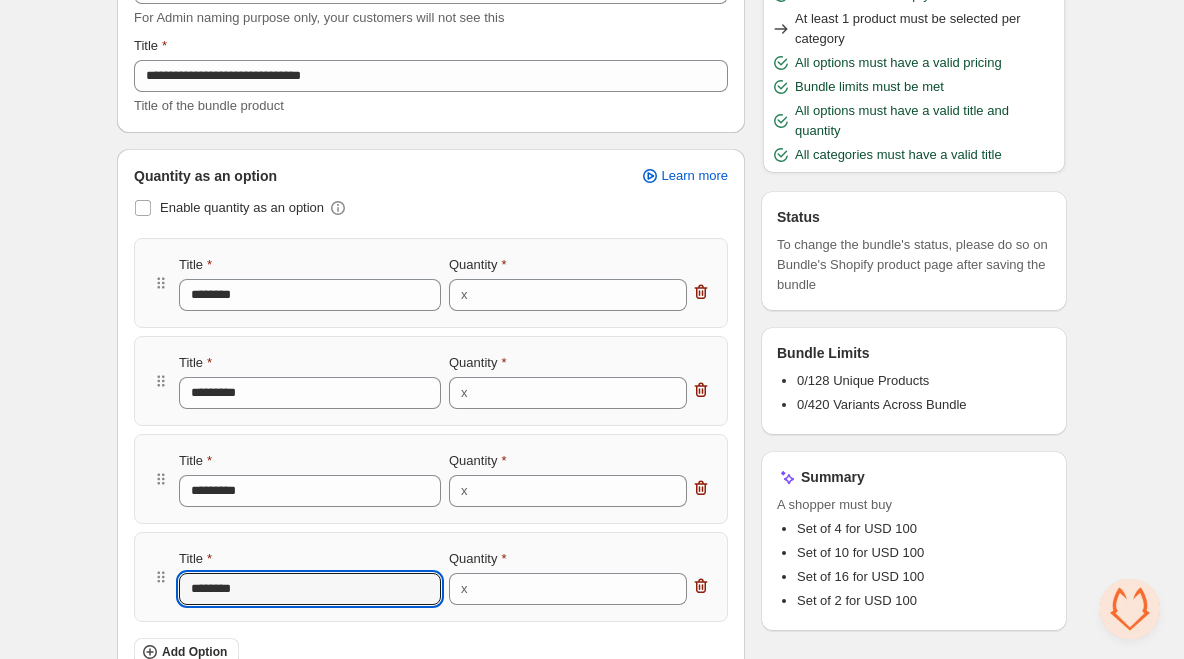 type on "*********" 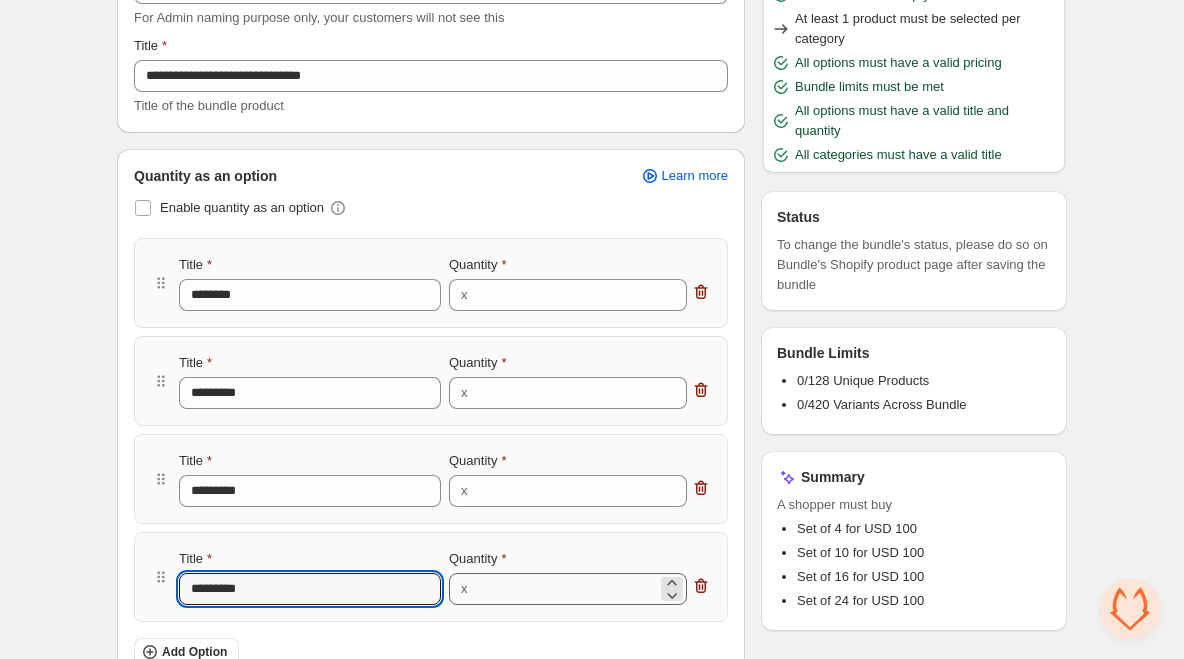 type on "*********" 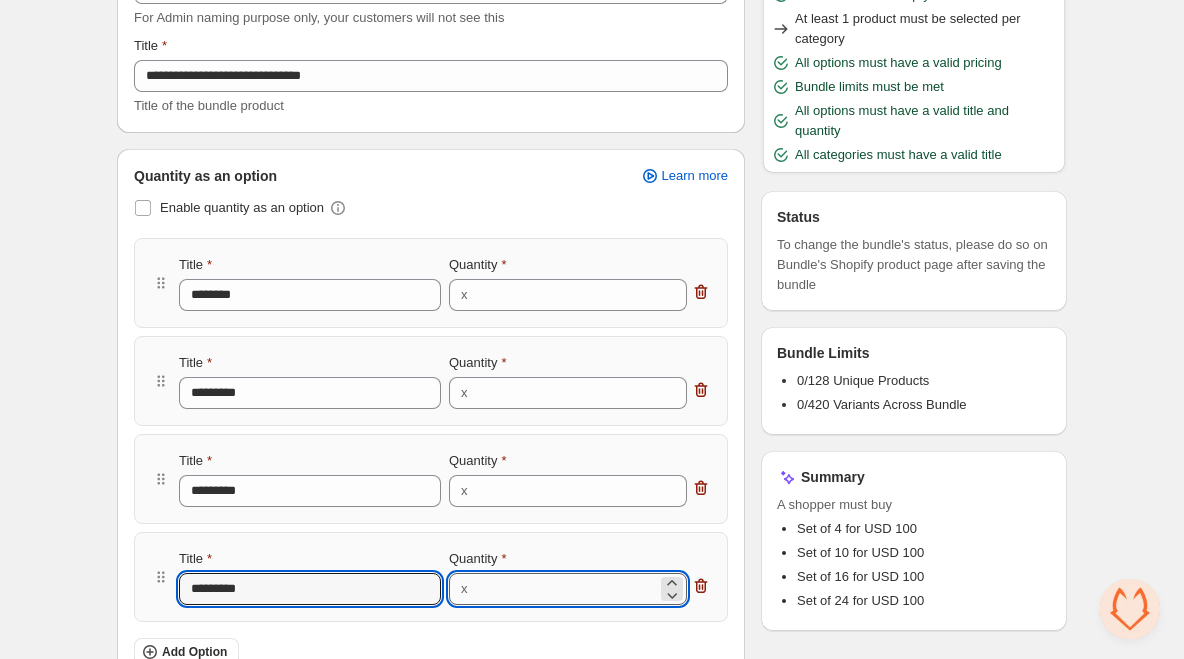 click on "**" at bounding box center [566, 589] 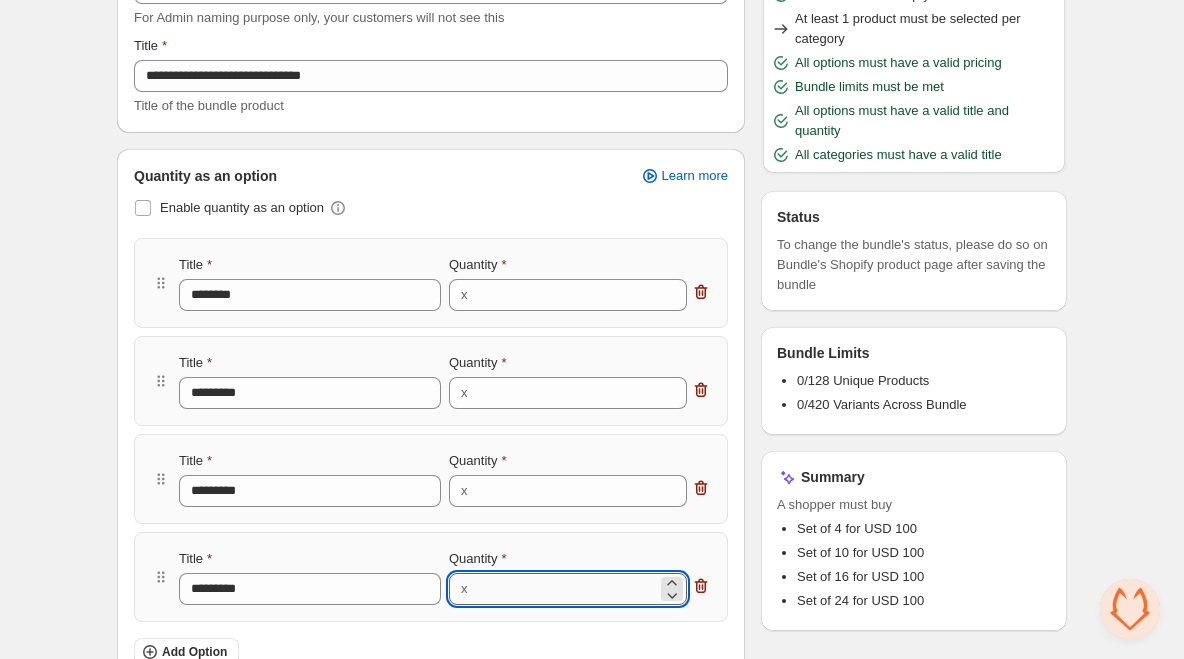 type on "*" 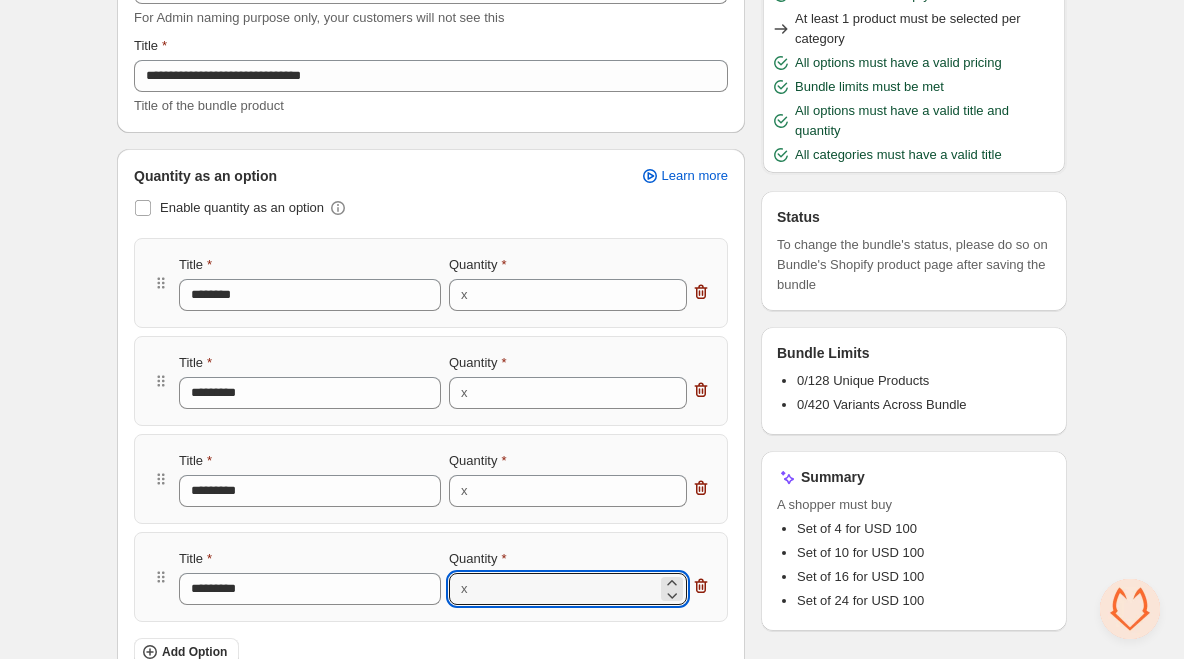 type on "**" 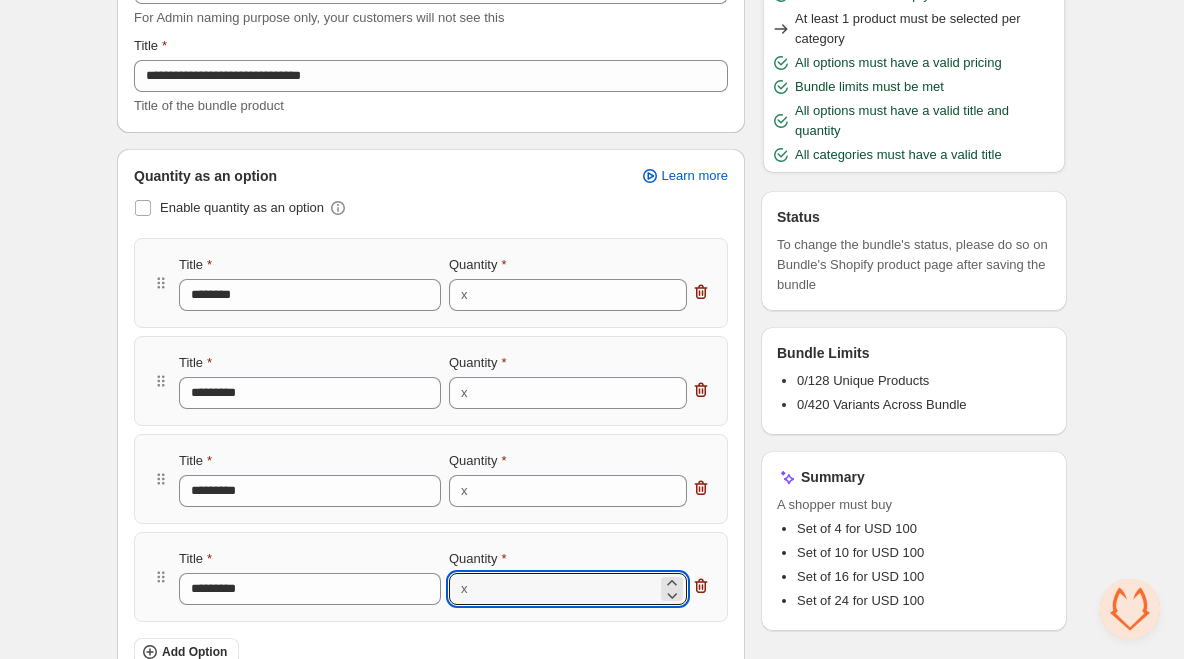 click on "Title ********* Quantity x **" at bounding box center (431, 479) 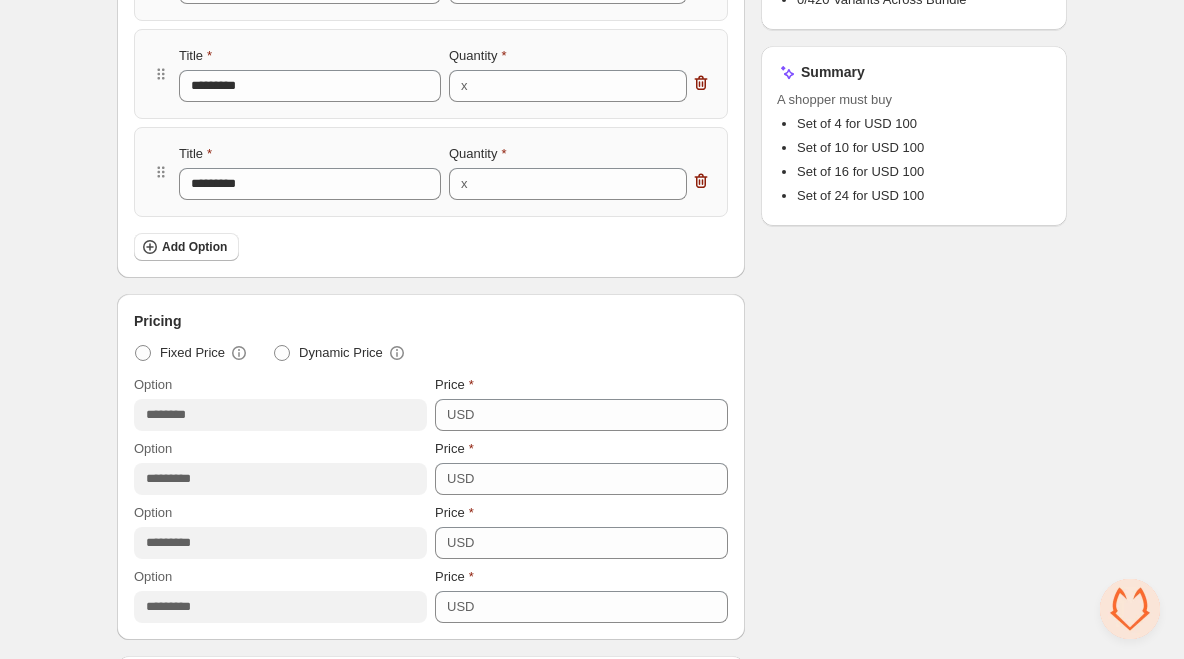 scroll, scrollTop: 604, scrollLeft: 0, axis: vertical 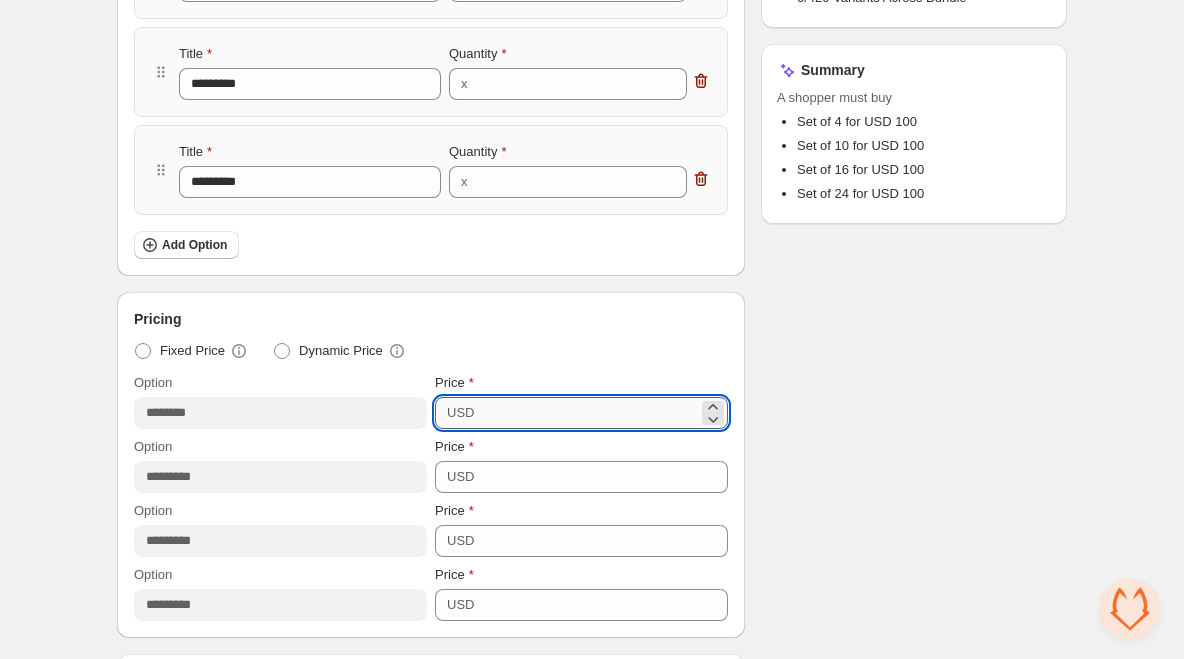 click on "***" at bounding box center [589, 413] 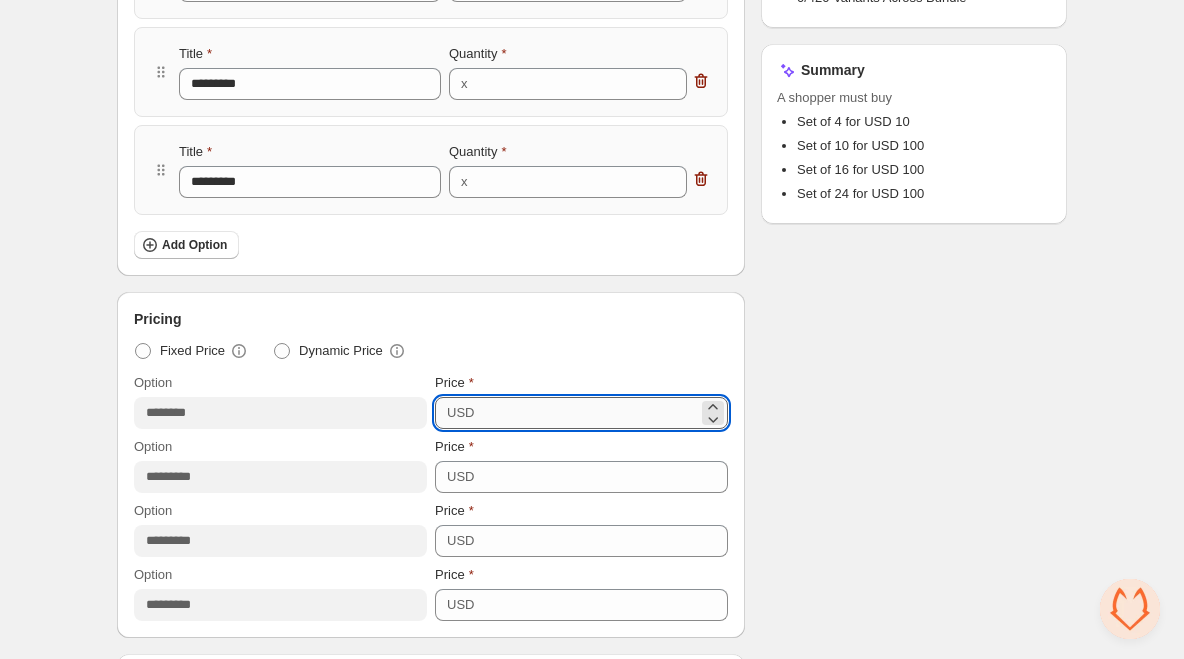 type on "**" 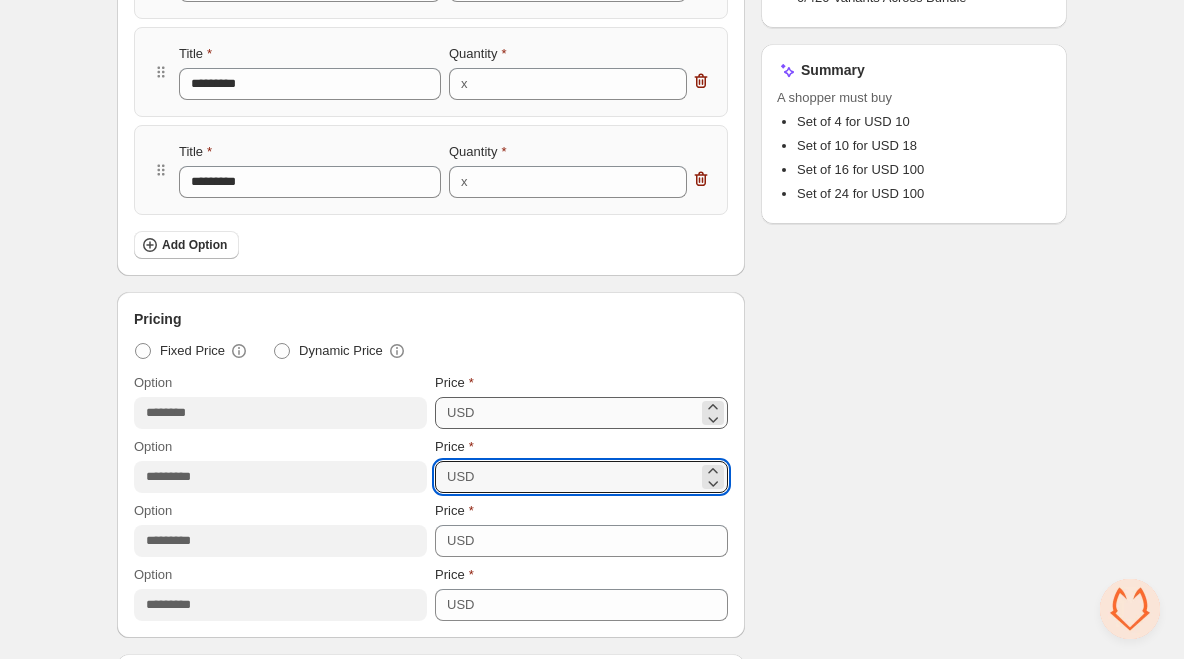 type on "**" 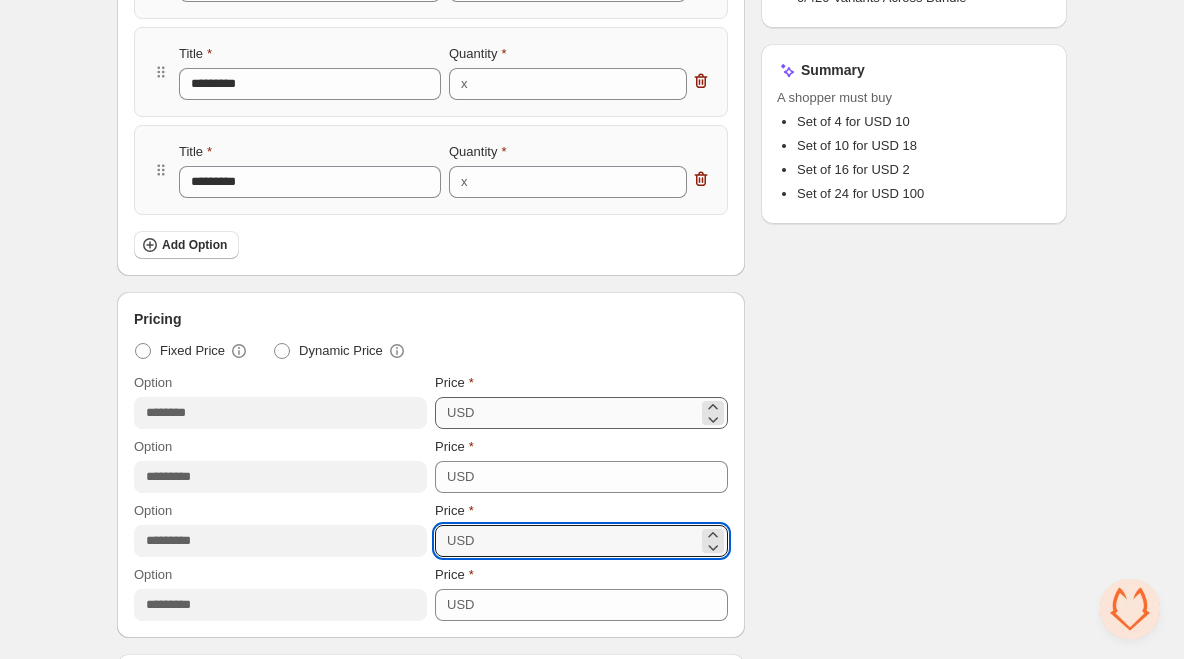type on "**" 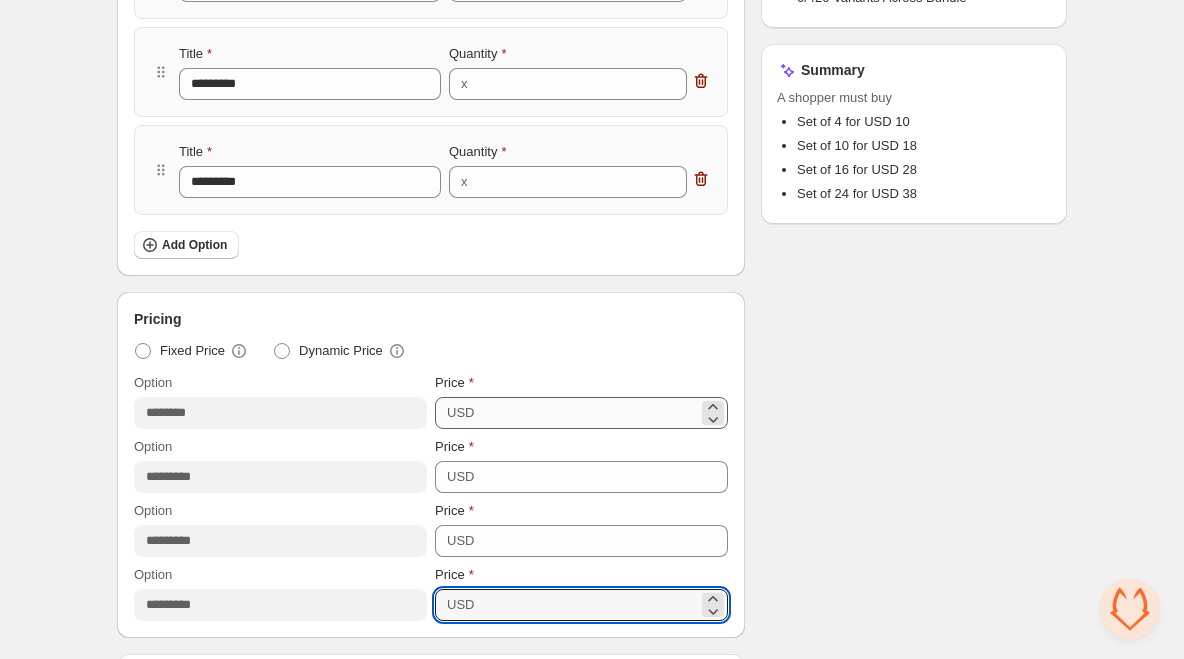 type on "**" 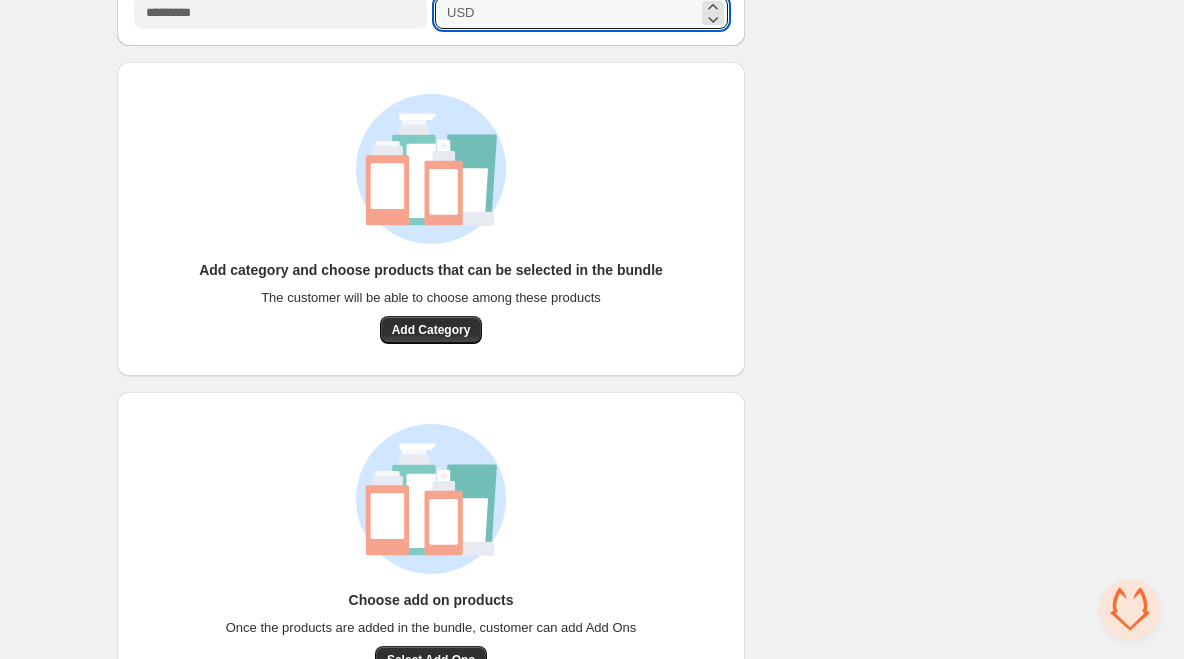 type 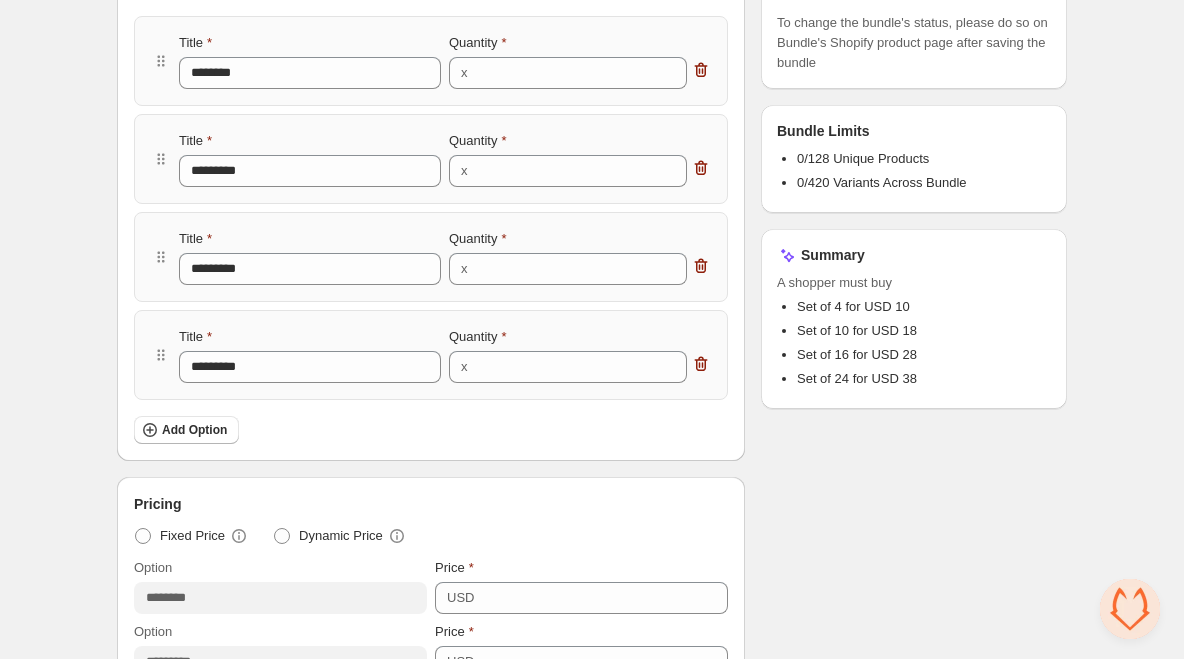 scroll, scrollTop: 420, scrollLeft: 0, axis: vertical 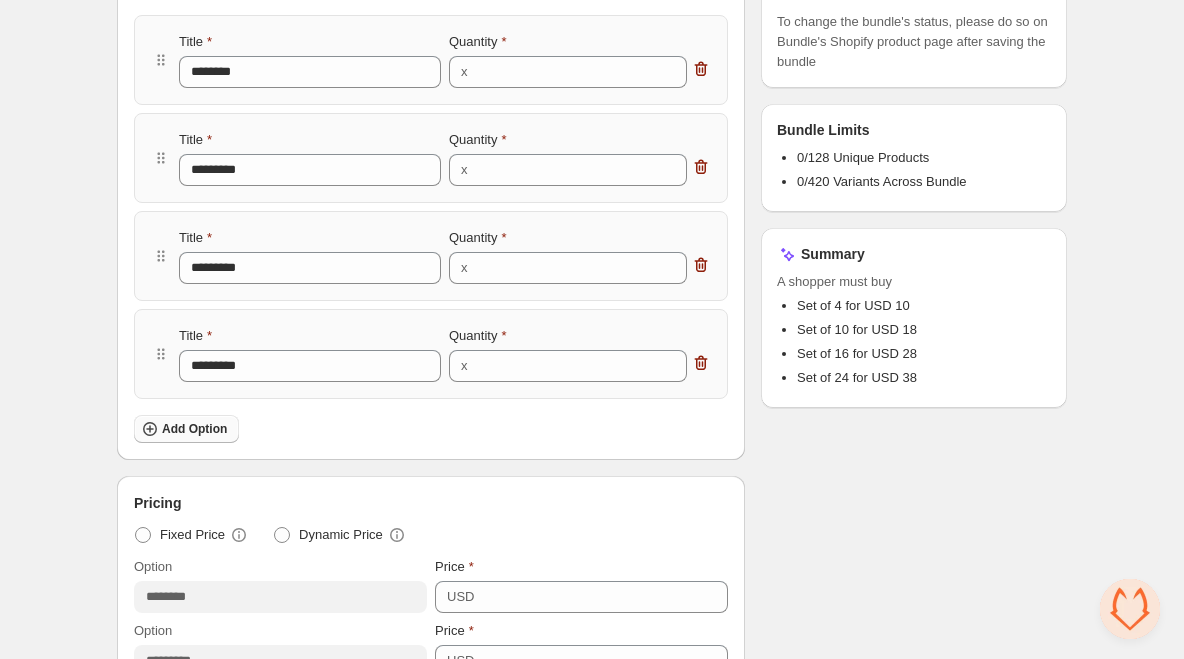 click on "Add Option" at bounding box center [194, 429] 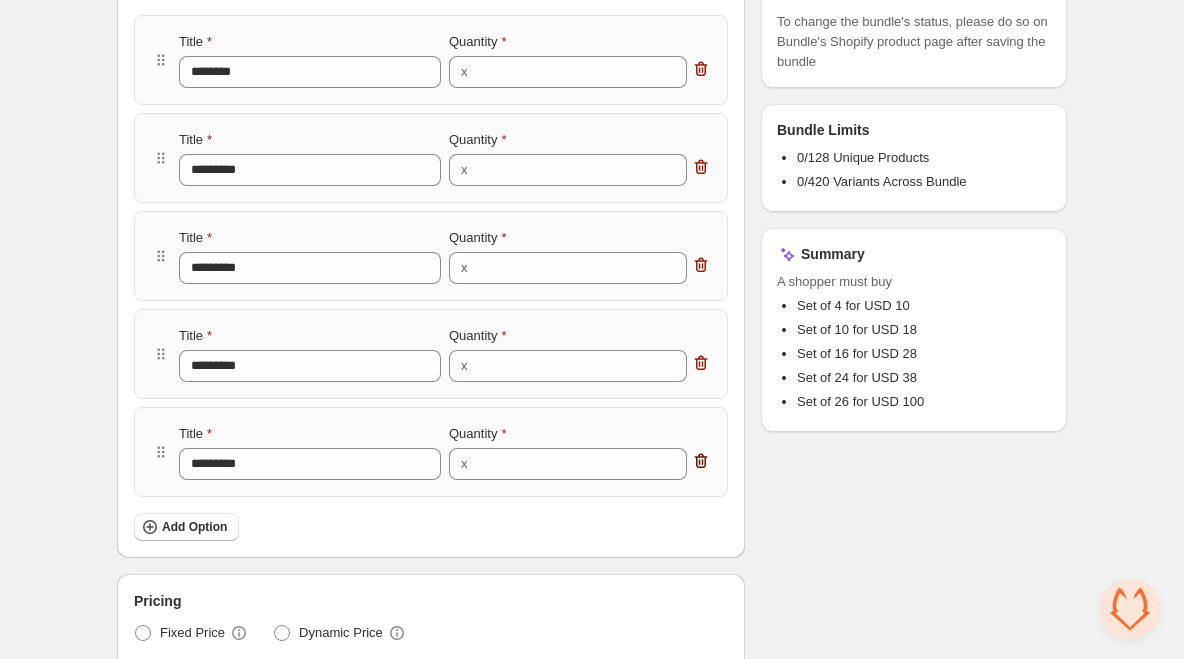 click 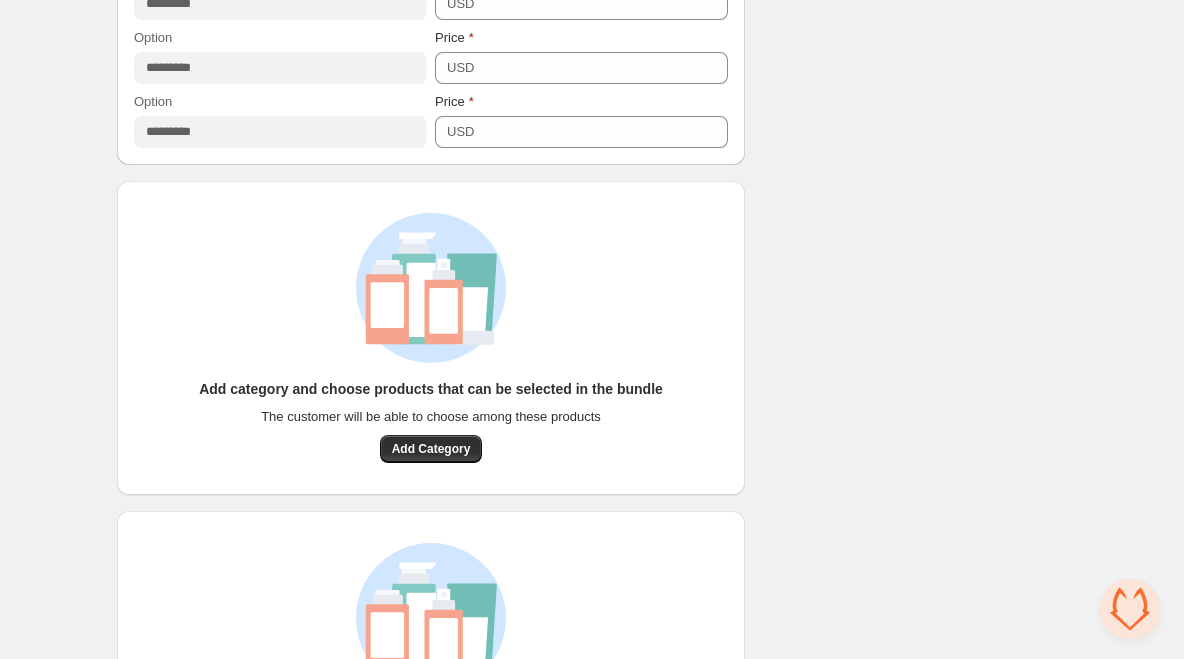 scroll, scrollTop: 1078, scrollLeft: 0, axis: vertical 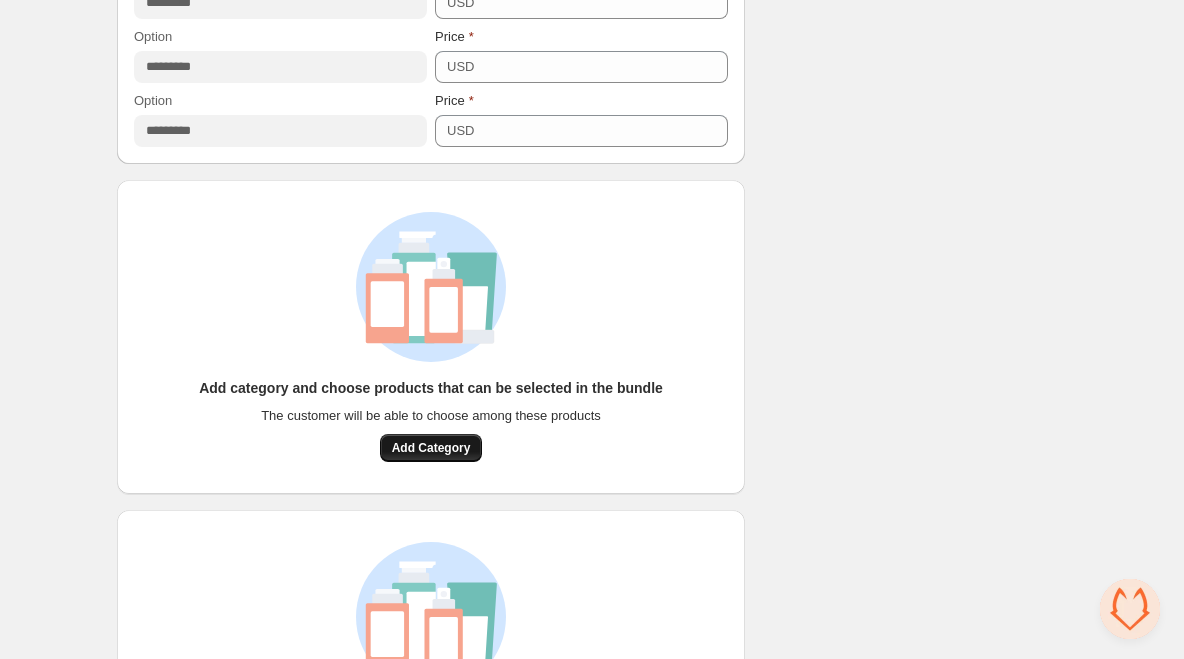 click on "Add Category" at bounding box center (431, 448) 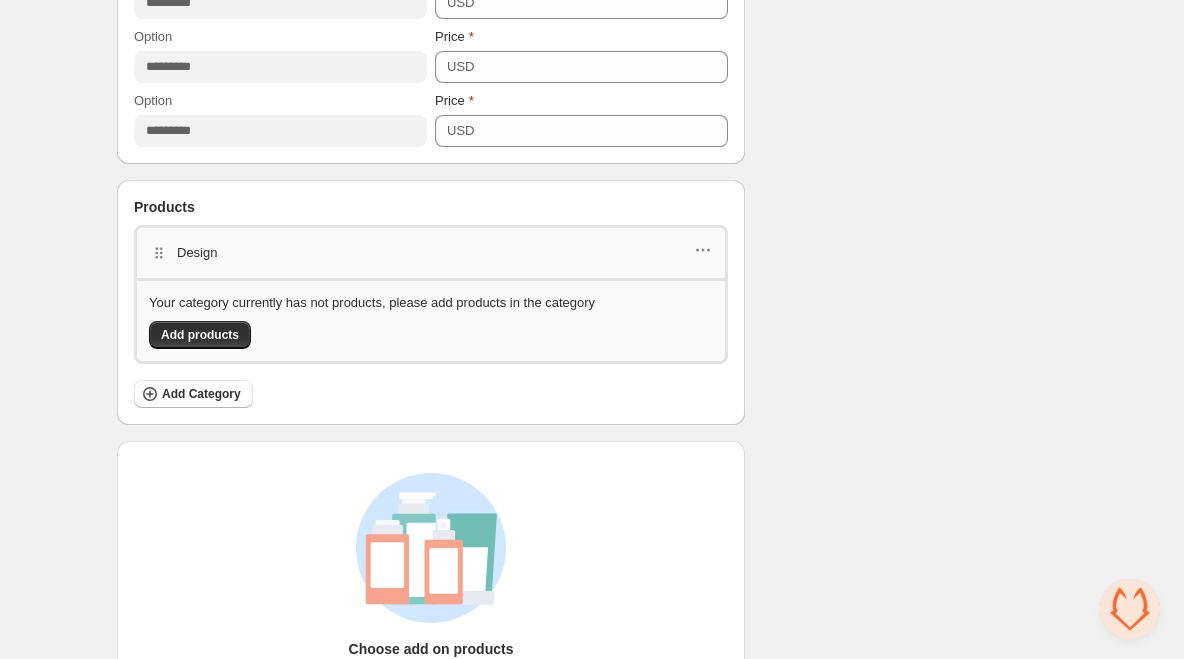 scroll, scrollTop: 1184, scrollLeft: 0, axis: vertical 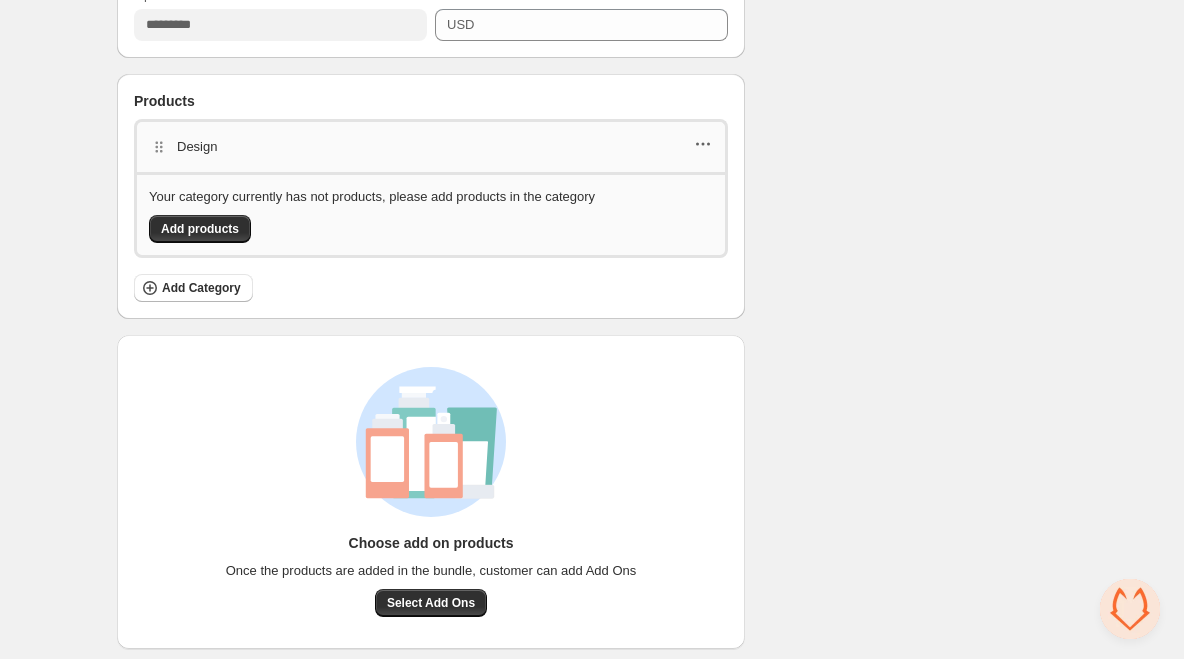 click 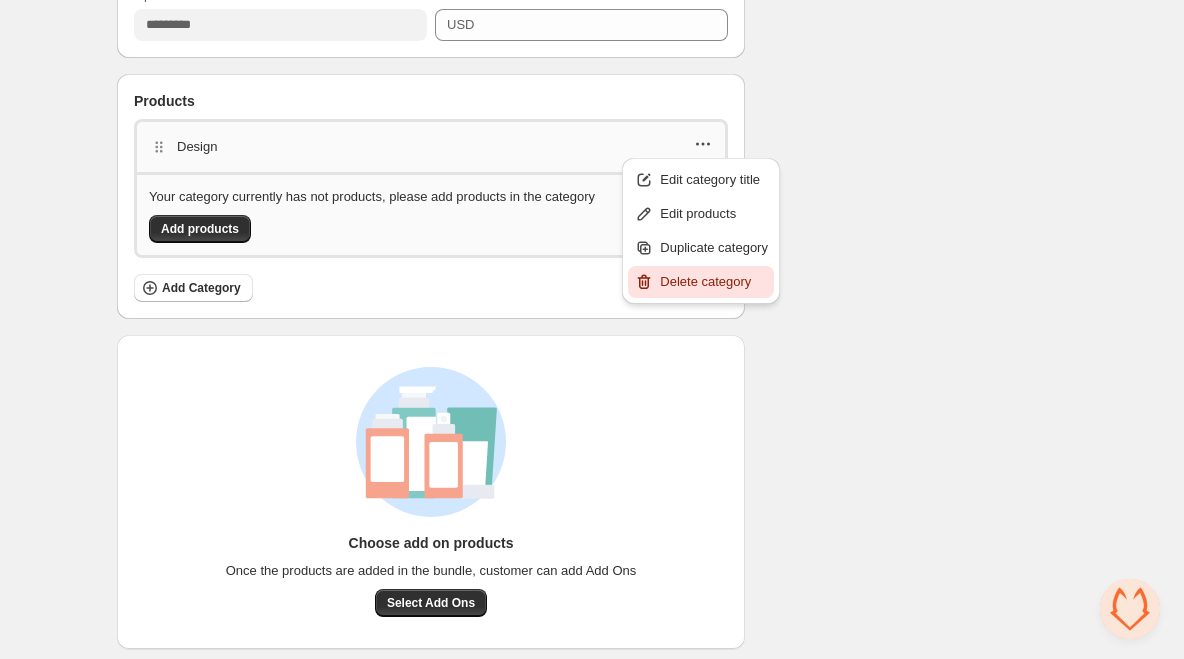 click on "Delete category" at bounding box center [714, 282] 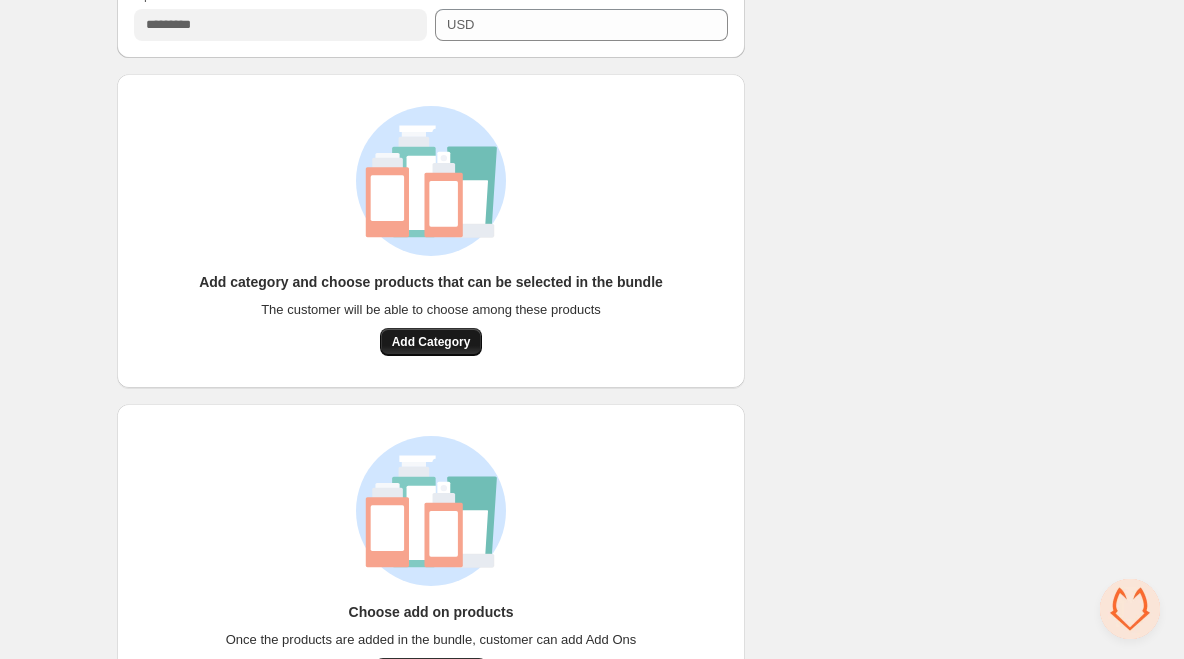 click on "Add Category" at bounding box center (431, 342) 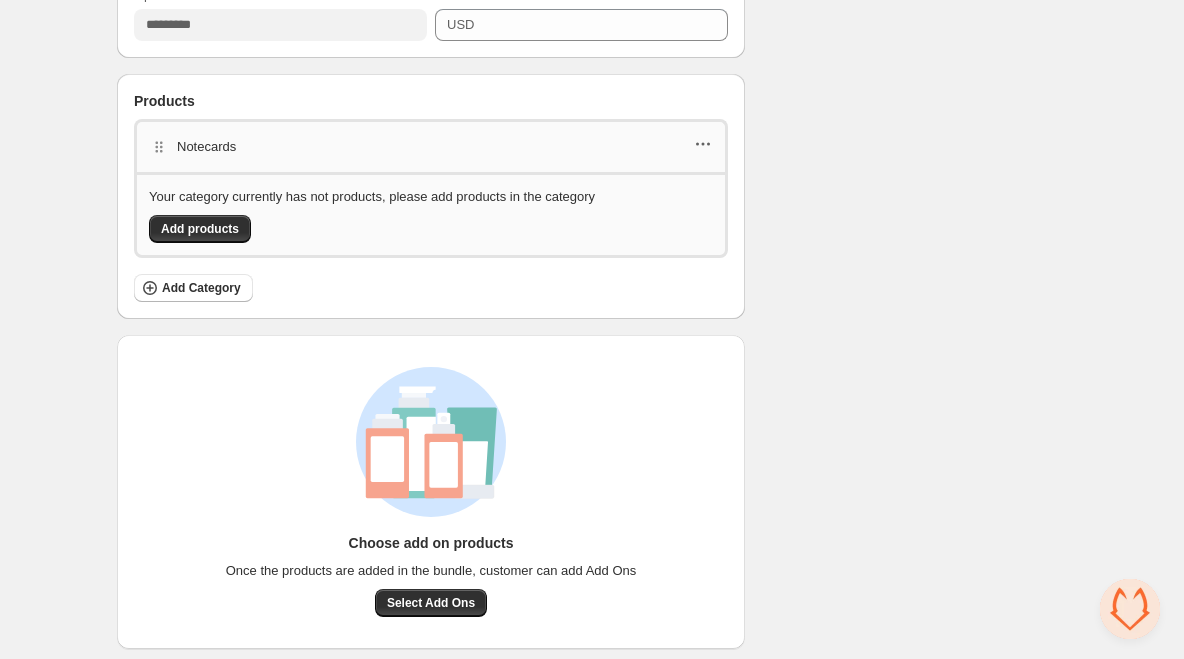 click 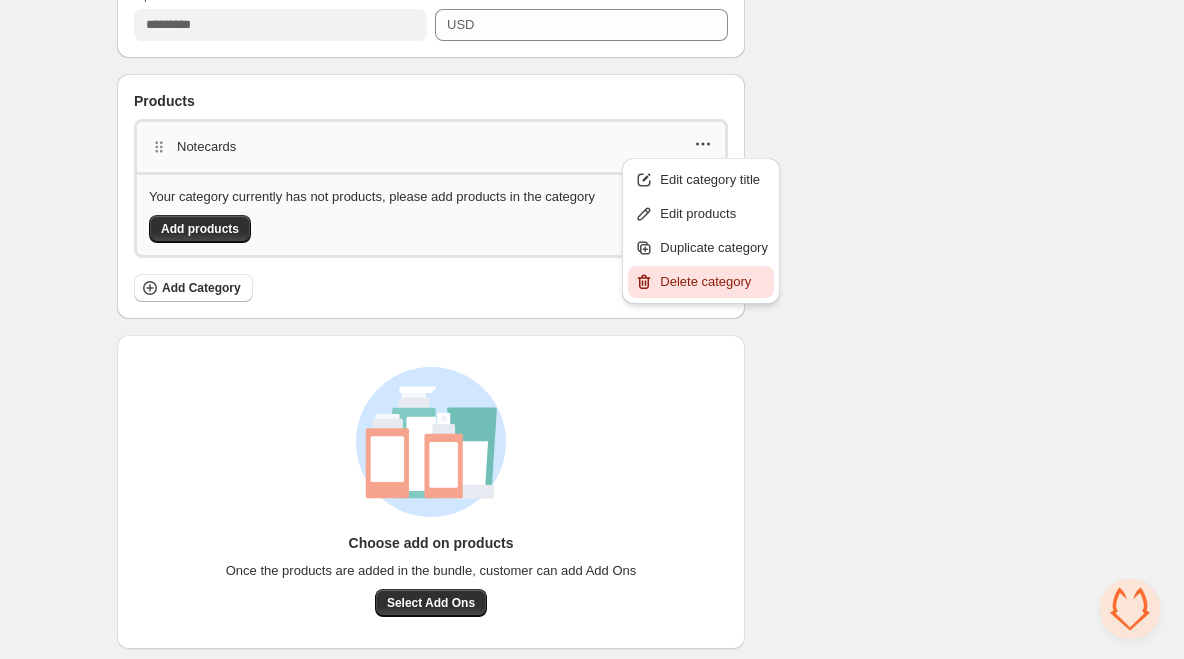 click on "Delete category" at bounding box center (714, 282) 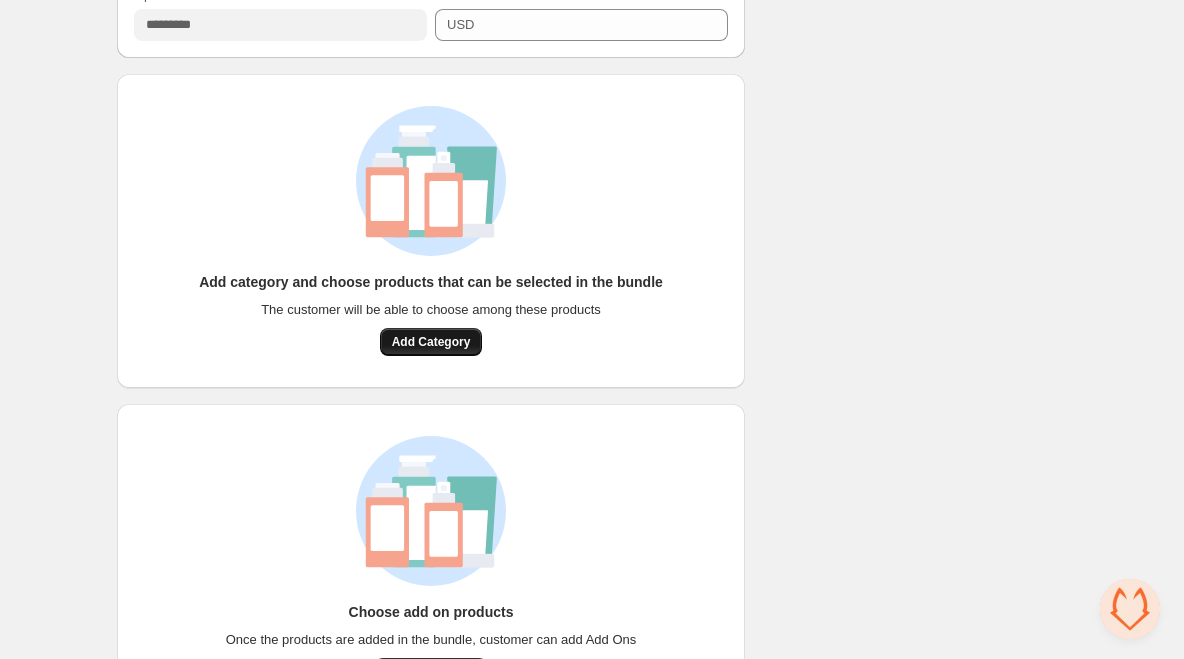 click on "Add Category" at bounding box center (431, 342) 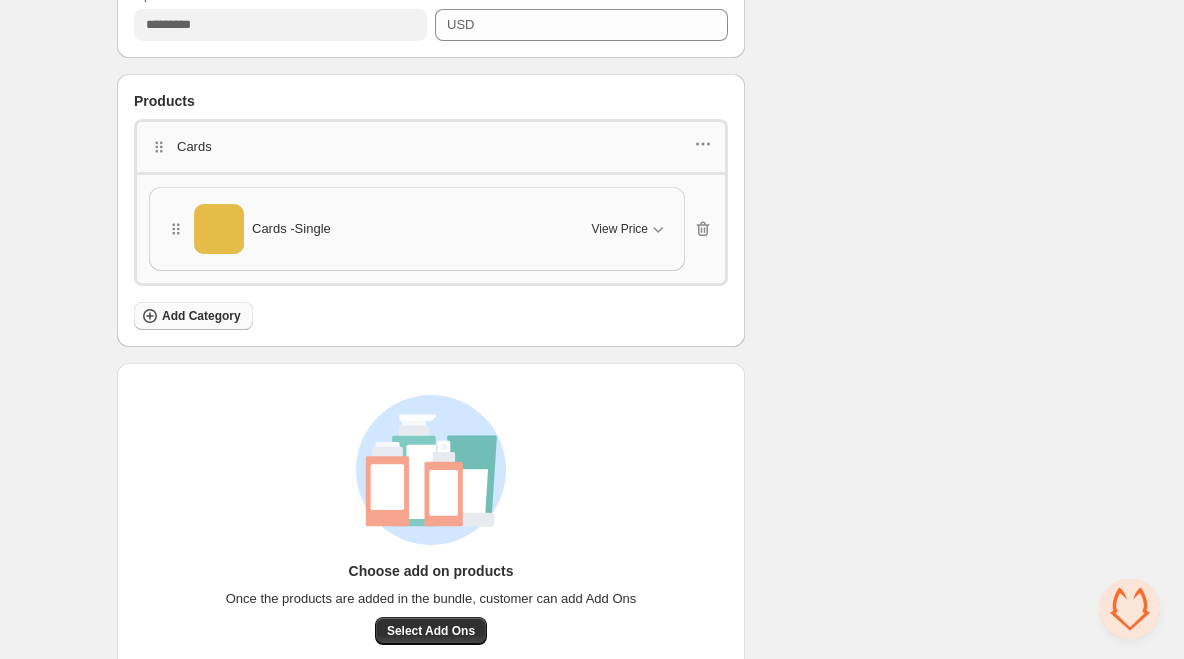 click on "Add Category" at bounding box center [201, 316] 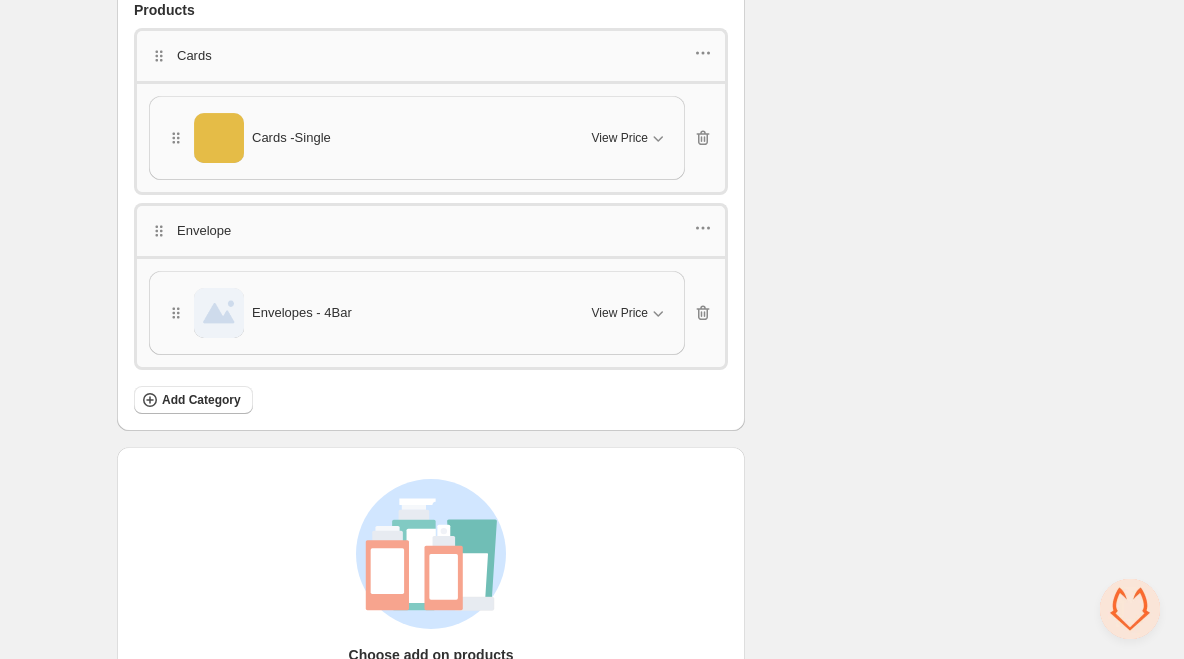 scroll, scrollTop: 1382, scrollLeft: 0, axis: vertical 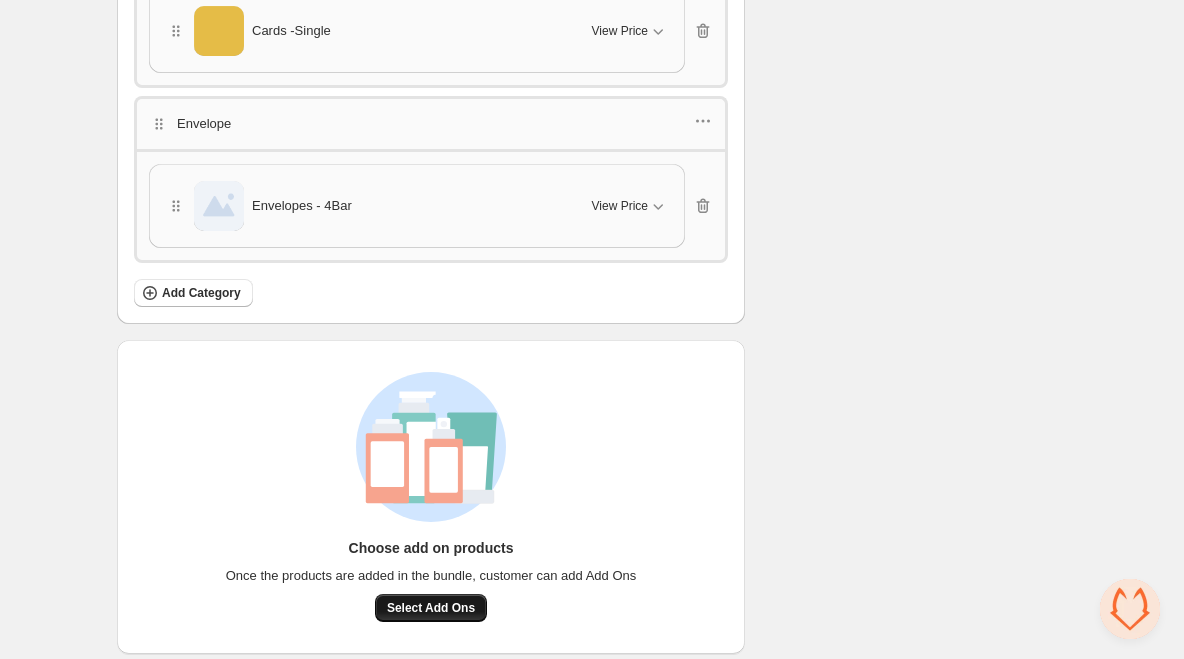 click on "Select Add Ons" at bounding box center (431, 608) 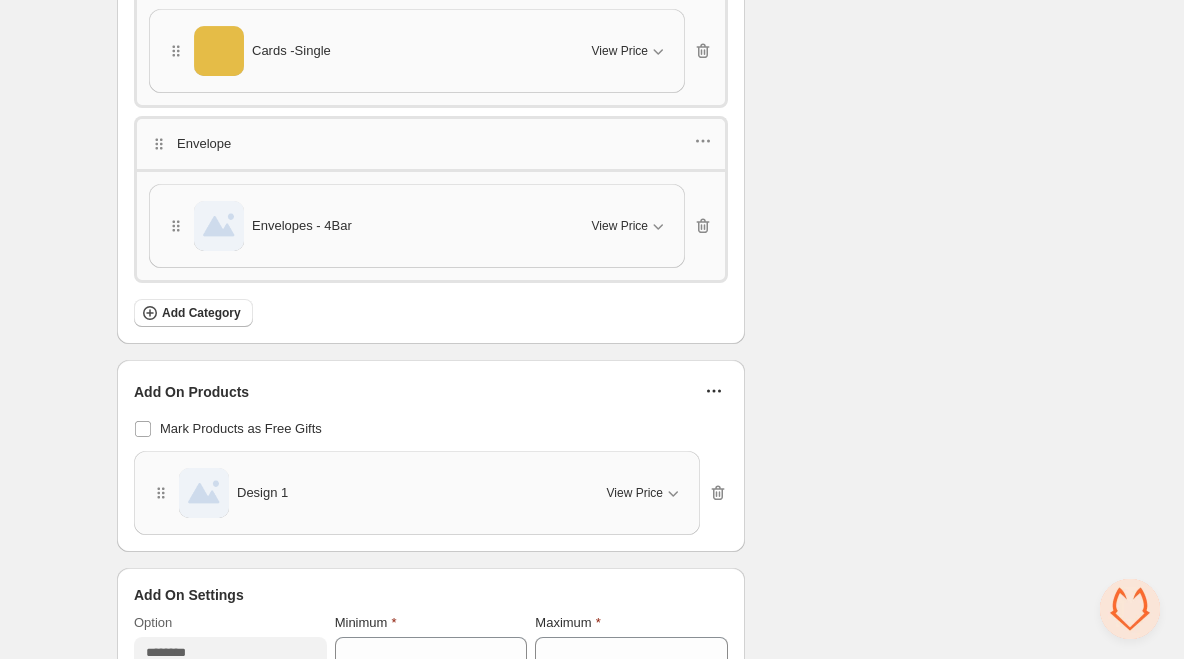 scroll, scrollTop: 1169, scrollLeft: 0, axis: vertical 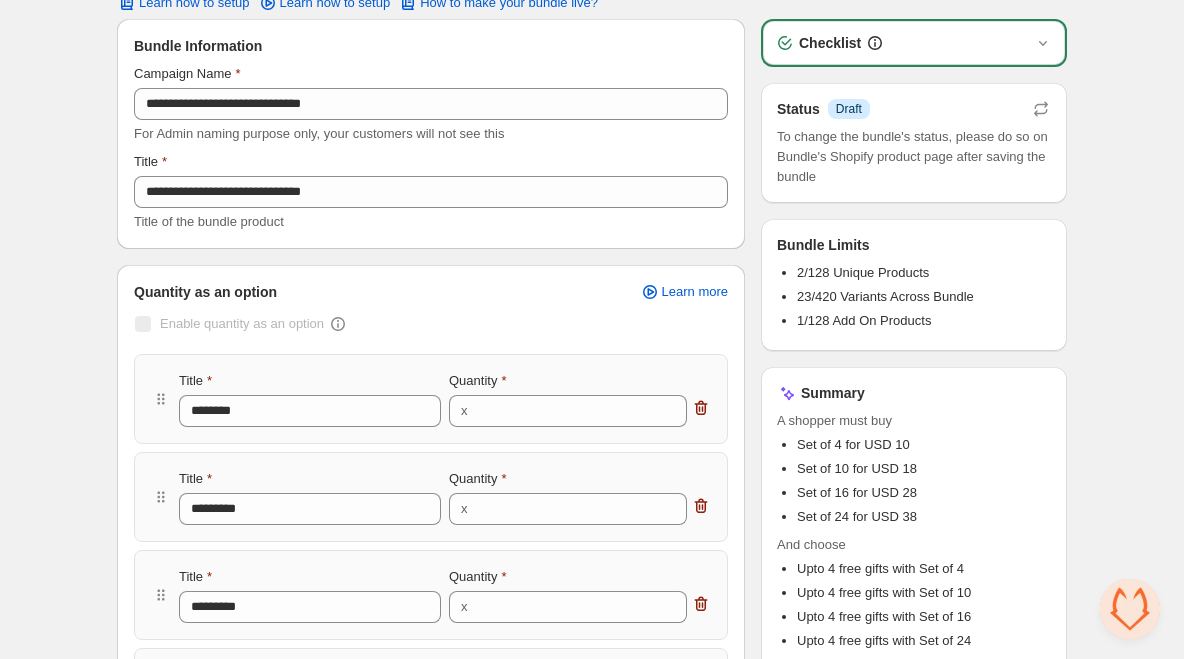 click on "Checklist" at bounding box center [914, 43] 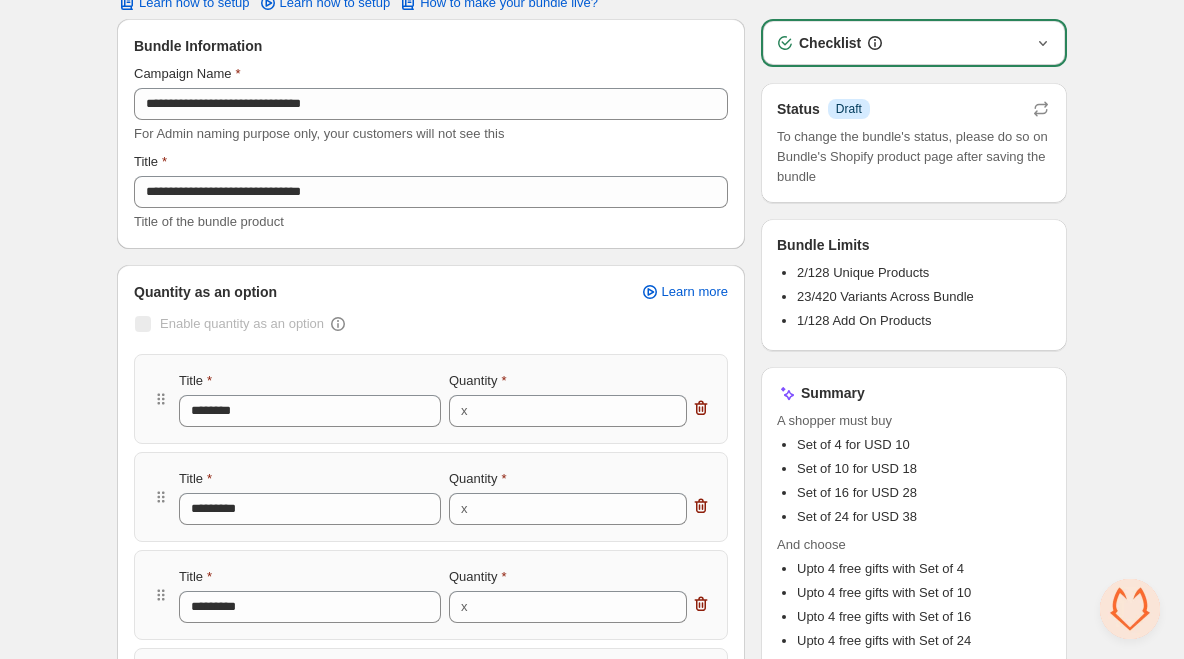 click 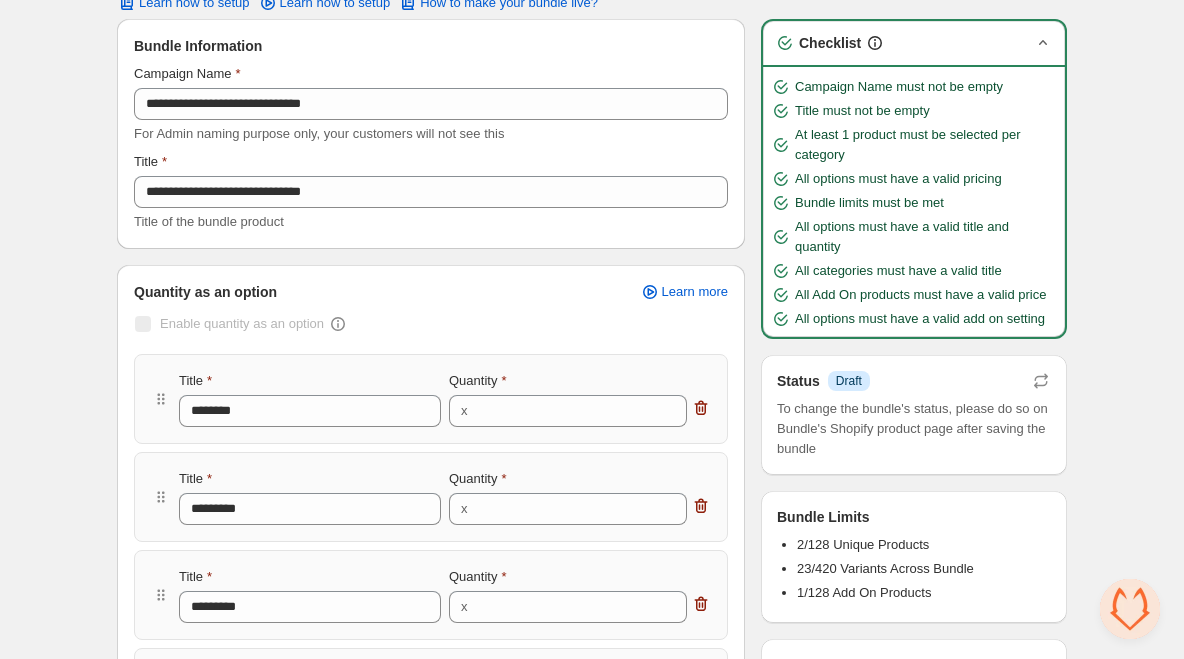 click 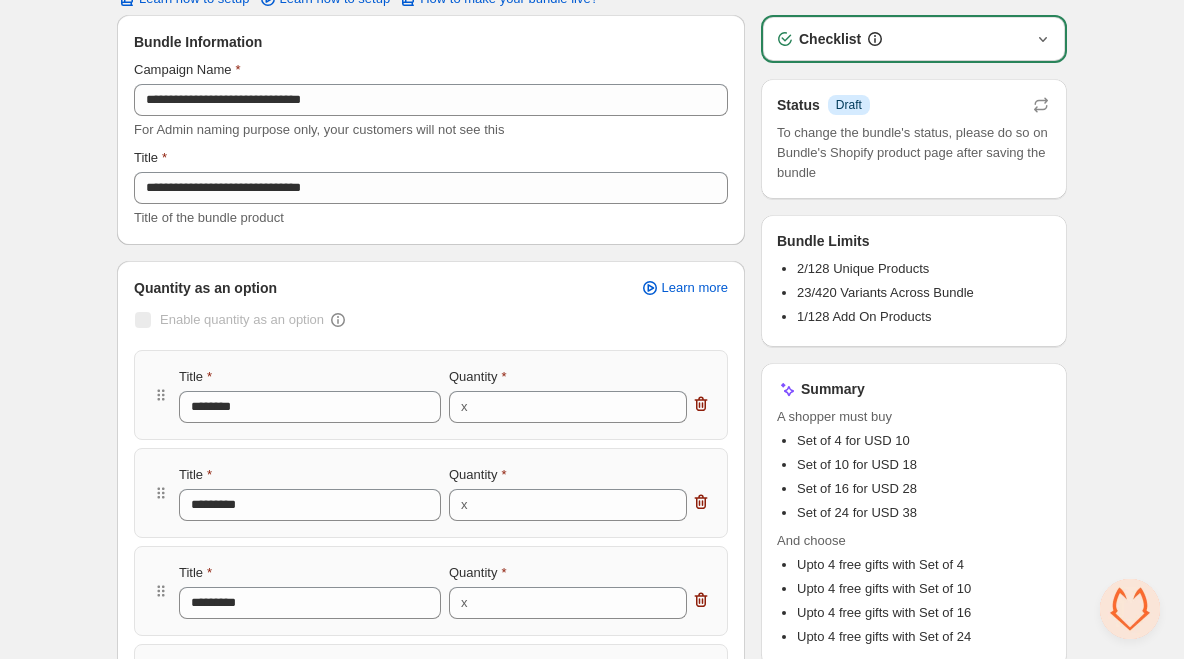 scroll, scrollTop: 0, scrollLeft: 0, axis: both 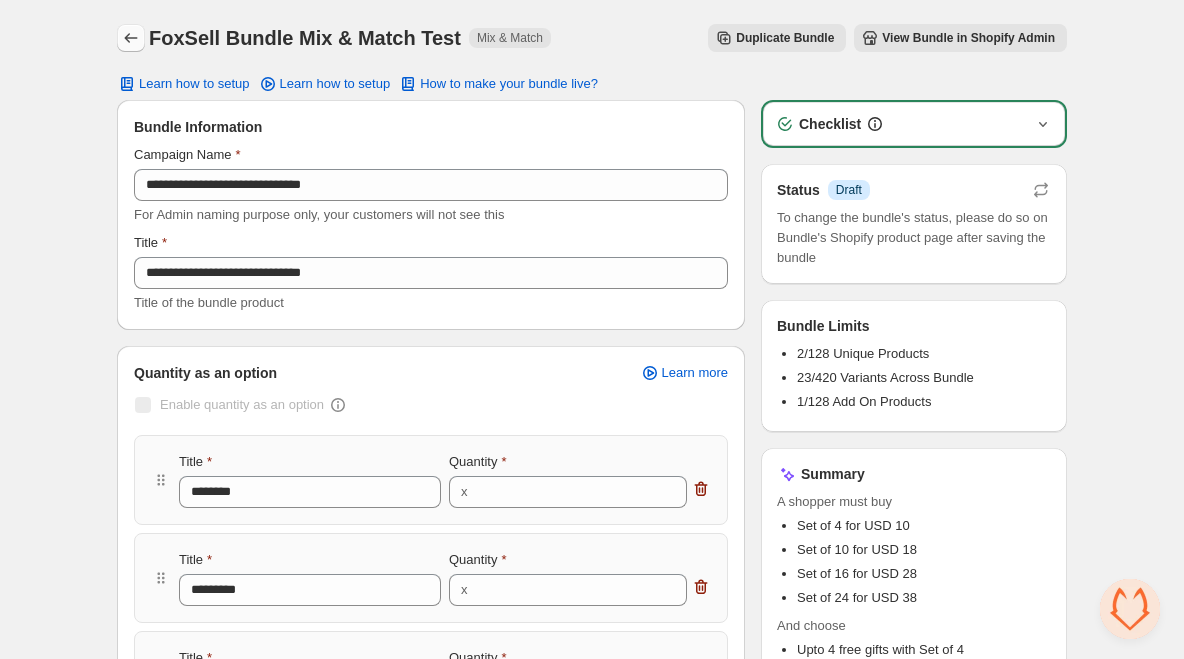click 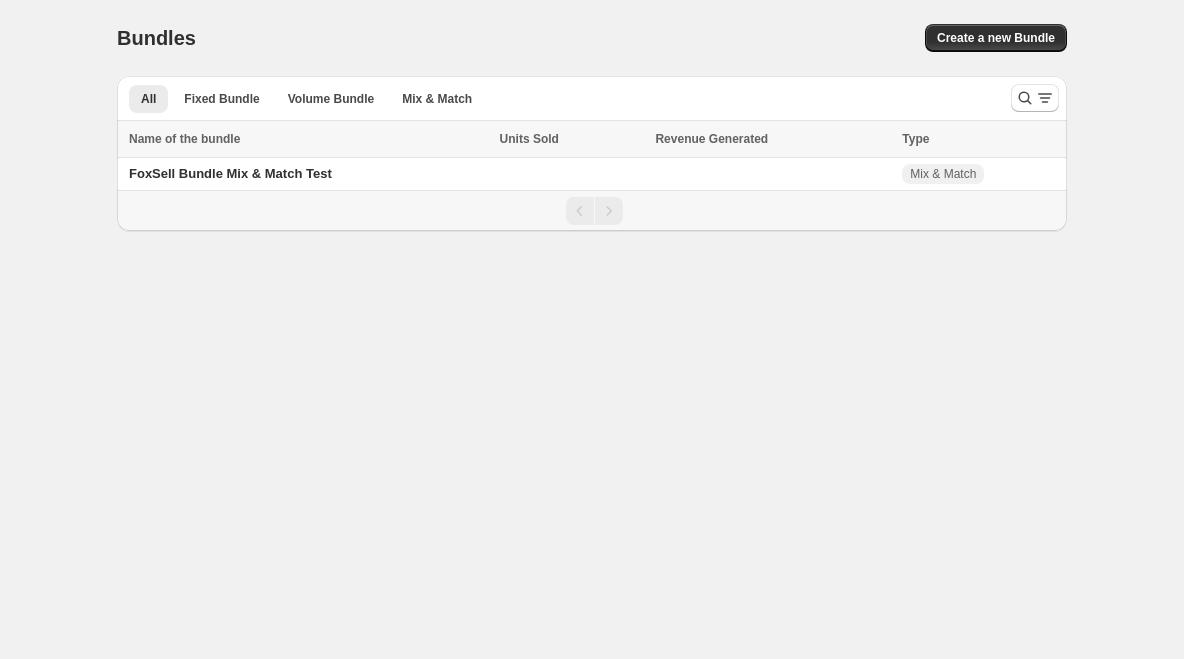 scroll, scrollTop: 0, scrollLeft: 0, axis: both 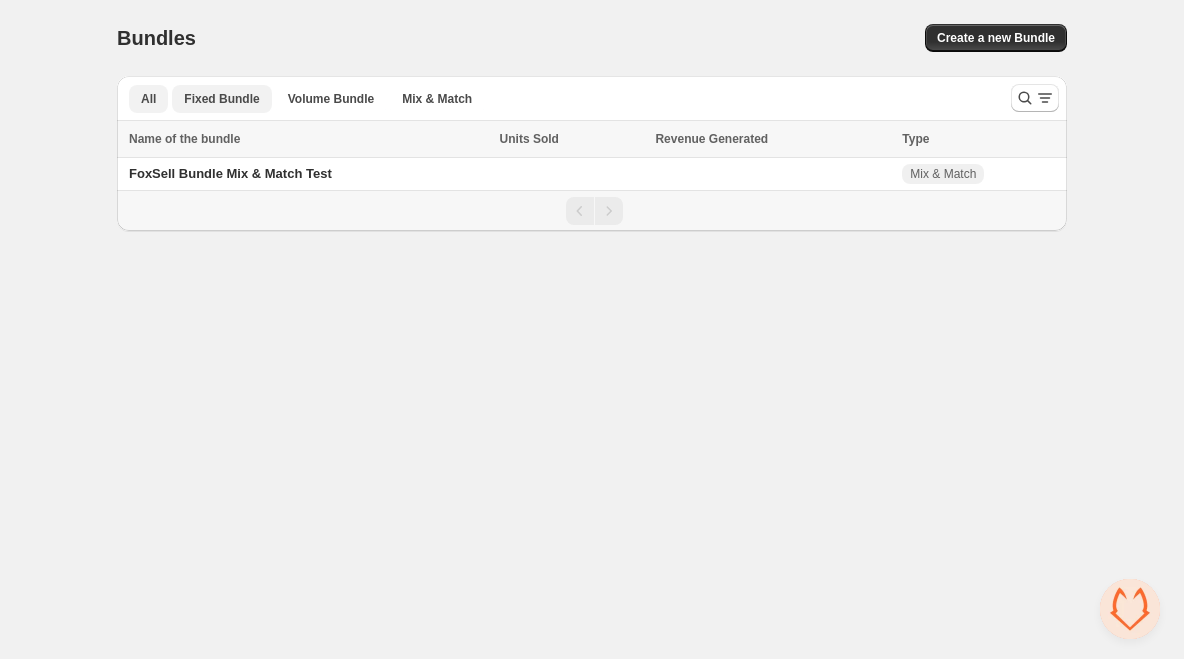click on "Fixed Bundle" at bounding box center [221, 99] 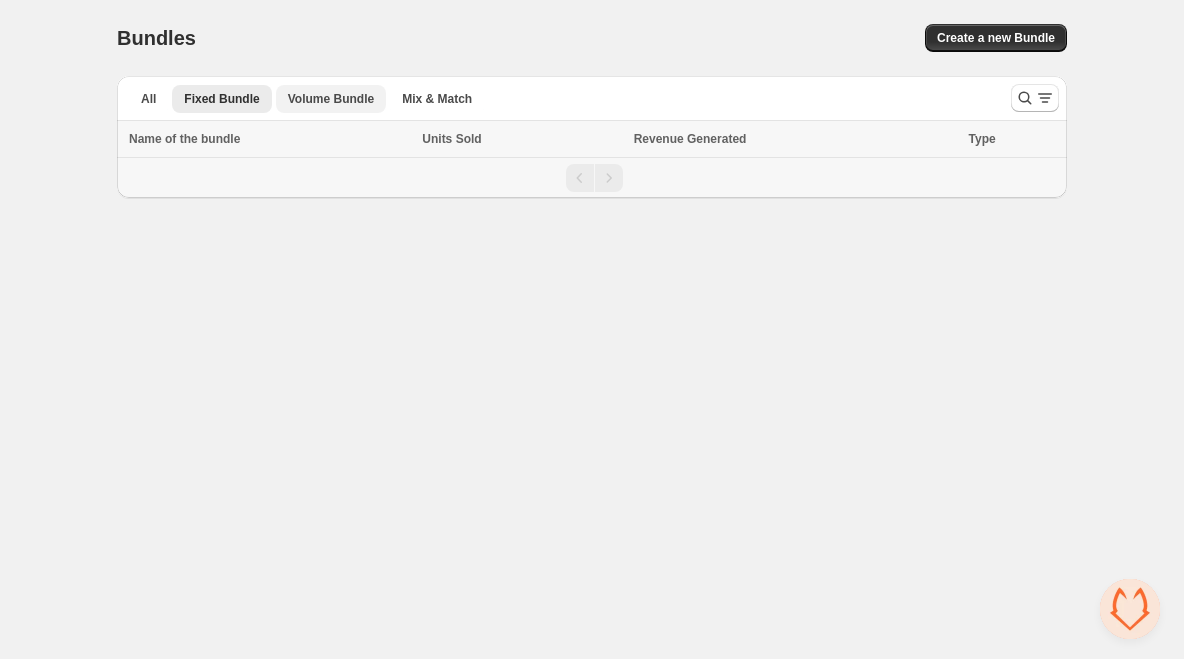 click on "Volume Bundle" at bounding box center (331, 99) 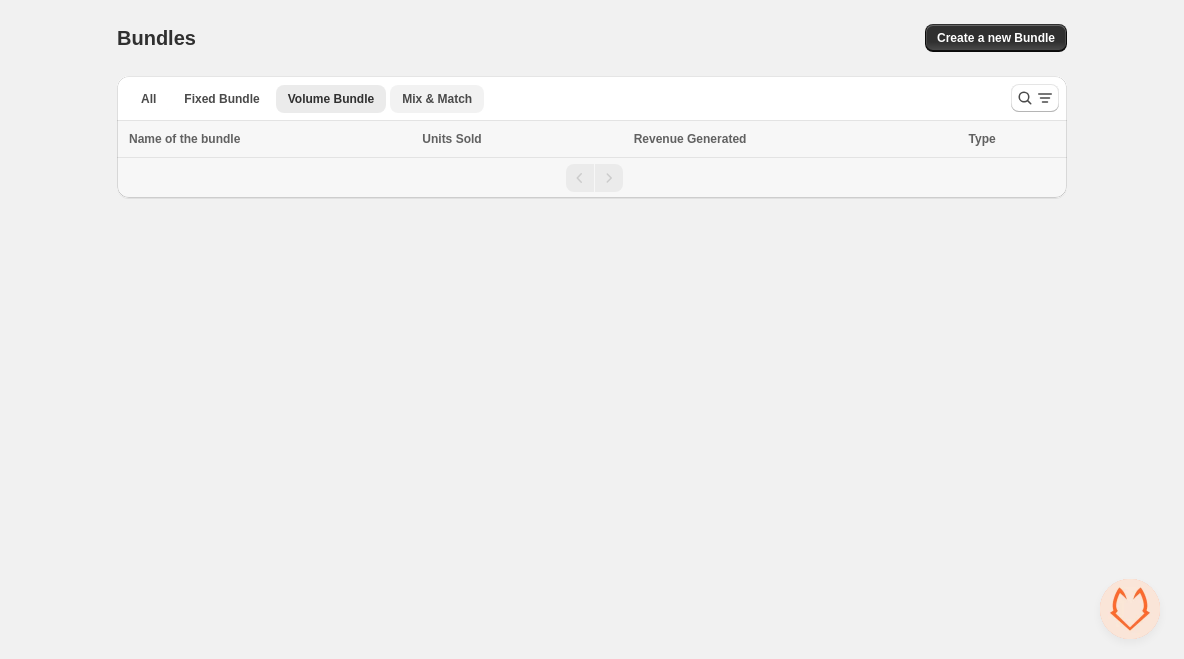 click on "Mix & Match" at bounding box center [437, 99] 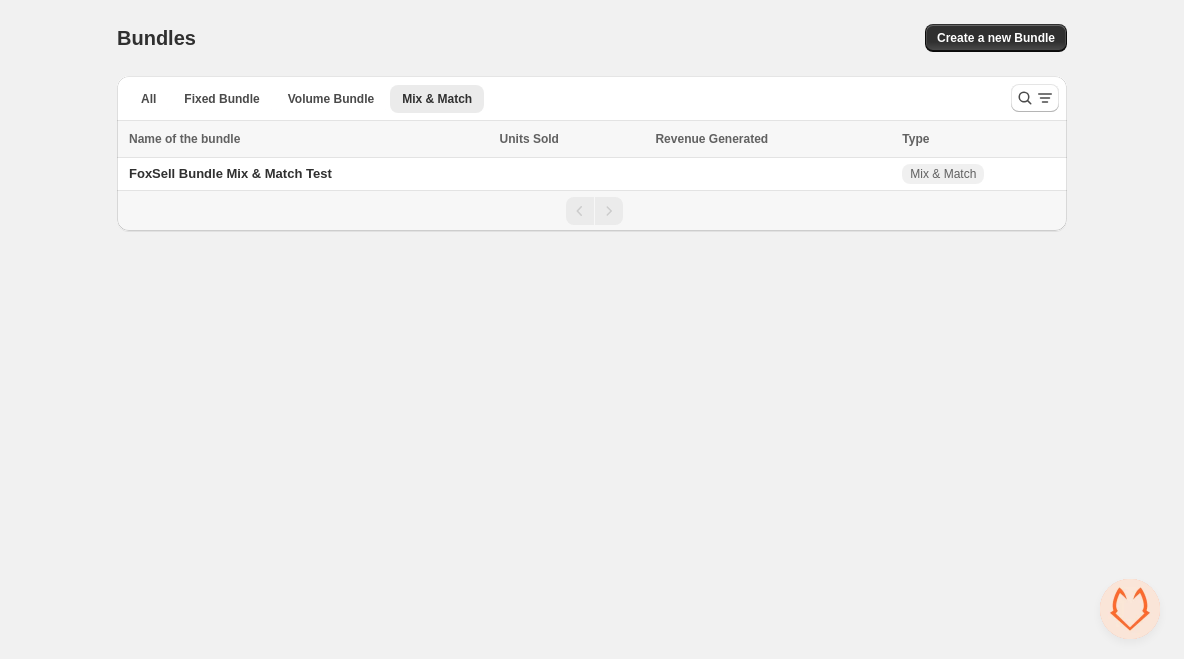 click at bounding box center [1130, 609] 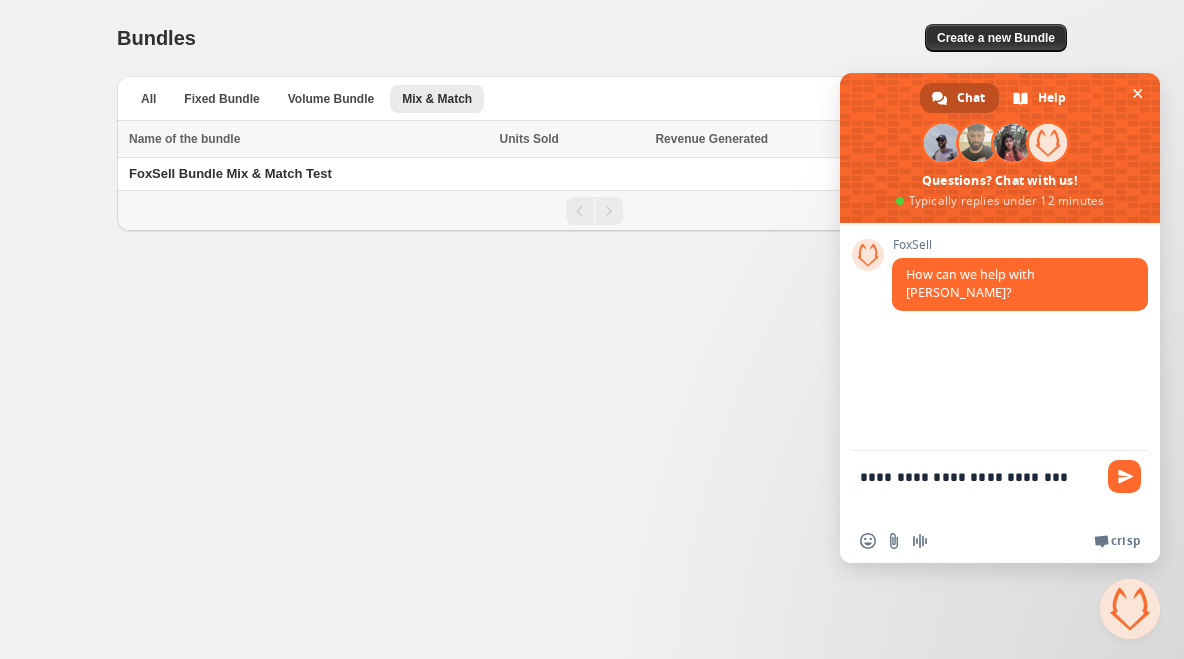 type on "**********" 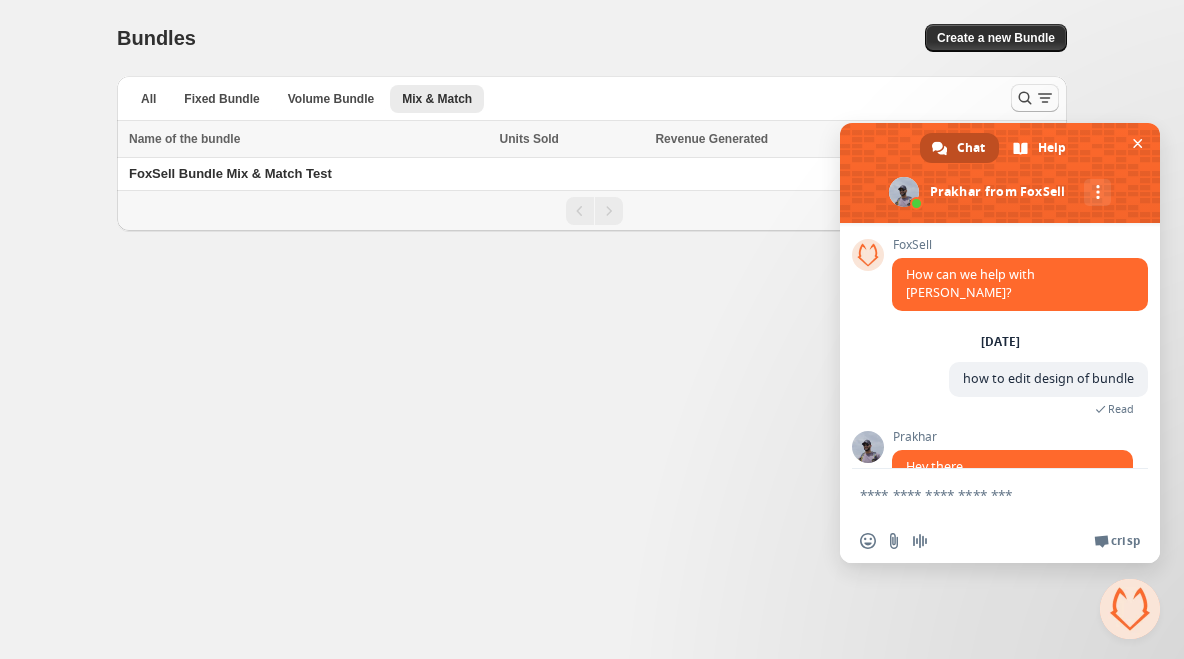 scroll, scrollTop: 58, scrollLeft: 0, axis: vertical 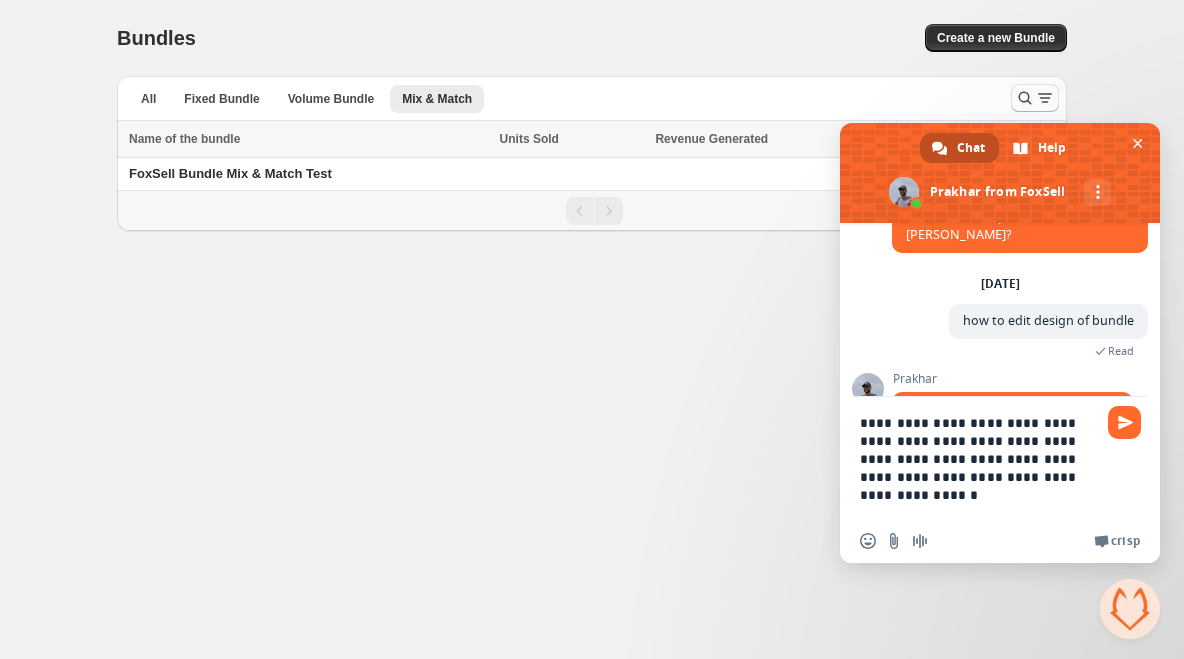 type on "**********" 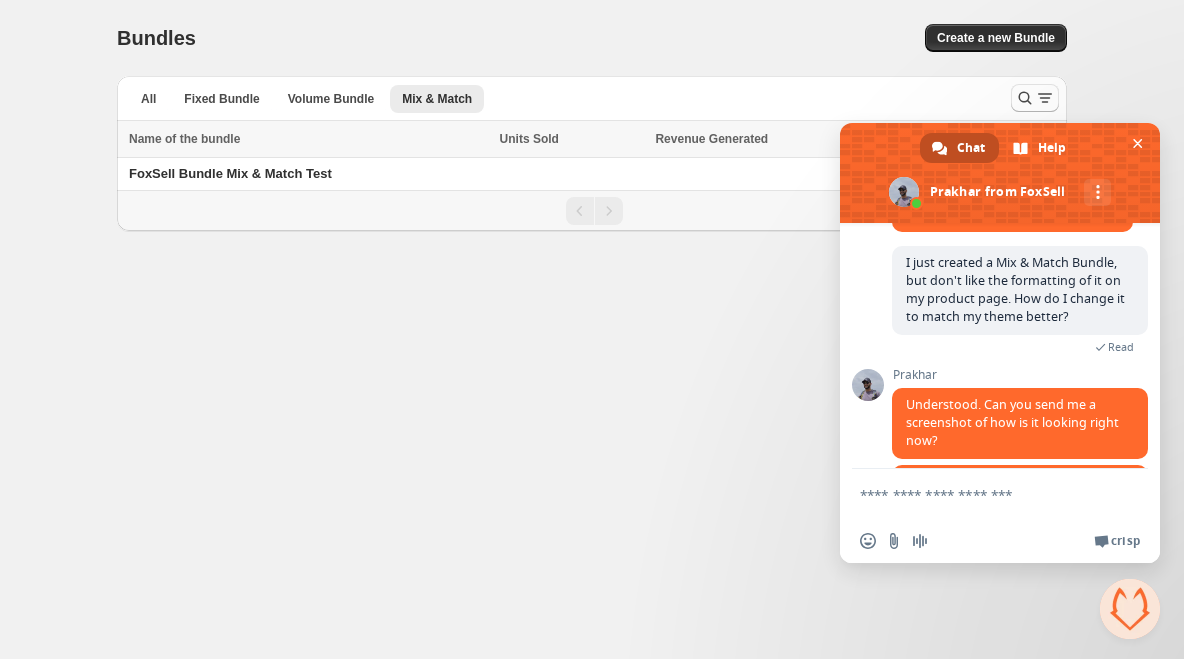 scroll, scrollTop: 330, scrollLeft: 0, axis: vertical 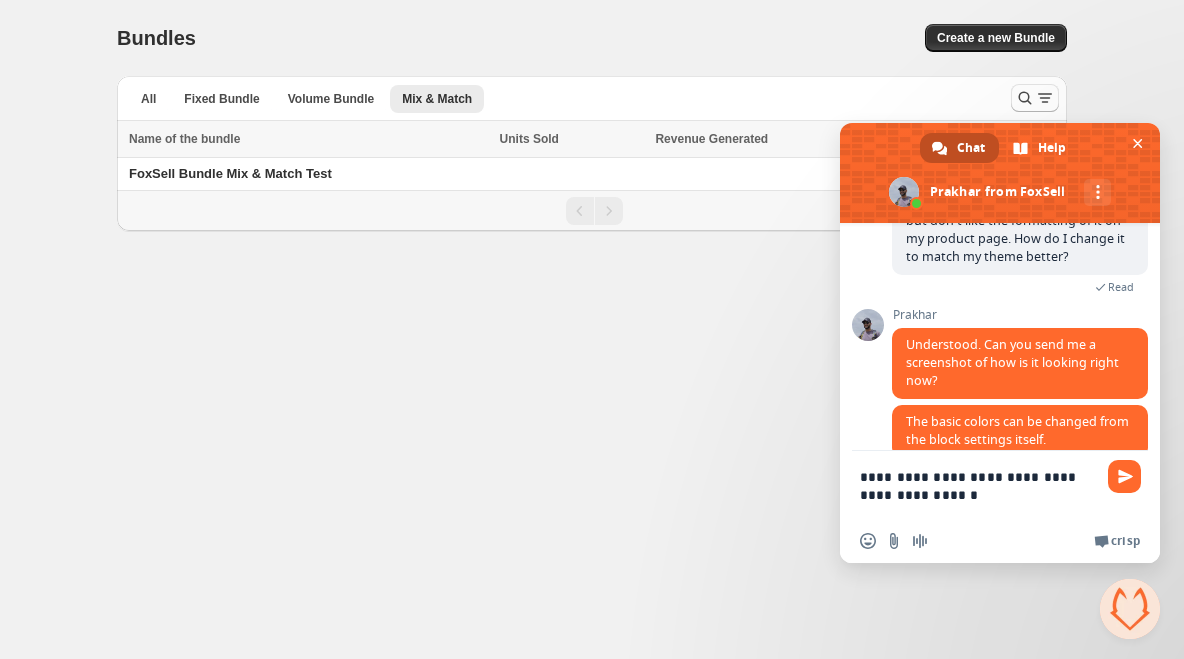 type on "**********" 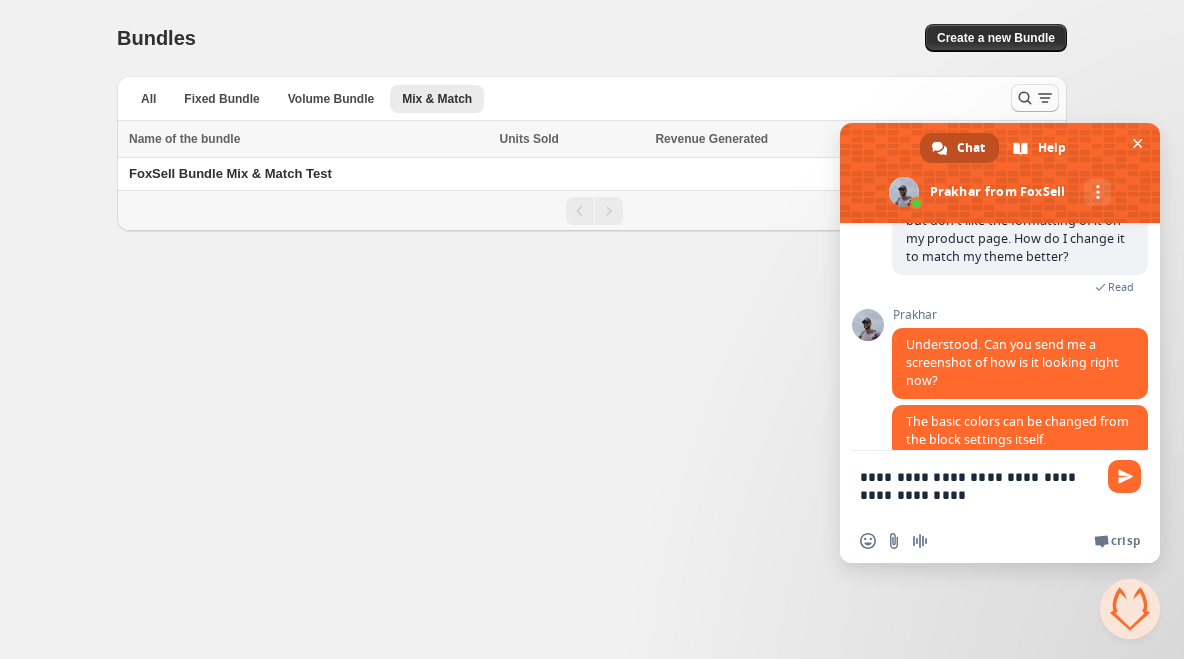 type 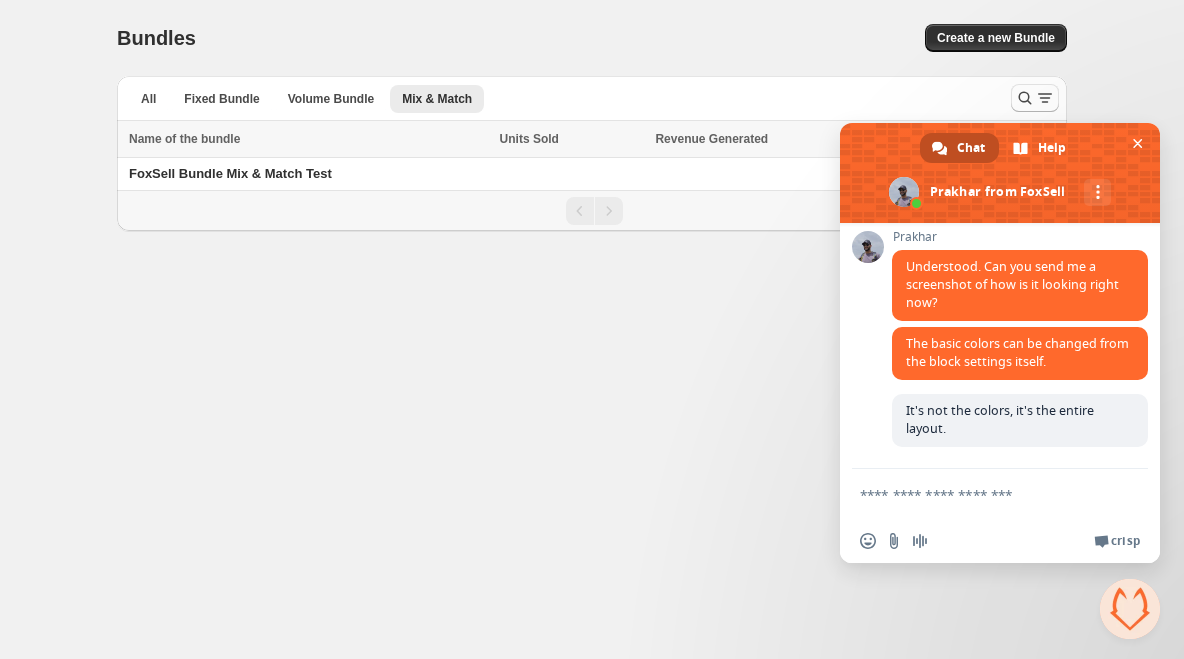scroll, scrollTop: 398, scrollLeft: 0, axis: vertical 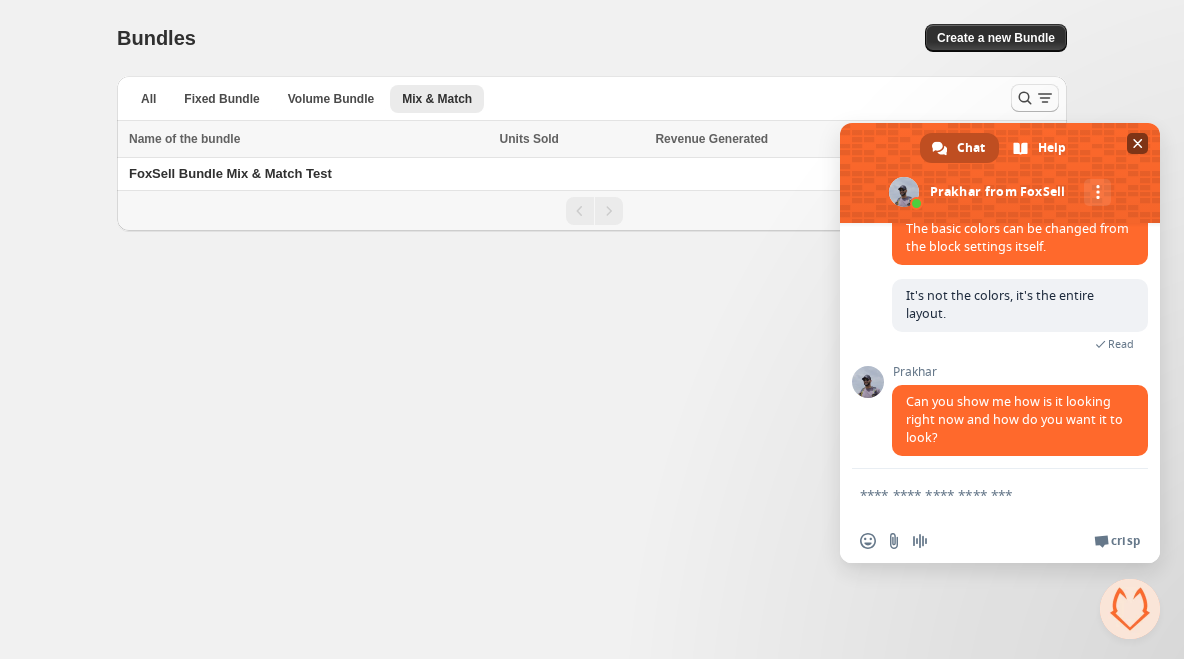 click at bounding box center (1138, 143) 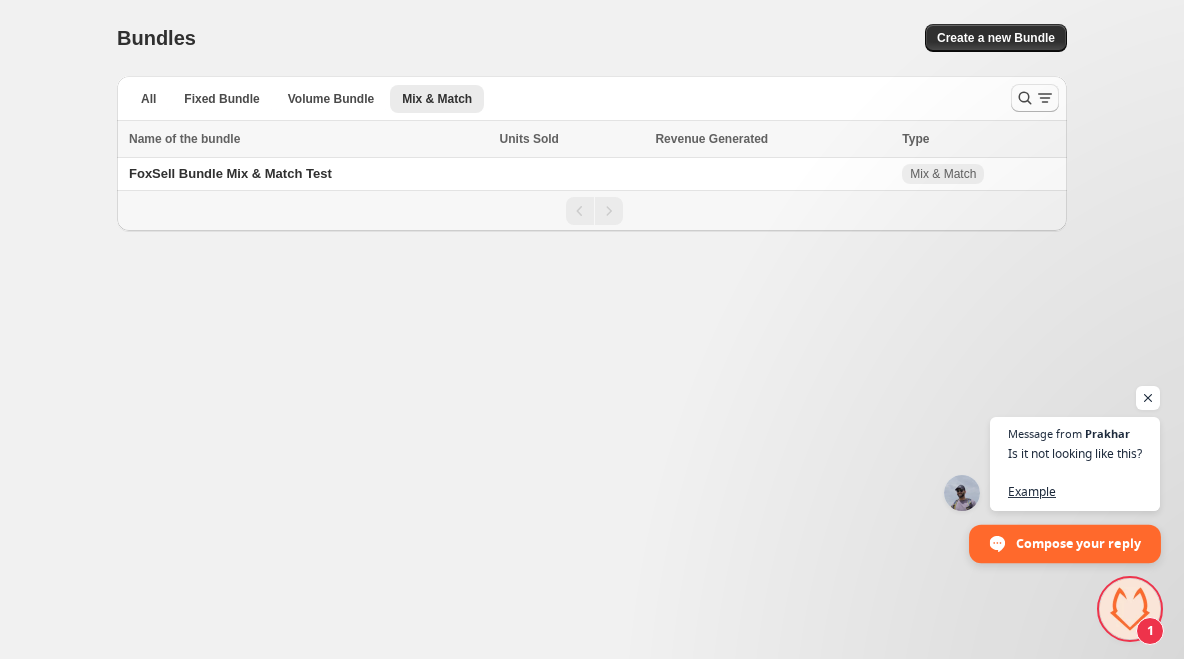 click on "Compose your reply" at bounding box center (1078, 542) 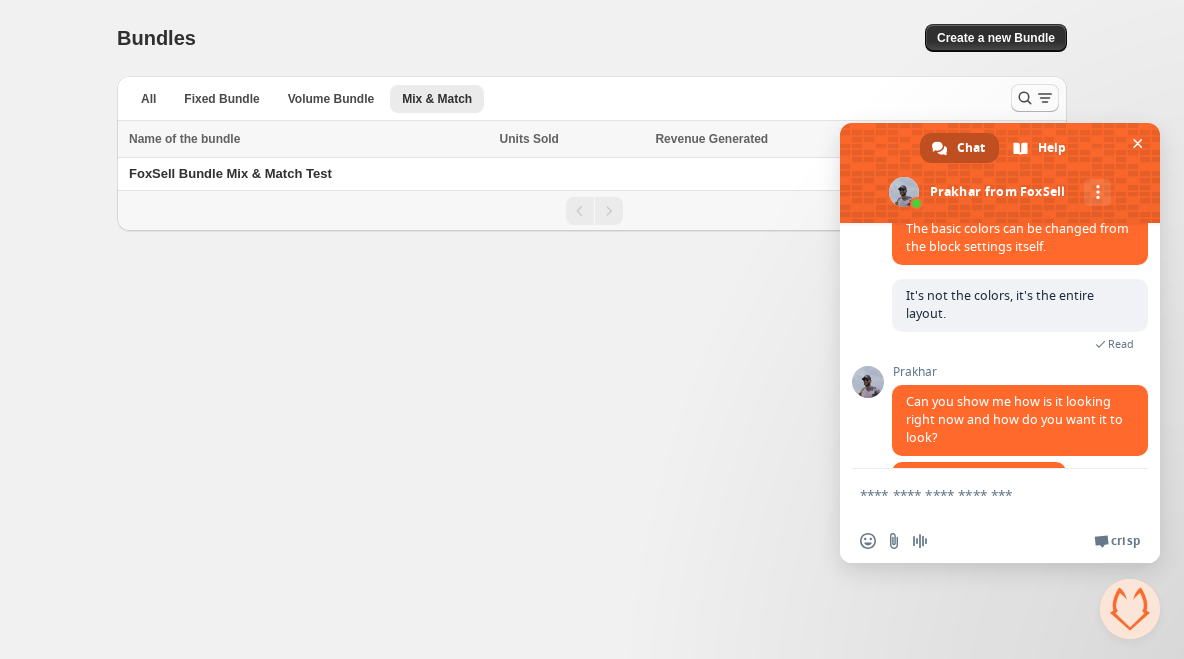 scroll, scrollTop: 711, scrollLeft: 0, axis: vertical 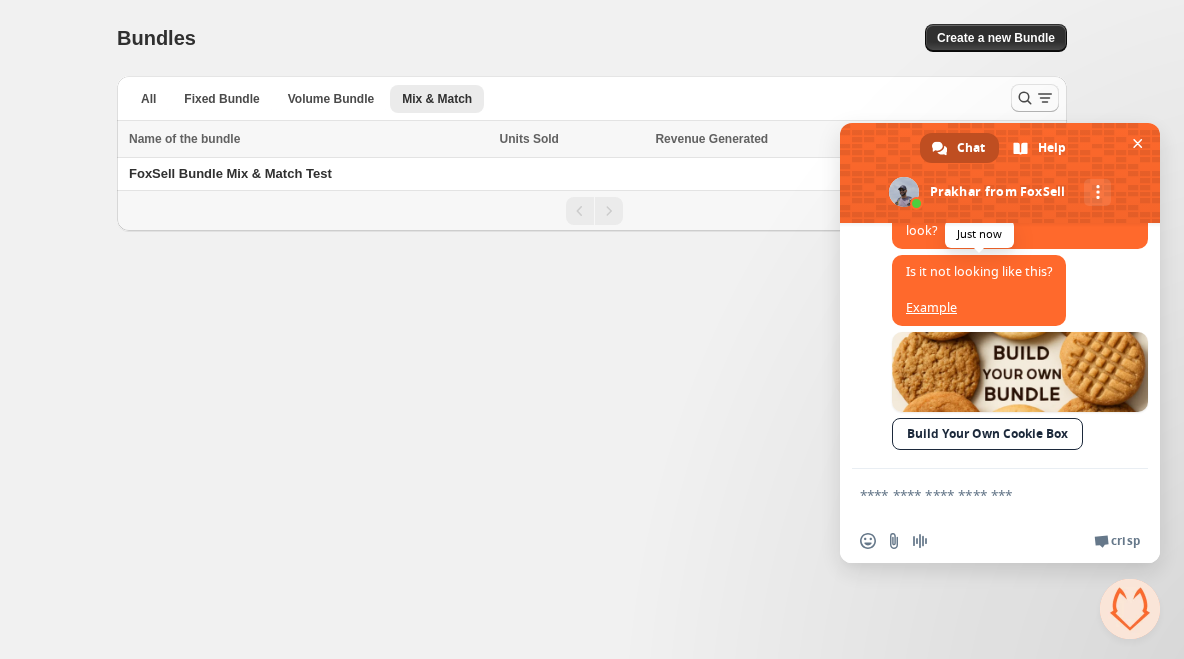 click on "Example" at bounding box center [931, 307] 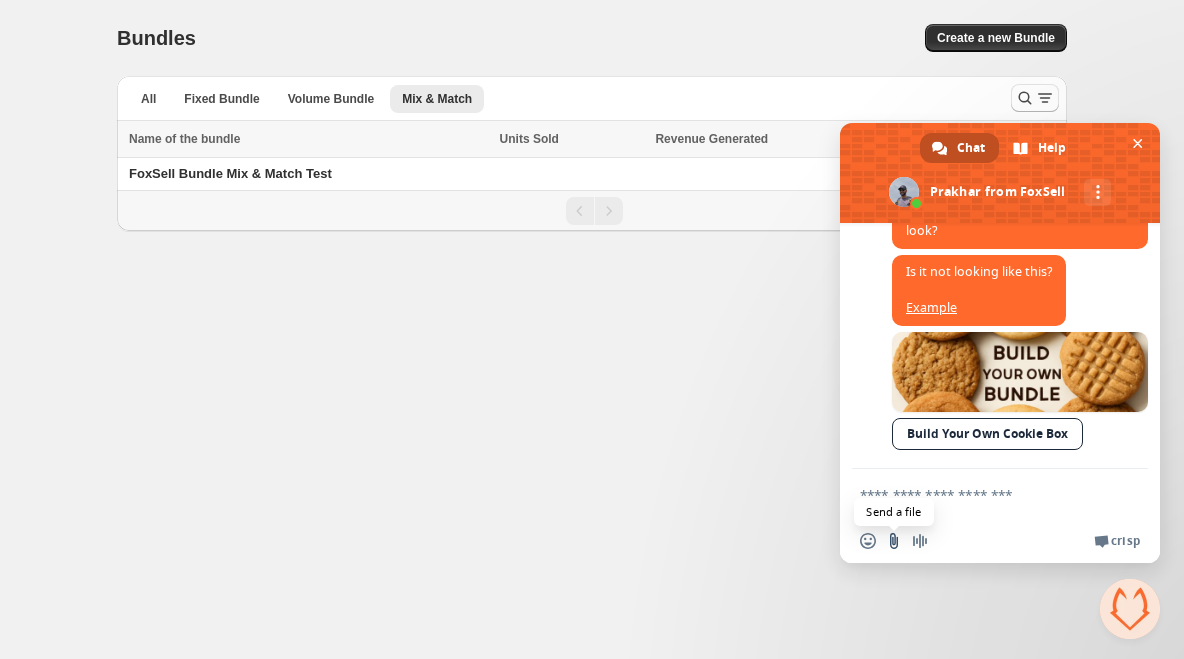 click at bounding box center [894, 541] 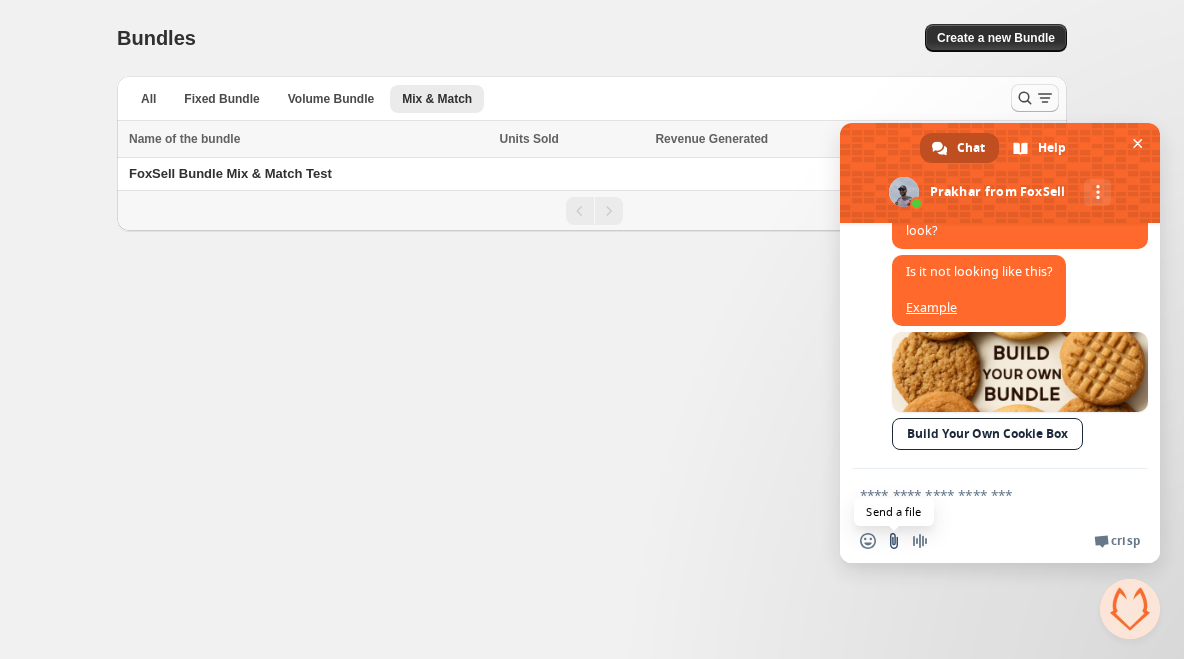 type on "**********" 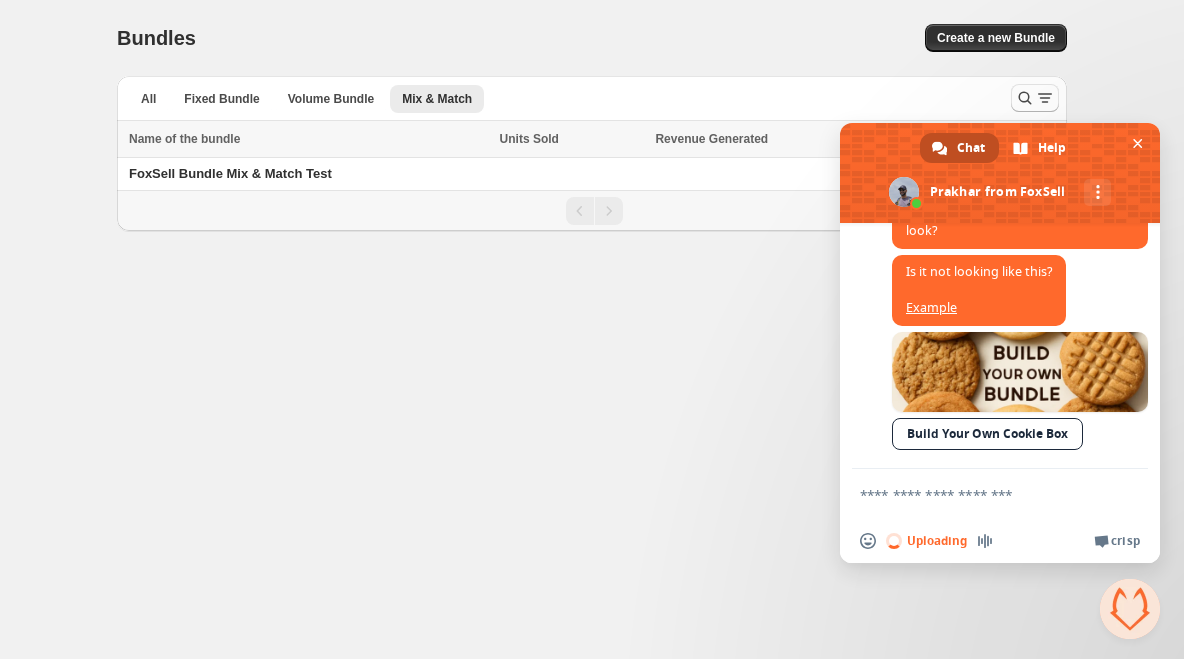 click at bounding box center (980, 494) 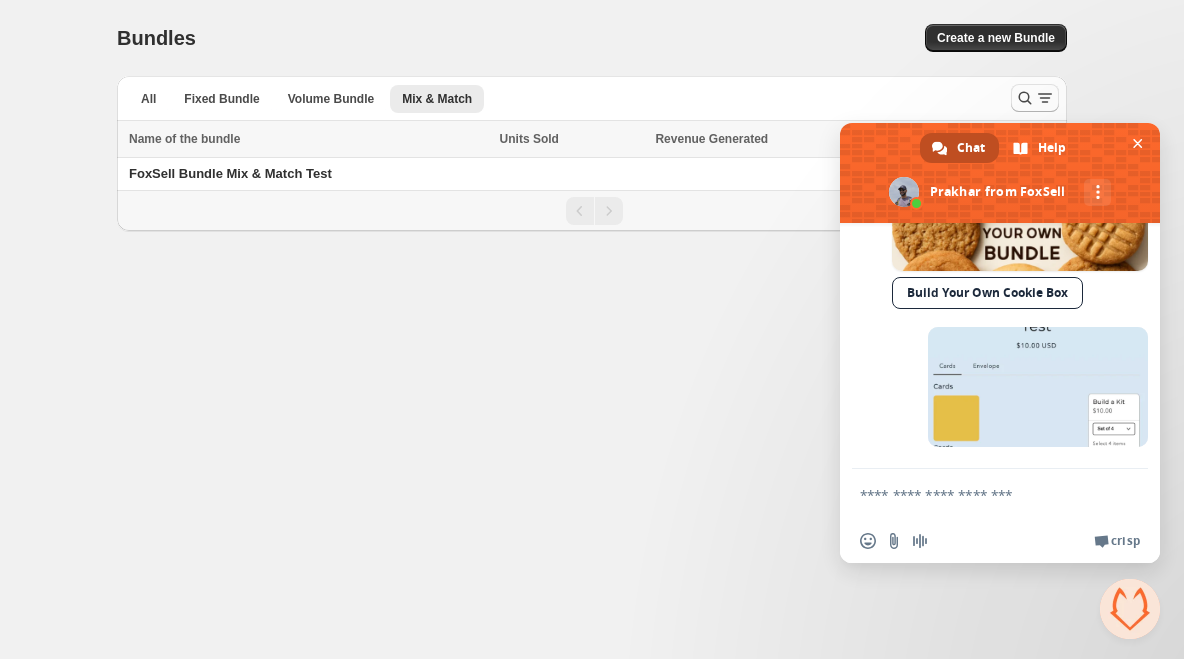 scroll, scrollTop: 845, scrollLeft: 0, axis: vertical 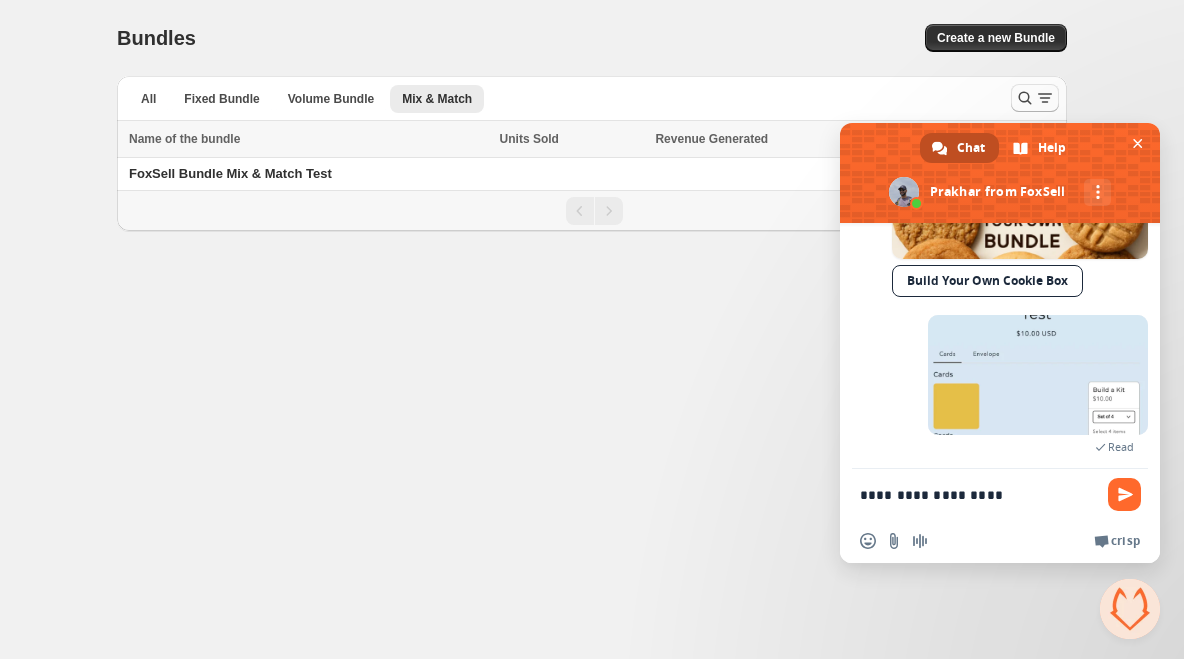 type on "**********" 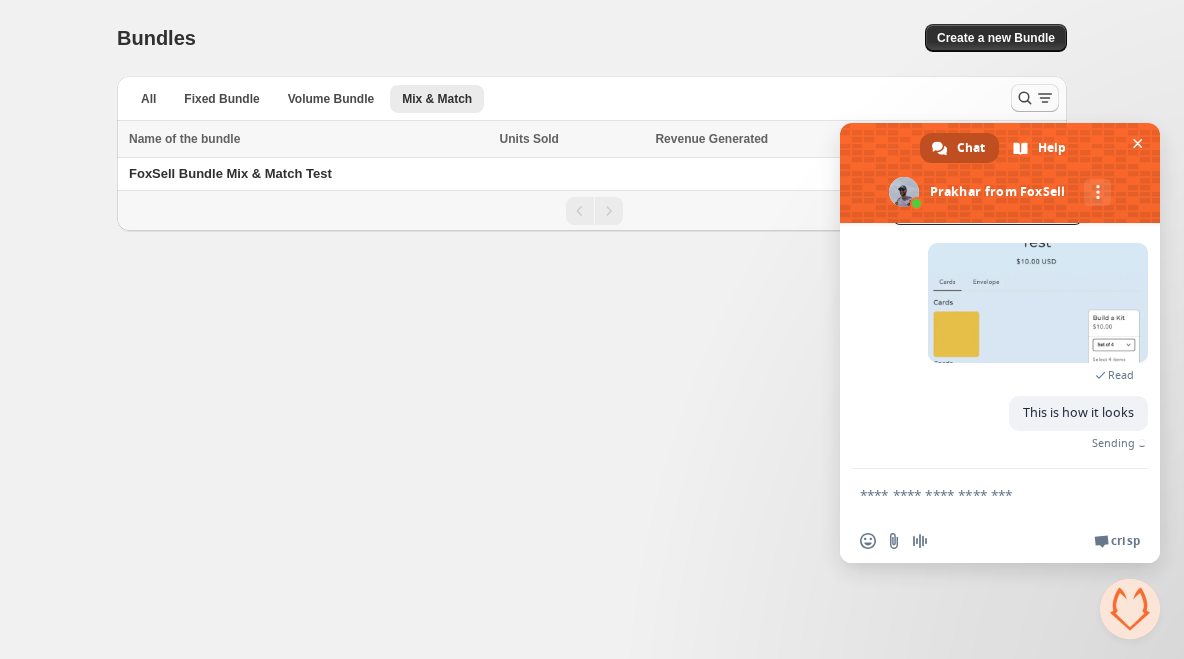 scroll, scrollTop: 867, scrollLeft: 0, axis: vertical 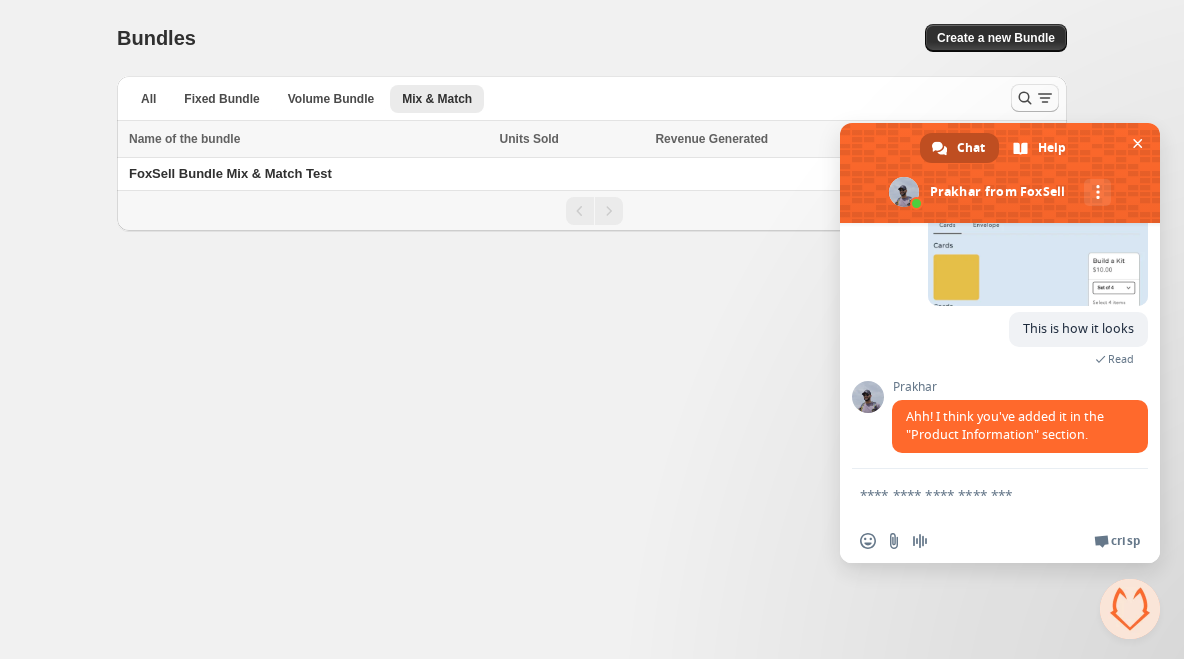 click at bounding box center [980, 494] 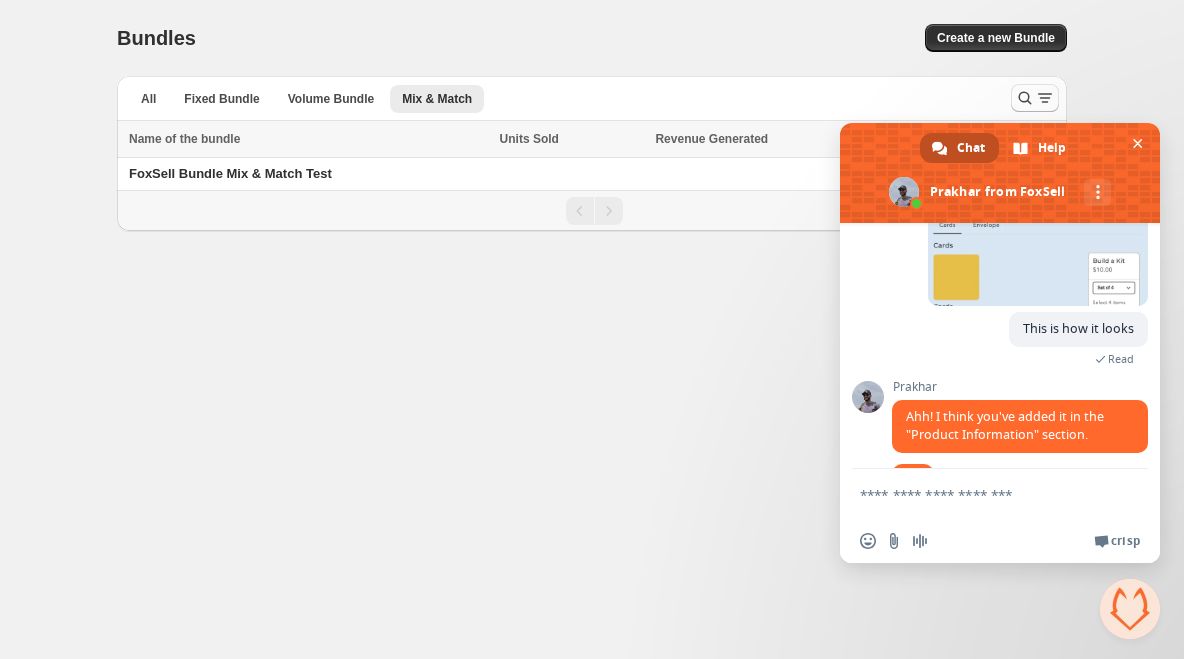 scroll, scrollTop: 1014, scrollLeft: 0, axis: vertical 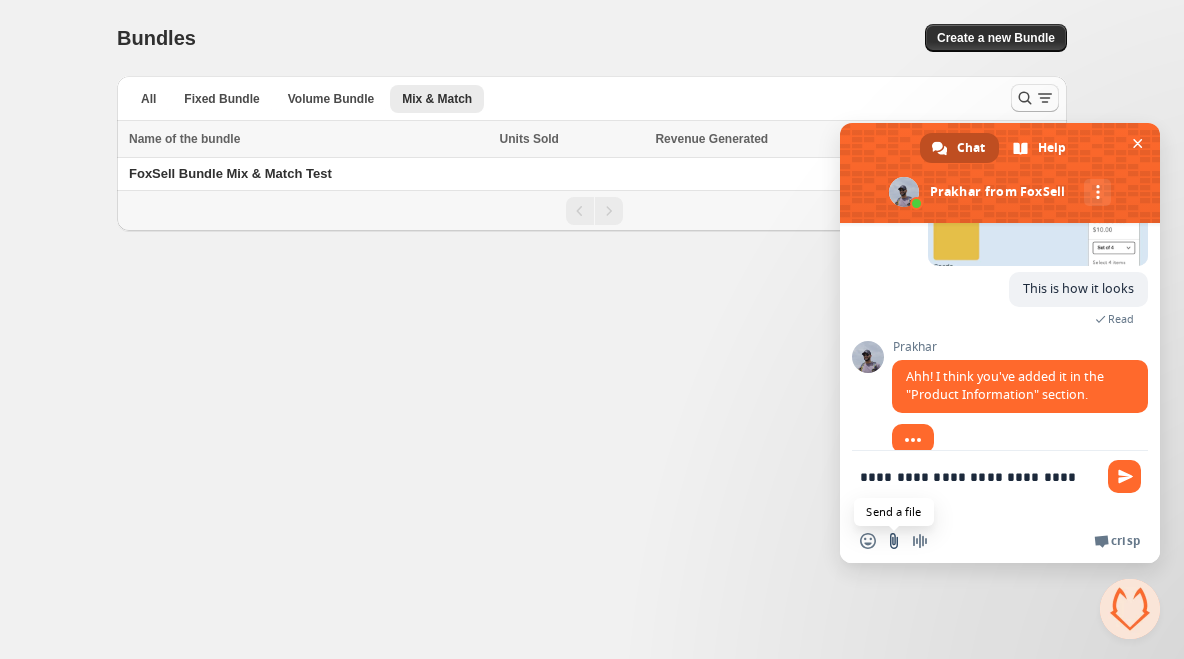 type on "**********" 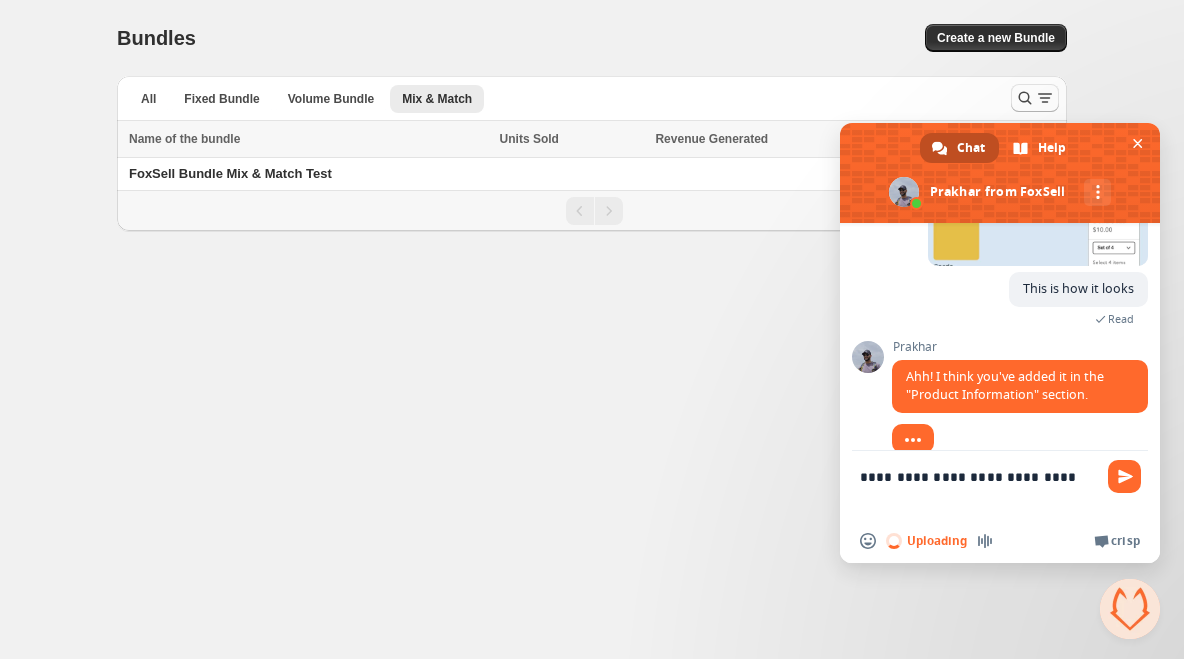 type 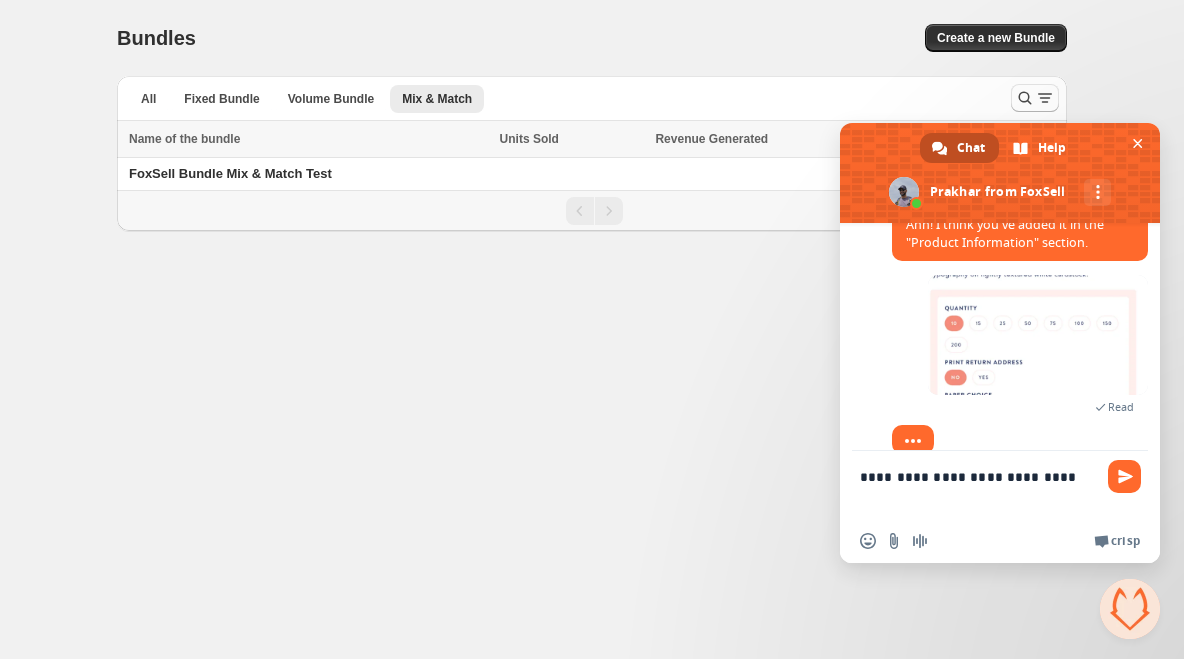 scroll, scrollTop: 1126, scrollLeft: 0, axis: vertical 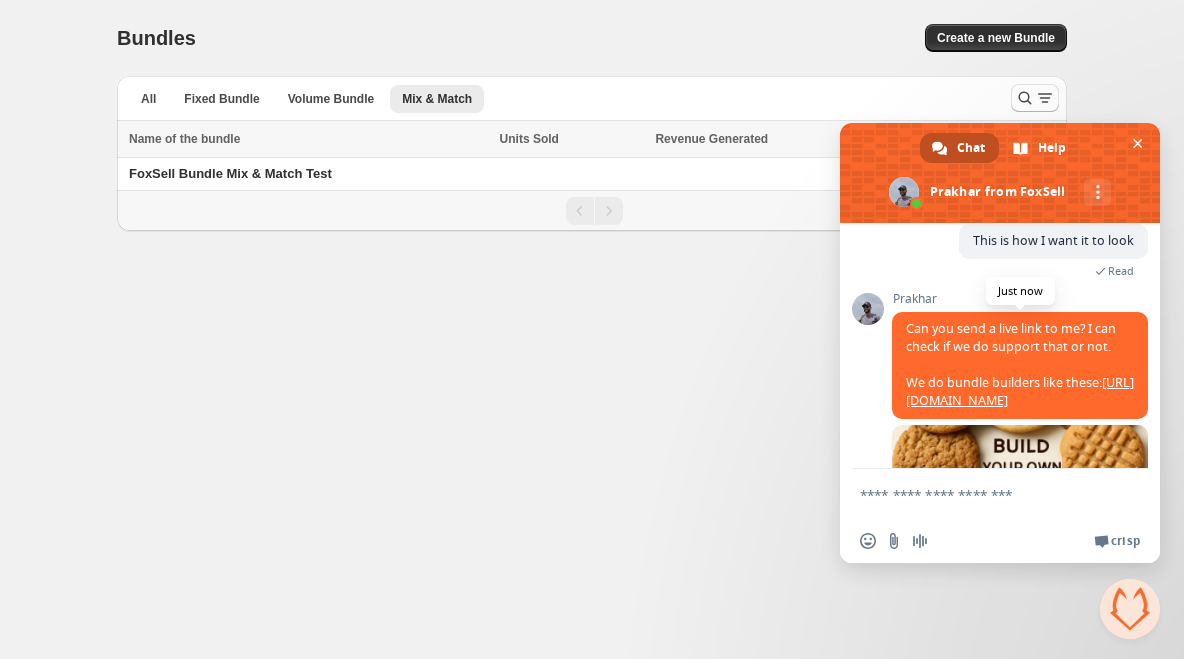 click on "[URL][DOMAIN_NAME]" at bounding box center [1020, 391] 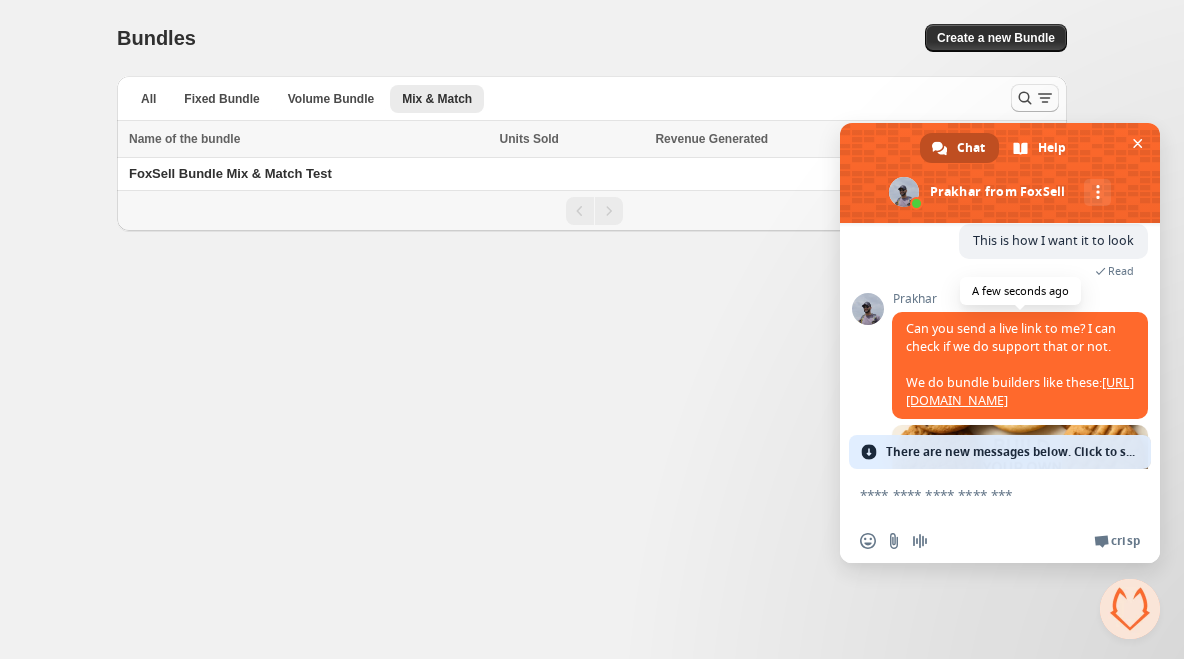 scroll, scrollTop: 1627, scrollLeft: 0, axis: vertical 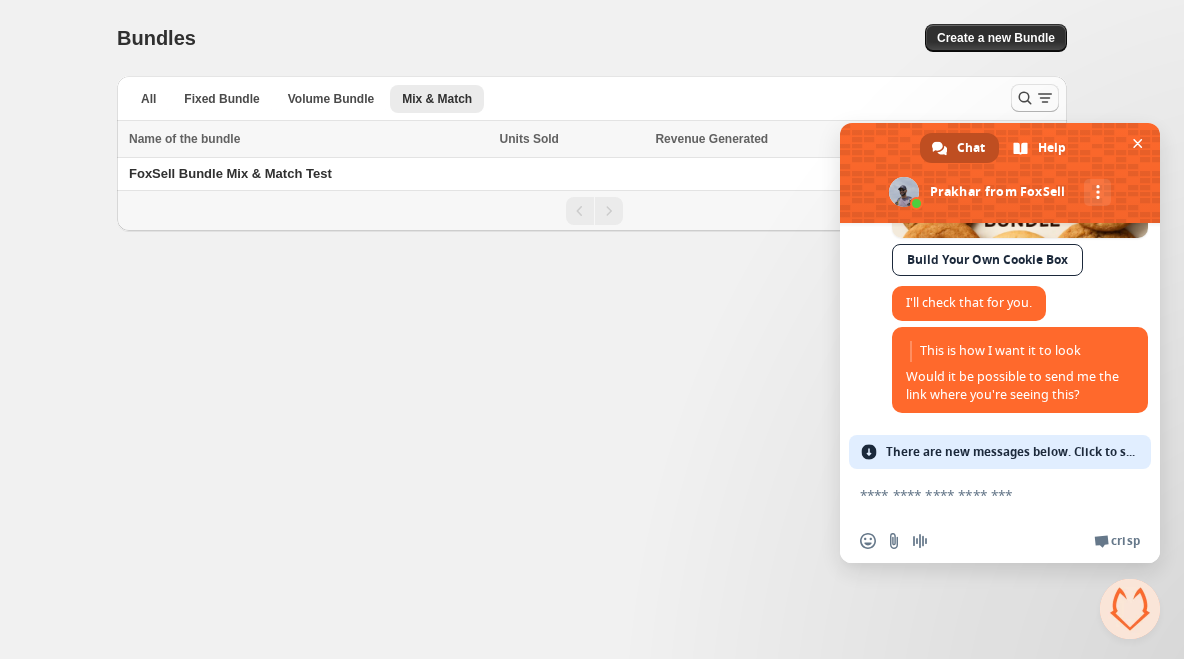 click at bounding box center (980, 494) 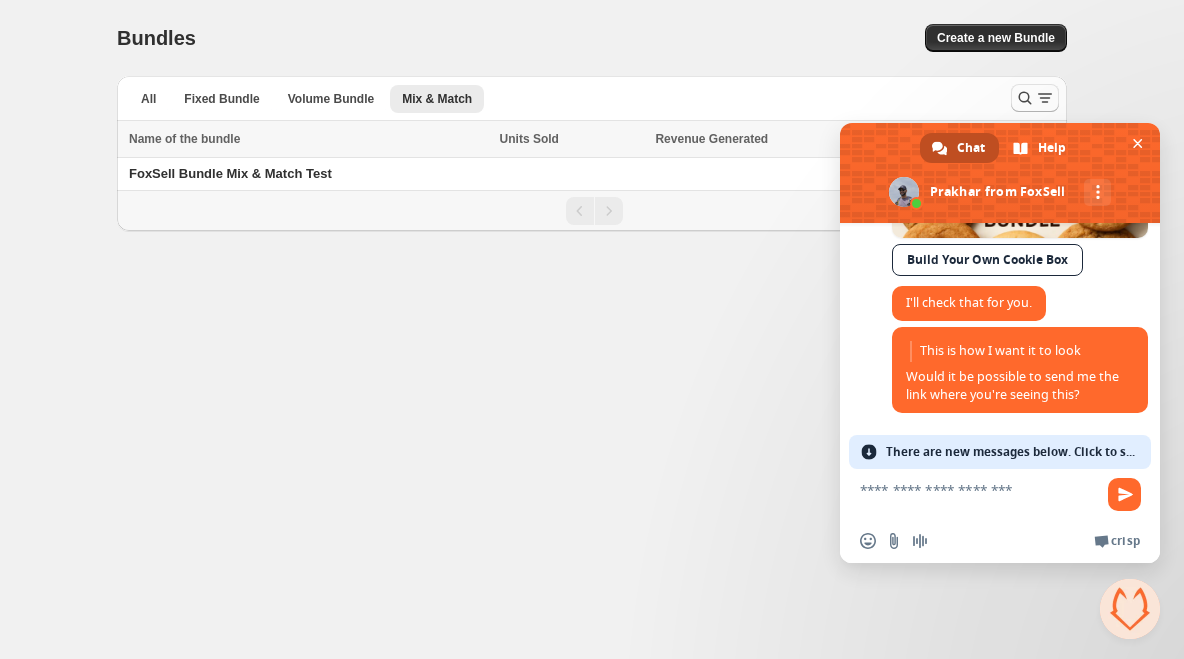 scroll, scrollTop: 5, scrollLeft: 0, axis: vertical 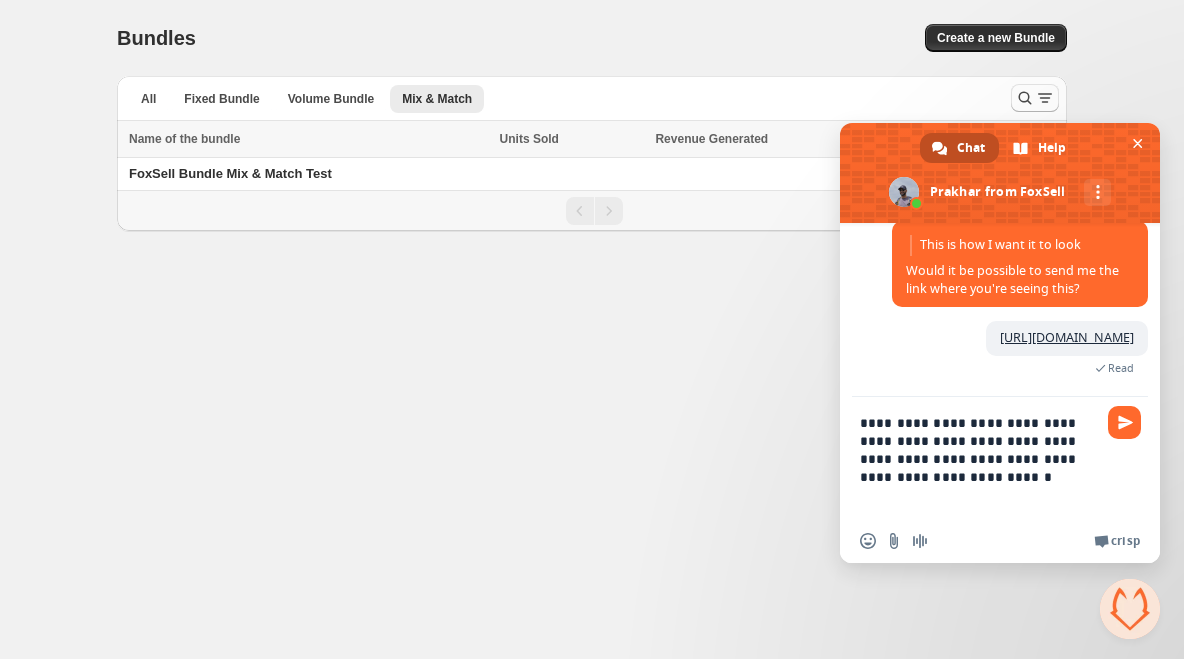 type on "**********" 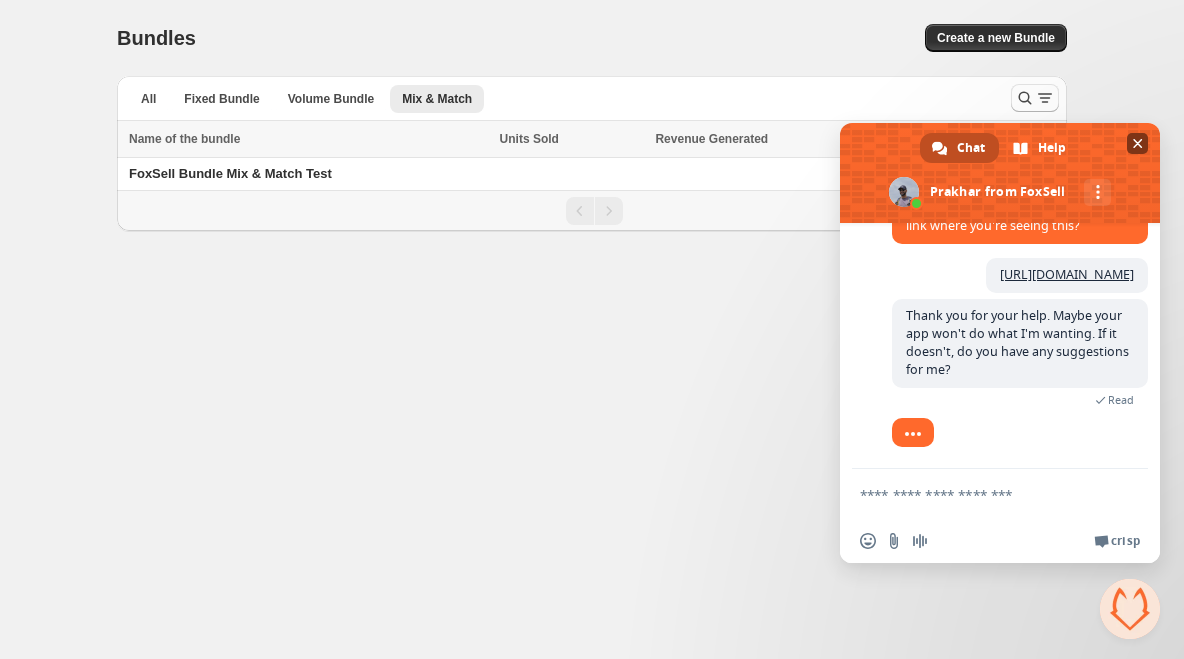 scroll, scrollTop: 1872, scrollLeft: 0, axis: vertical 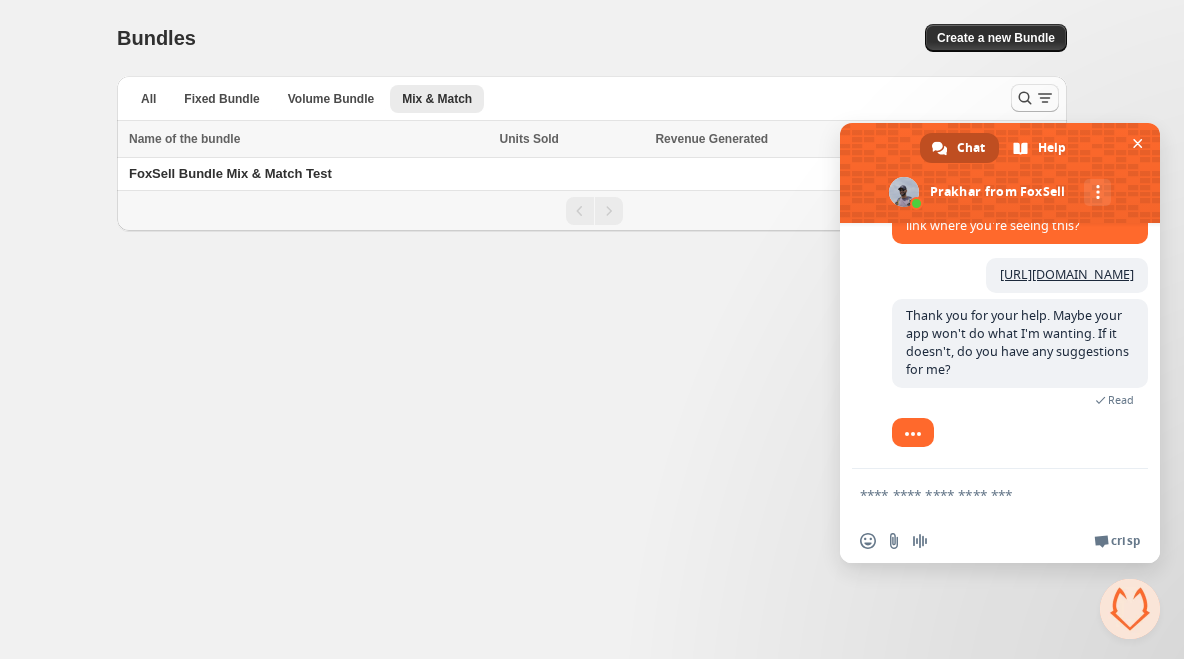 drag, startPoint x: 846, startPoint y: 129, endPoint x: 821, endPoint y: 49, distance: 83.81527 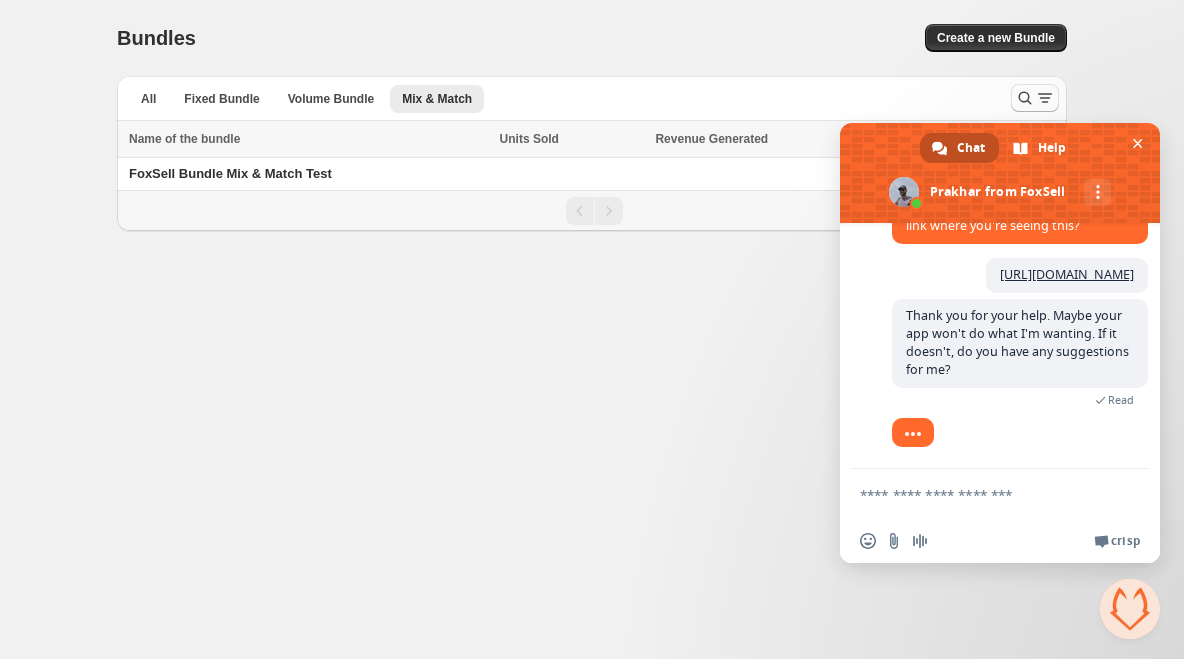 click on "Home Bundles Analytics Plan and Billing Bundles. This page is ready Bundles Create a new Bundle All Fixed Bundle Volume Bundle Mix & Match More views All Fixed Bundle Volume Bundle Mix & Match More views Name of the bundle Name of the bundle Units Sold Revenue Generated Type Select Bundle 0 selected Name of the bundle Units Sold Revenue Generated Type FoxSell Bundle Mix & Match Test Mix & Match Chat Help Prakhar from FoxSell More channels Continue on Email Continue on X (Twitter) Network offline. Reconnecting... No messages can be received or sent for now. FoxSell How can we help with FoxSell? Tuesday, 1 July how to edit design of bundle 8 minutes ago Prakhar Hey there.  May I know what you're looking for? 7 minutes ago I just created a Mix & Match Bundle, but don't like the formatting of it on my product page. How do I change it to match my theme better? 7 minutes ago Prakhar Understood. Can you send me a screenshot of how is it looking right now? 6 minutes ago Prakhar 6 minutes ago 6 minutes ago Prakhar" at bounding box center (592, 329) 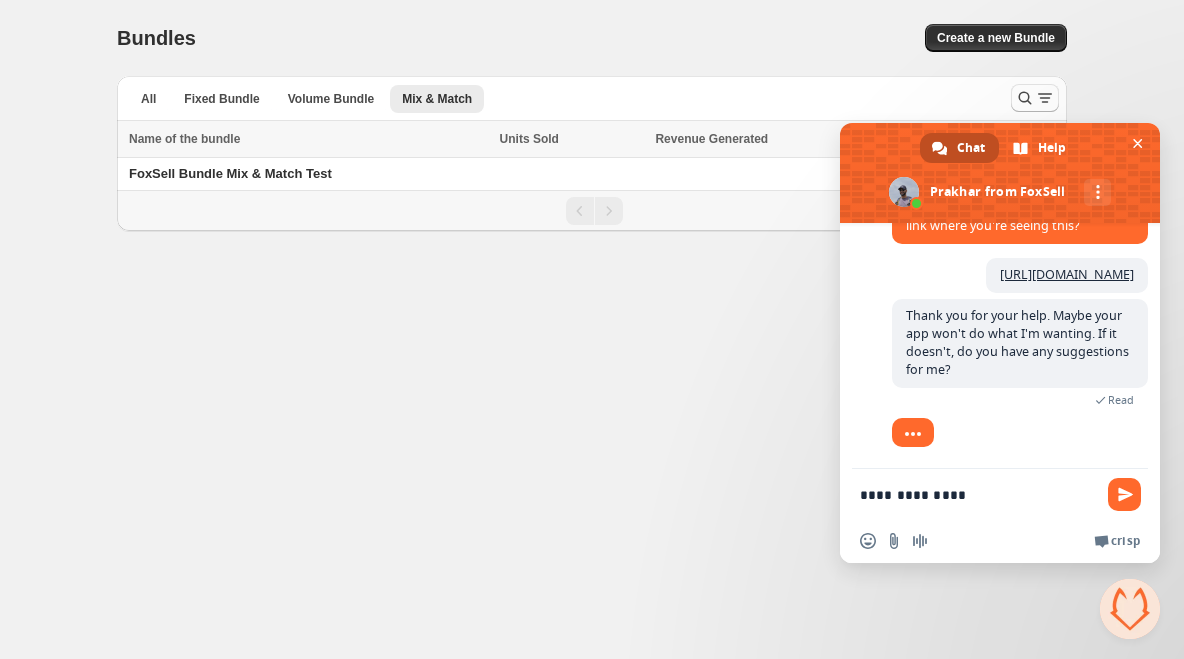 scroll, scrollTop: 1920, scrollLeft: 0, axis: vertical 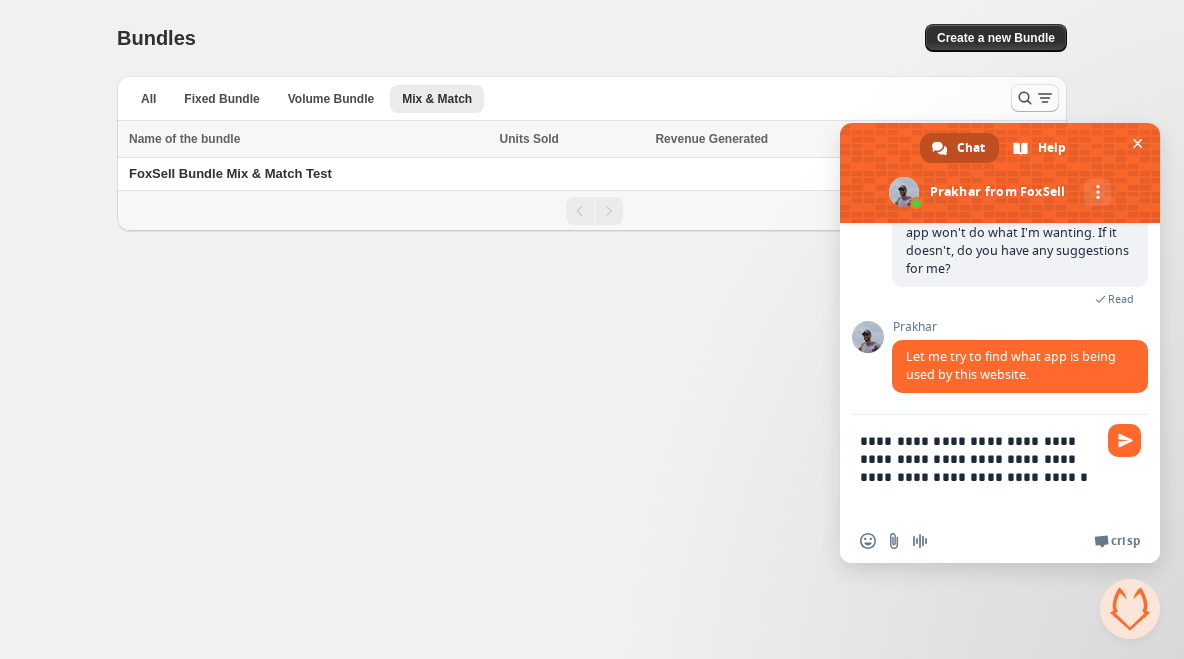 type on "**********" 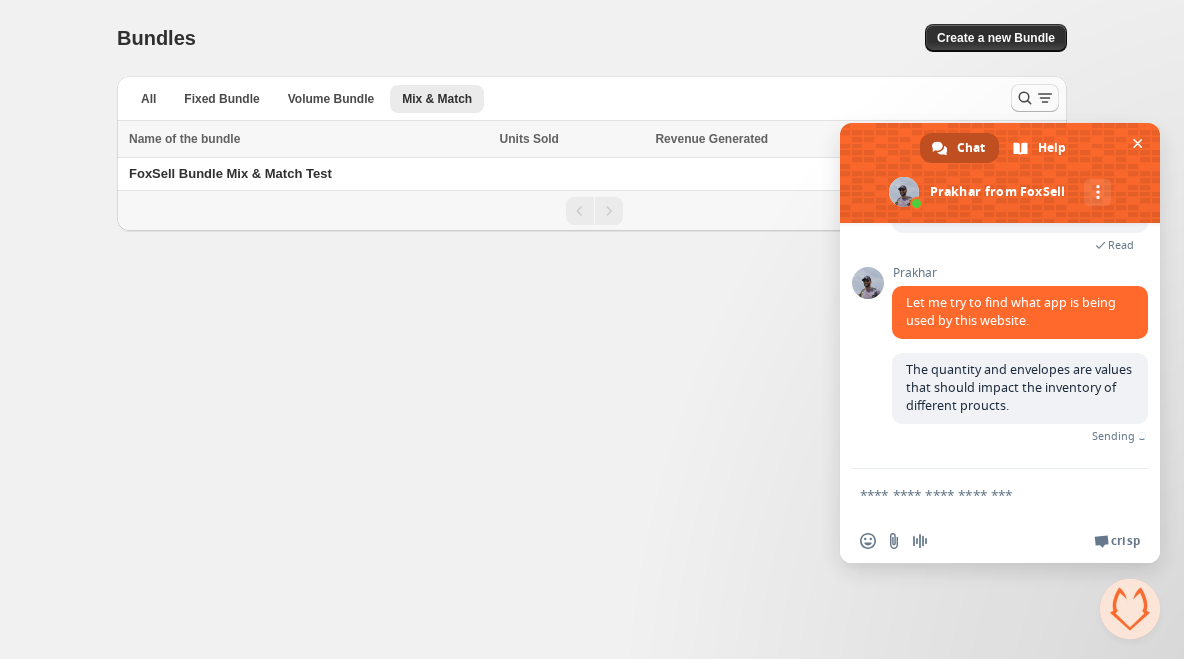scroll, scrollTop: 2006, scrollLeft: 0, axis: vertical 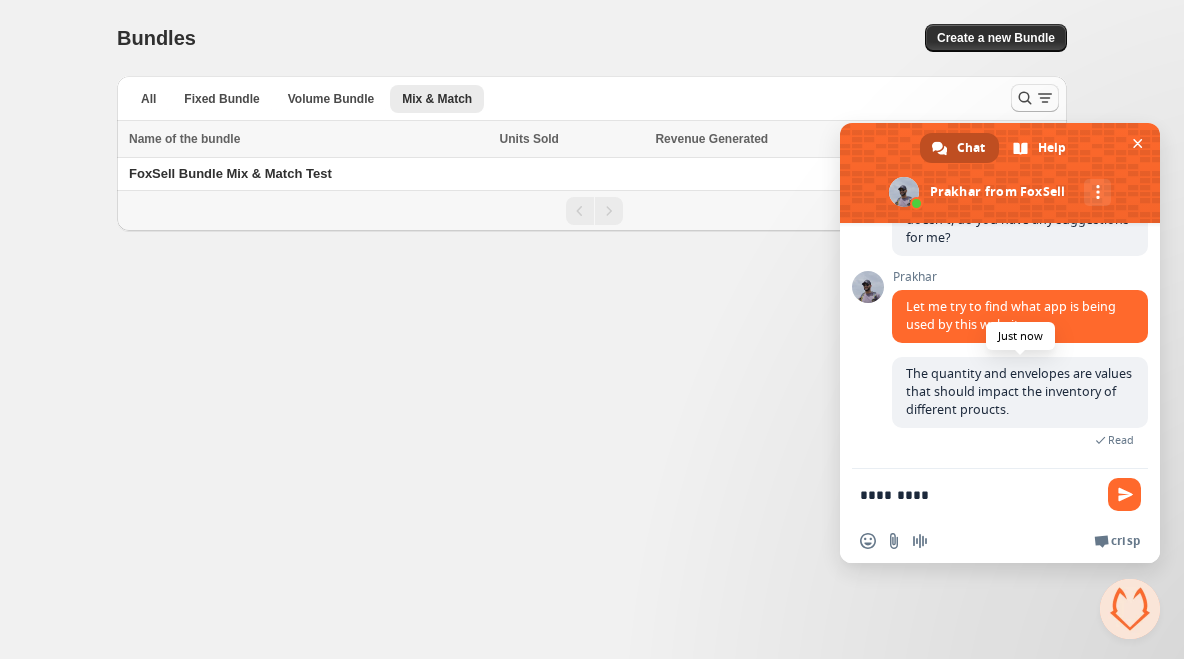 type on "**********" 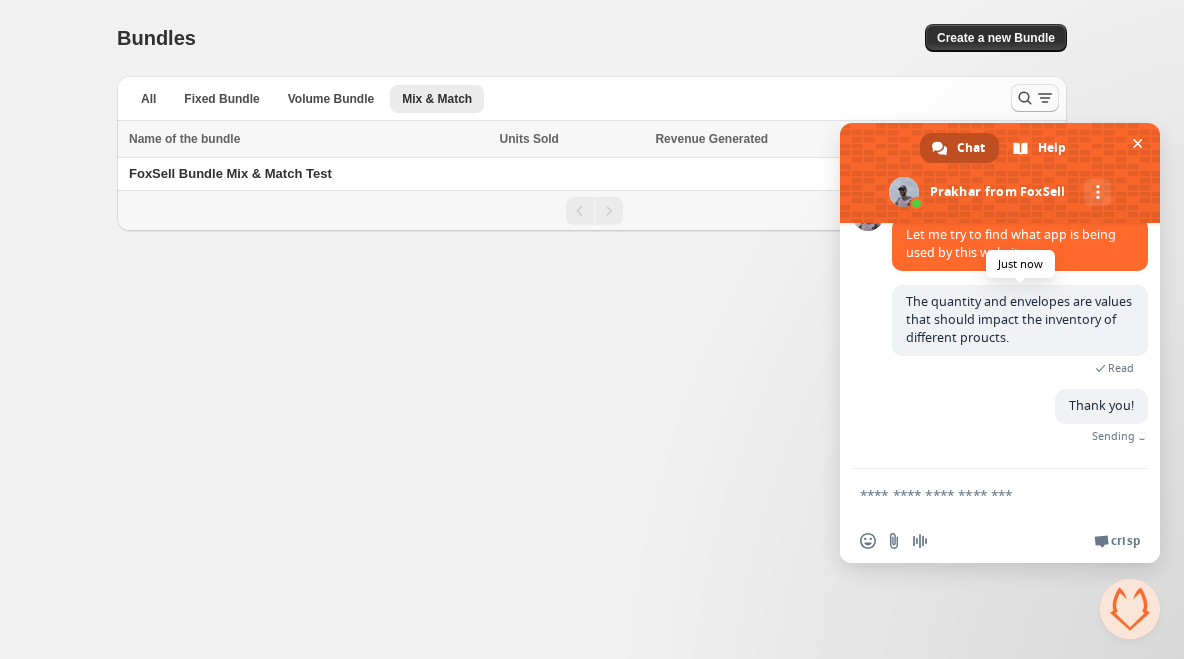 scroll, scrollTop: 2048, scrollLeft: 0, axis: vertical 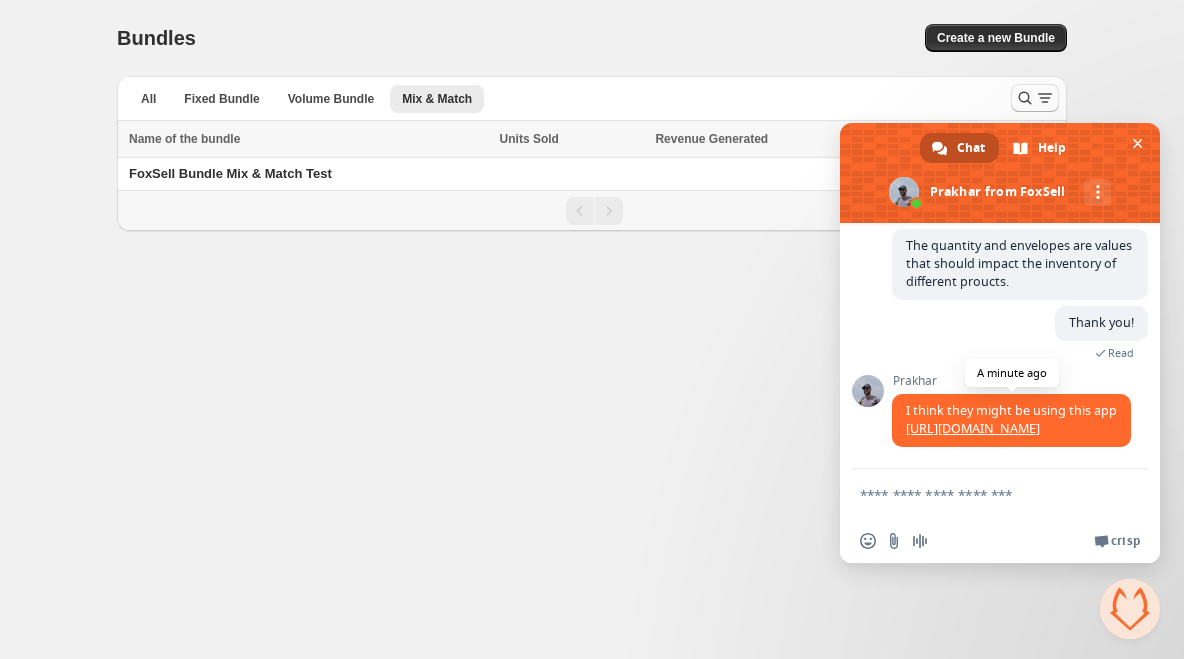 click on "[URL][DOMAIN_NAME]" at bounding box center [973, 428] 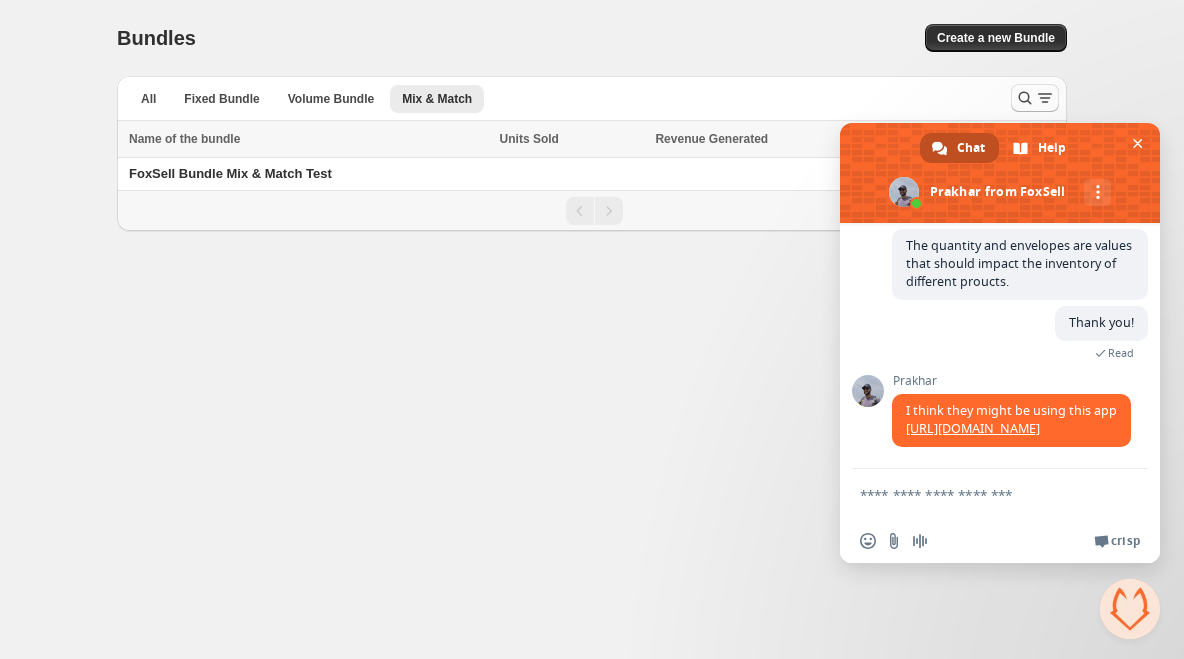 click at bounding box center (980, 494) 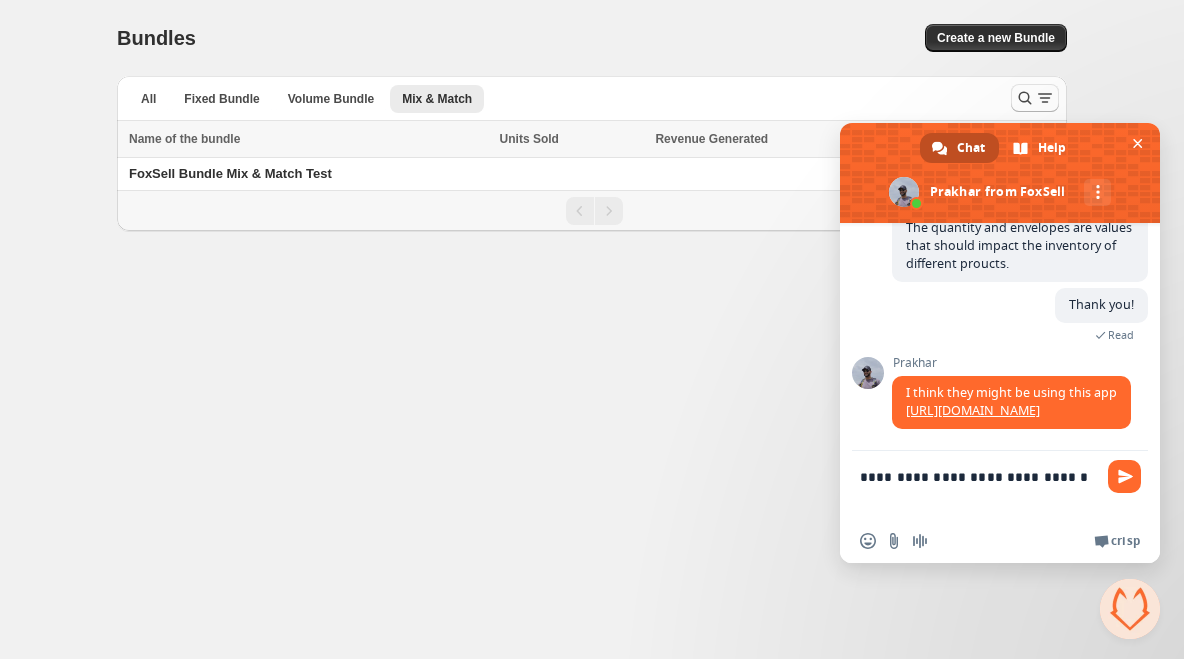 type on "*" 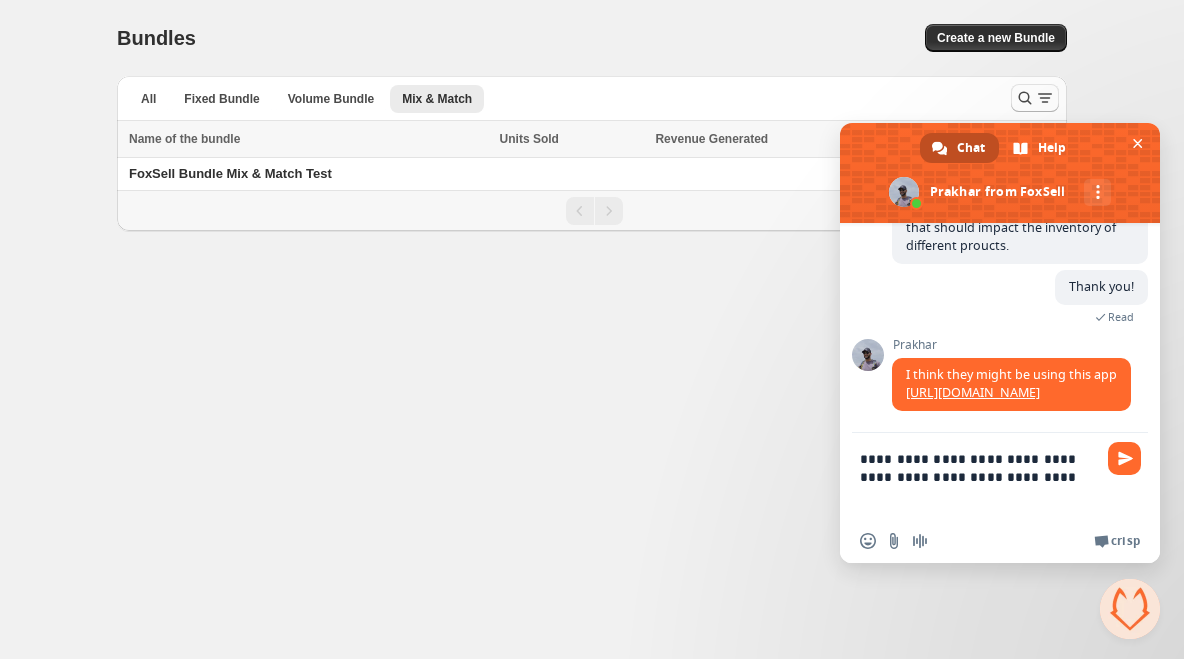 type on "**********" 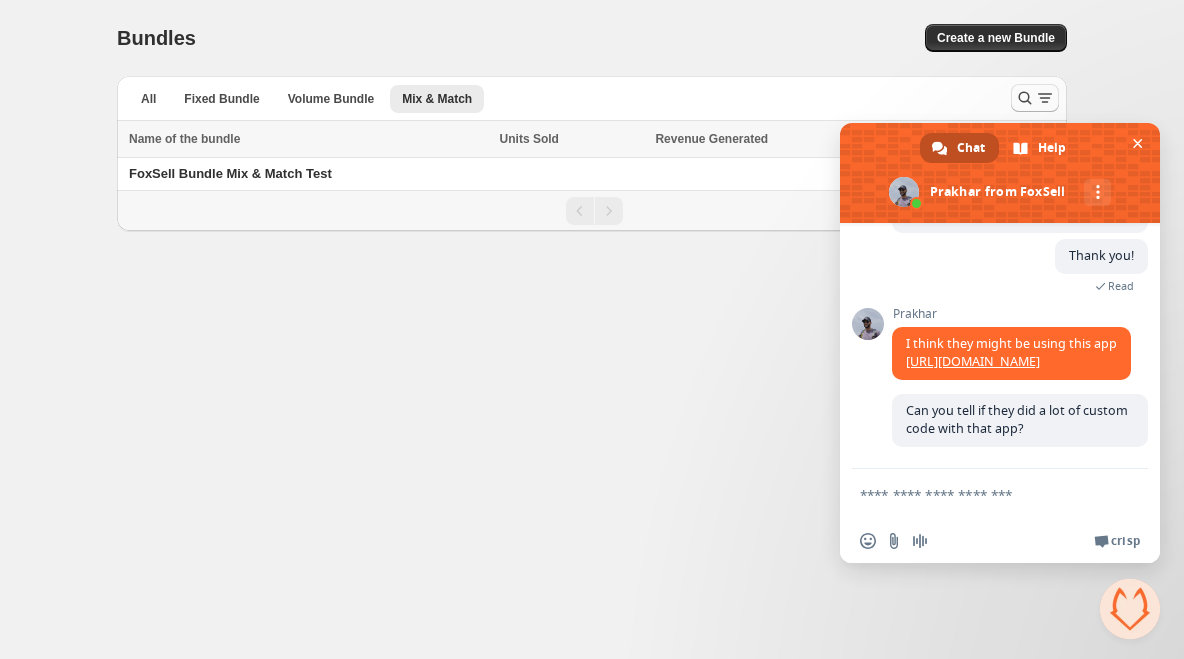 scroll, scrollTop: 2222, scrollLeft: 0, axis: vertical 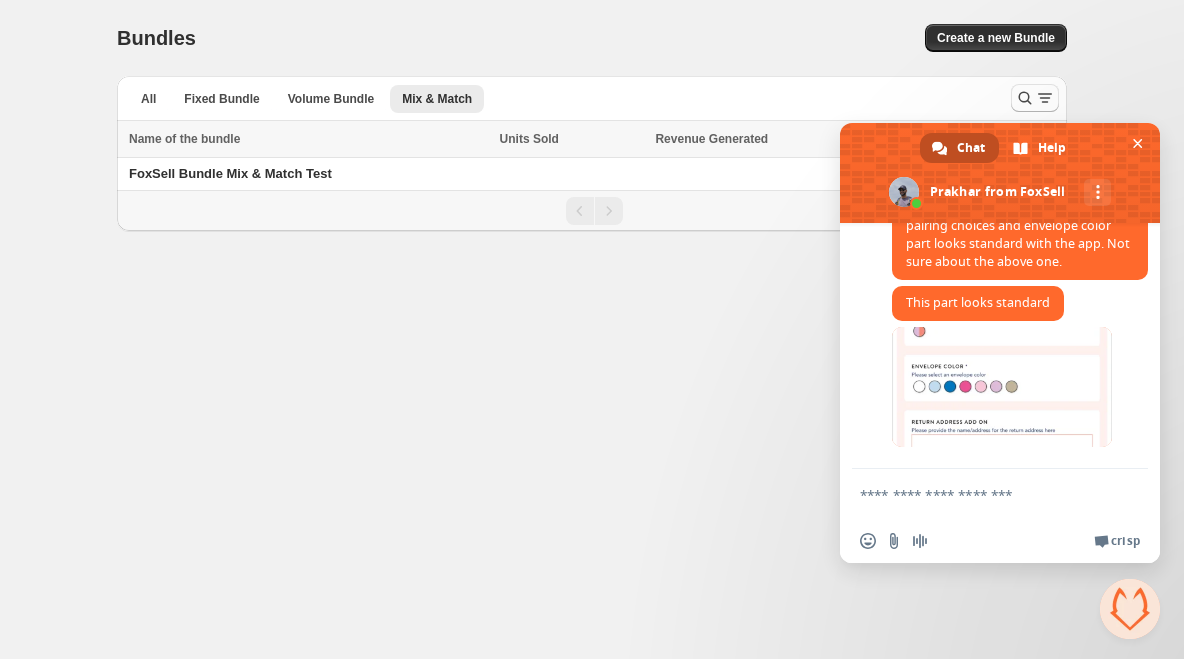click at bounding box center [980, 494] 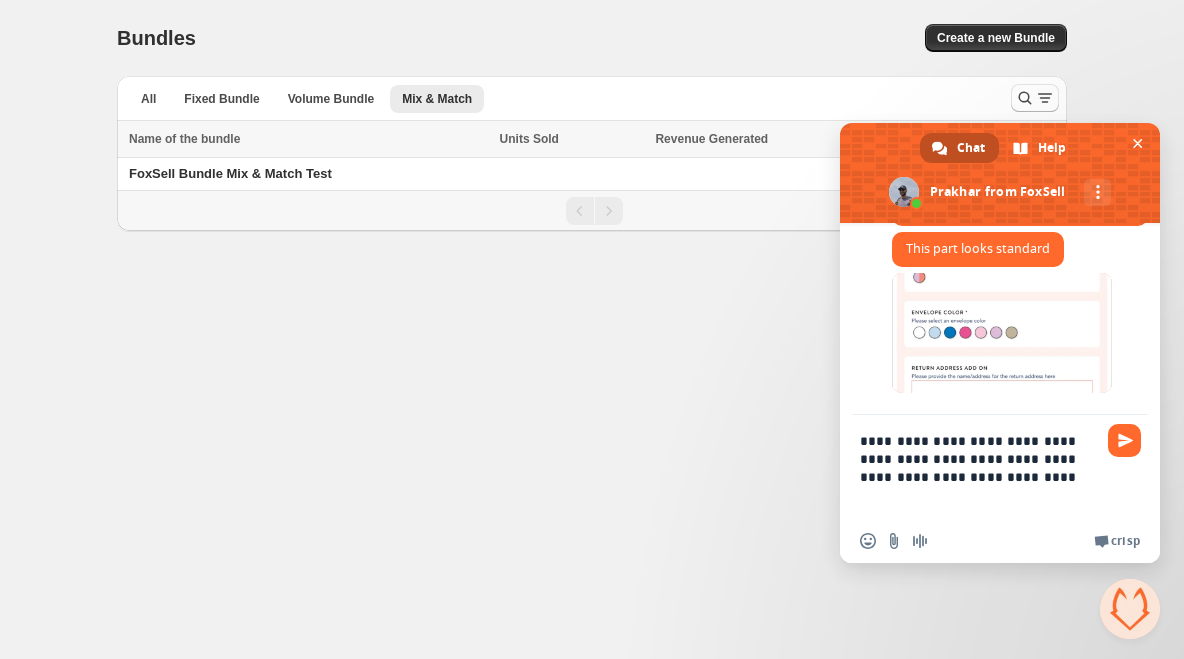 type on "**********" 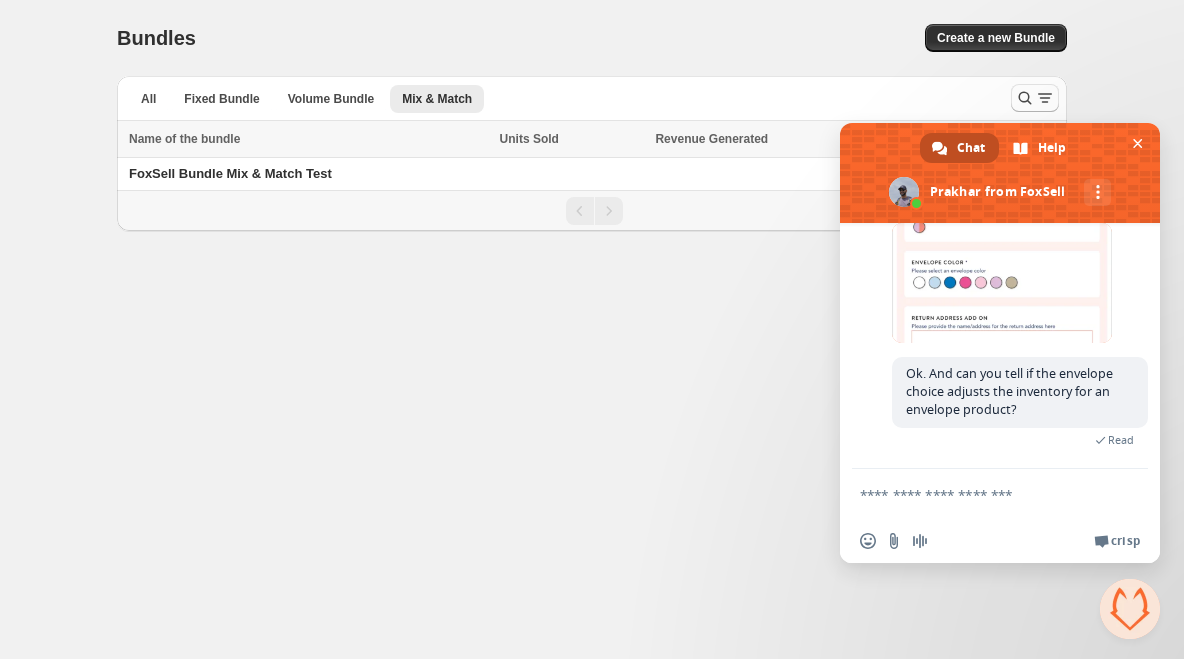 scroll, scrollTop: 2582, scrollLeft: 0, axis: vertical 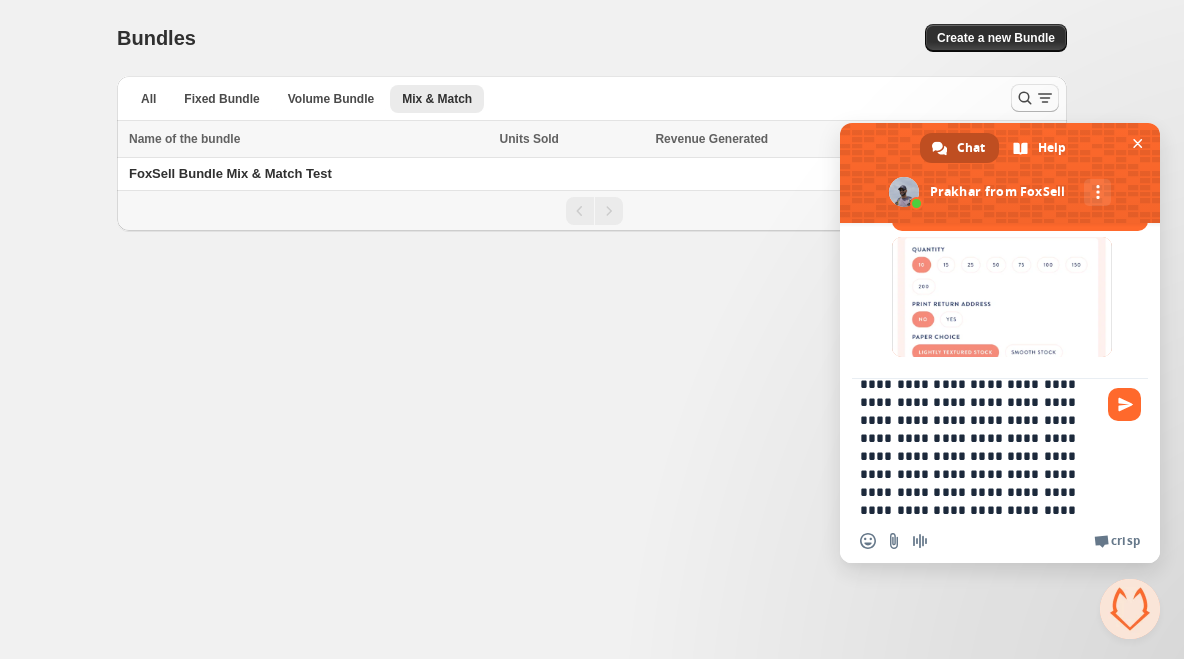click on "**********" at bounding box center [980, 449] 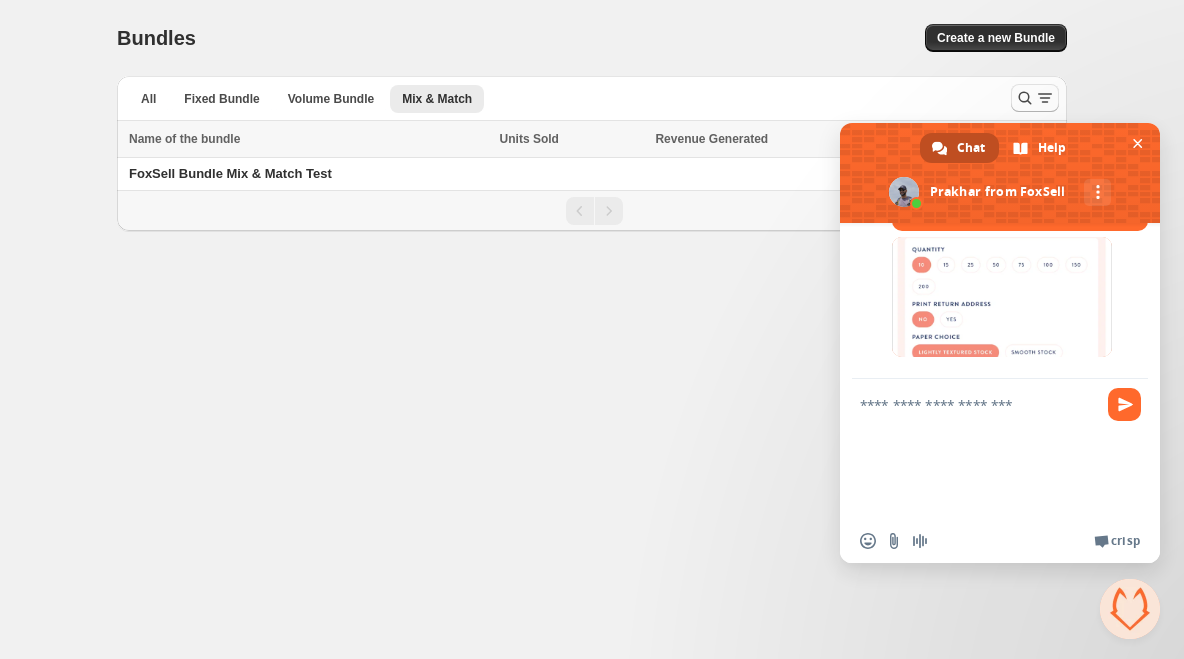 scroll, scrollTop: 5, scrollLeft: 0, axis: vertical 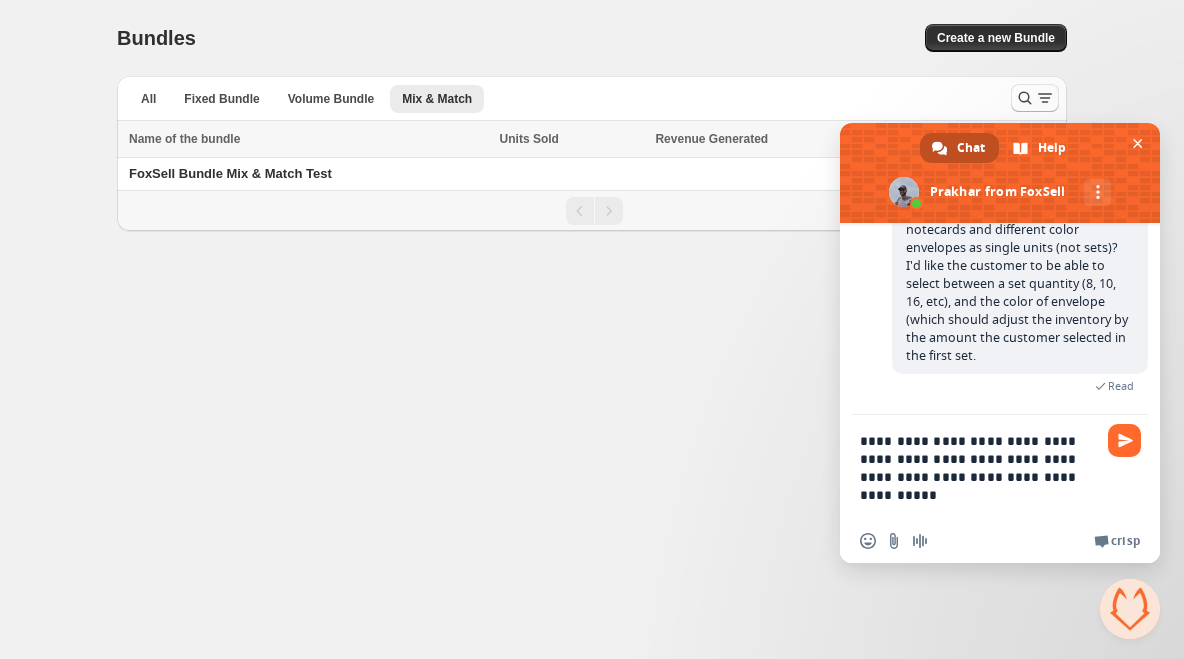 type on "**********" 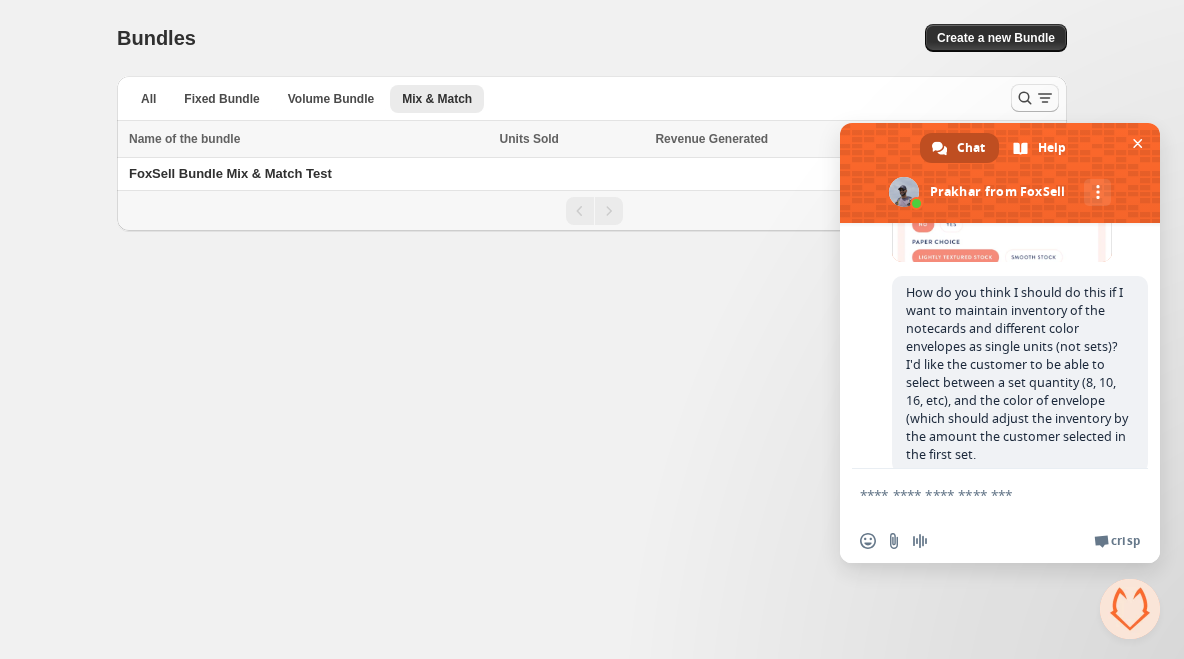 scroll, scrollTop: 3276, scrollLeft: 0, axis: vertical 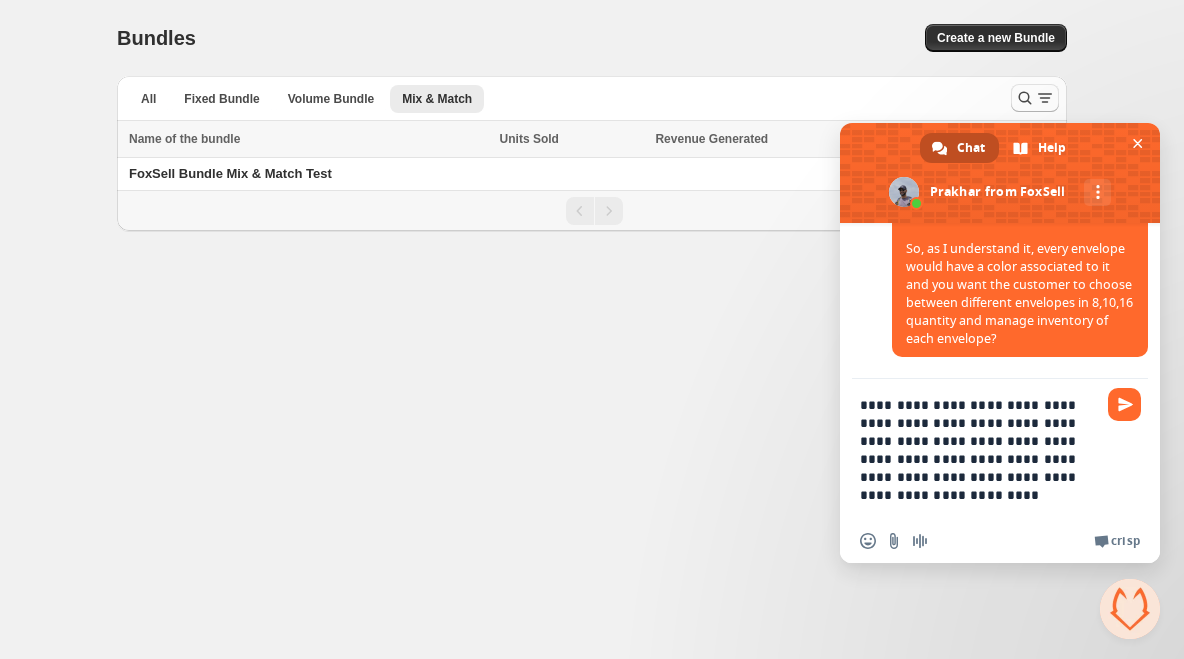 type on "**********" 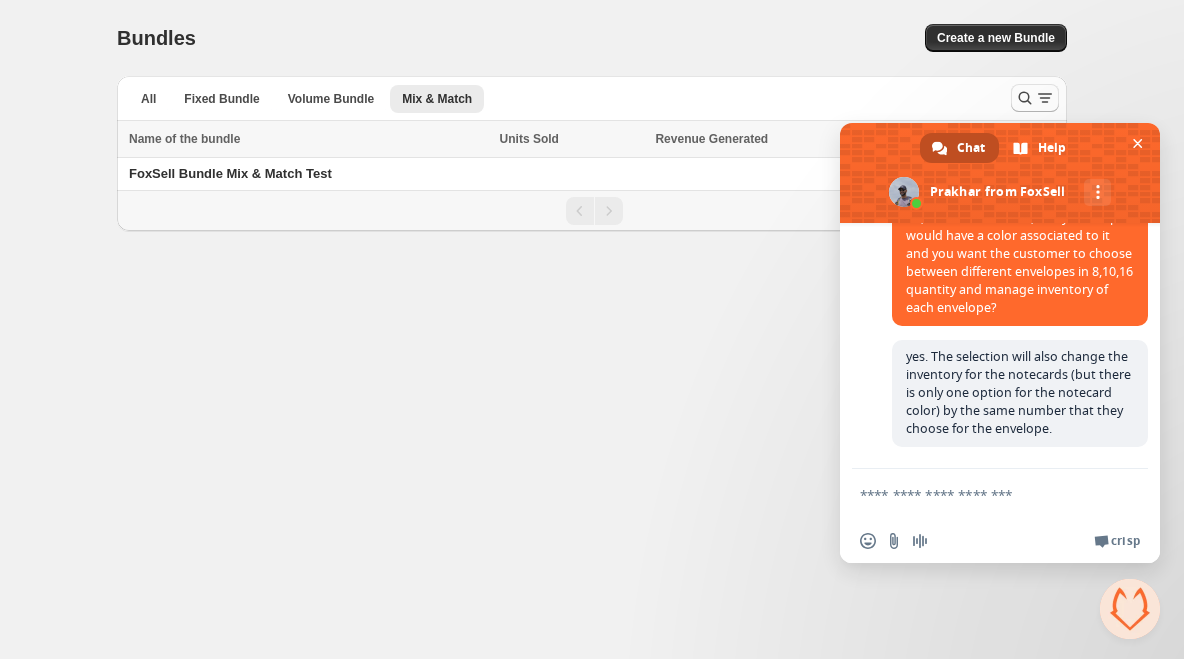 scroll, scrollTop: 3635, scrollLeft: 0, axis: vertical 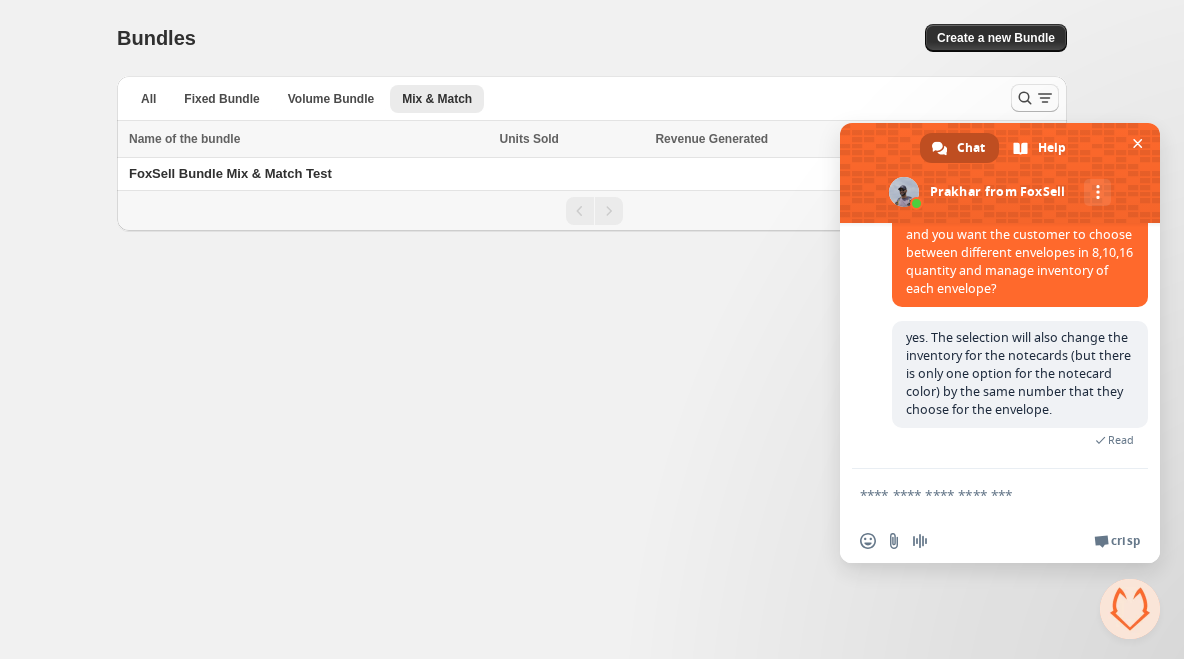 type on "*" 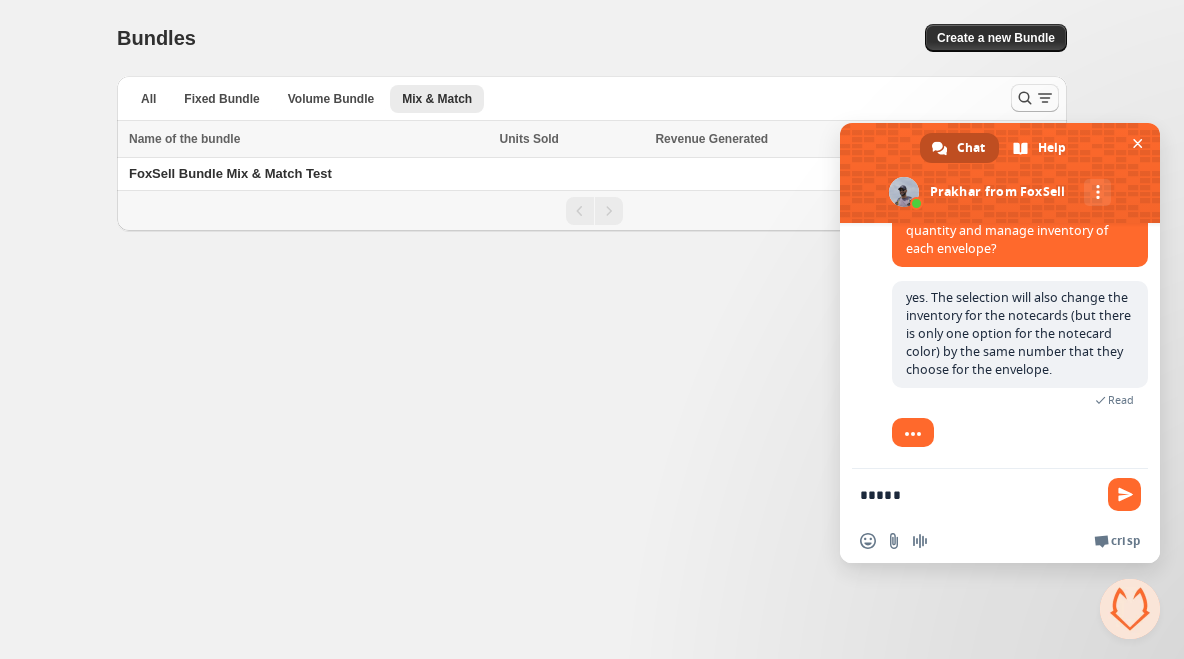 scroll, scrollTop: 3694, scrollLeft: 0, axis: vertical 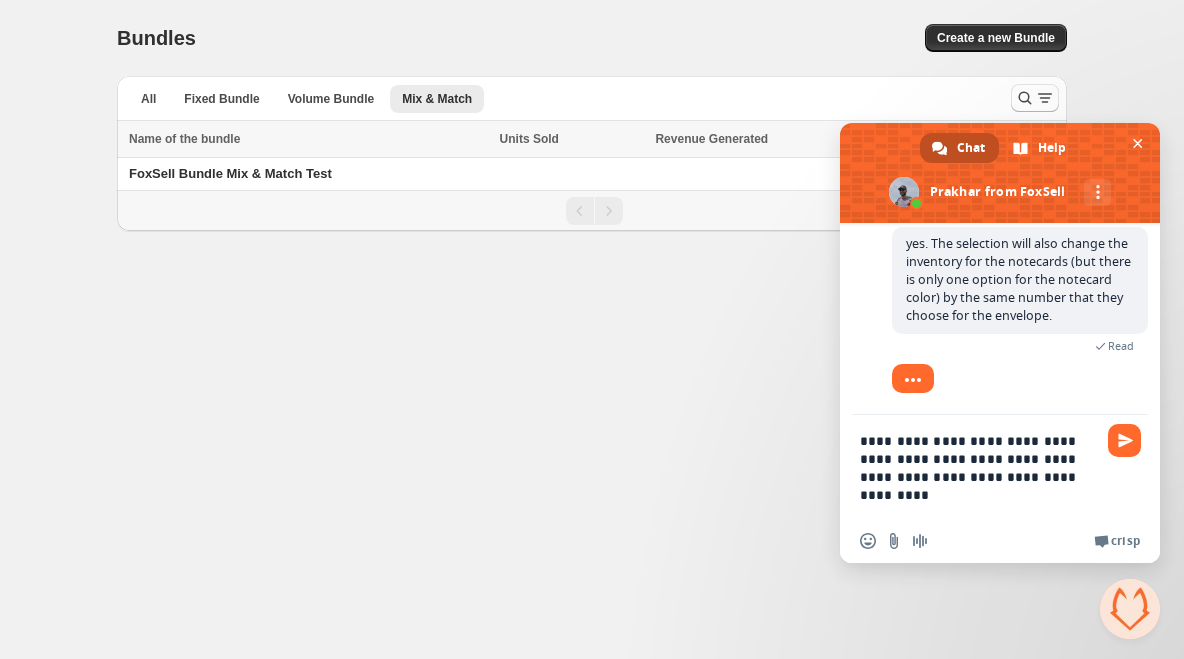 type on "**********" 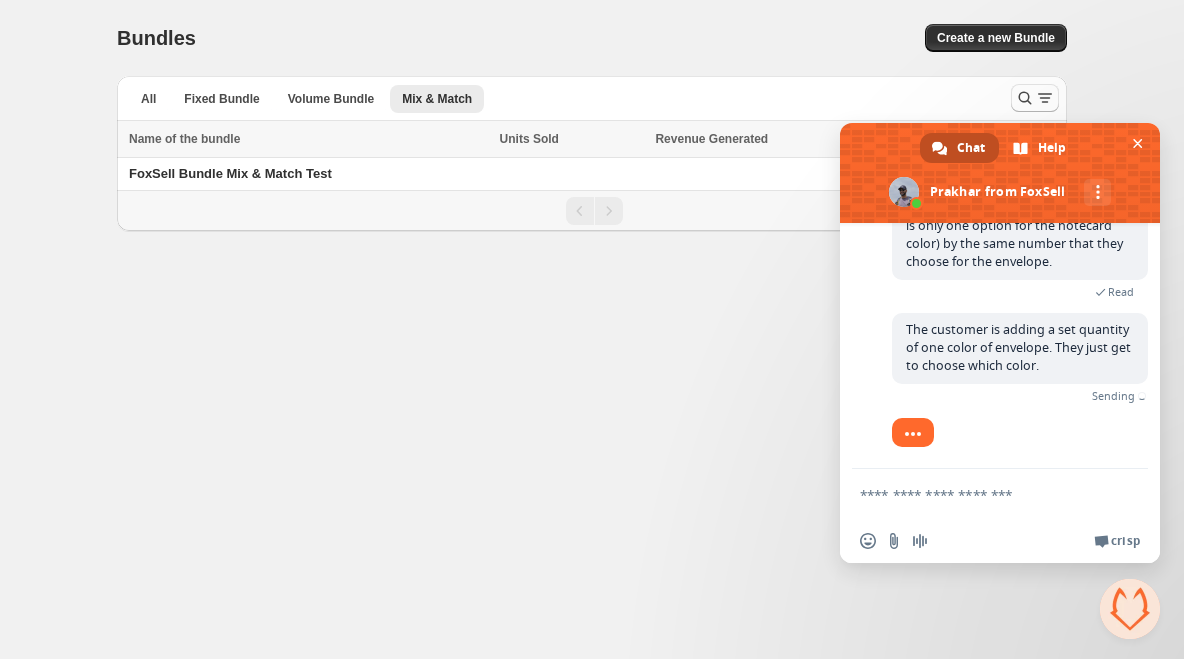 scroll, scrollTop: 3754, scrollLeft: 0, axis: vertical 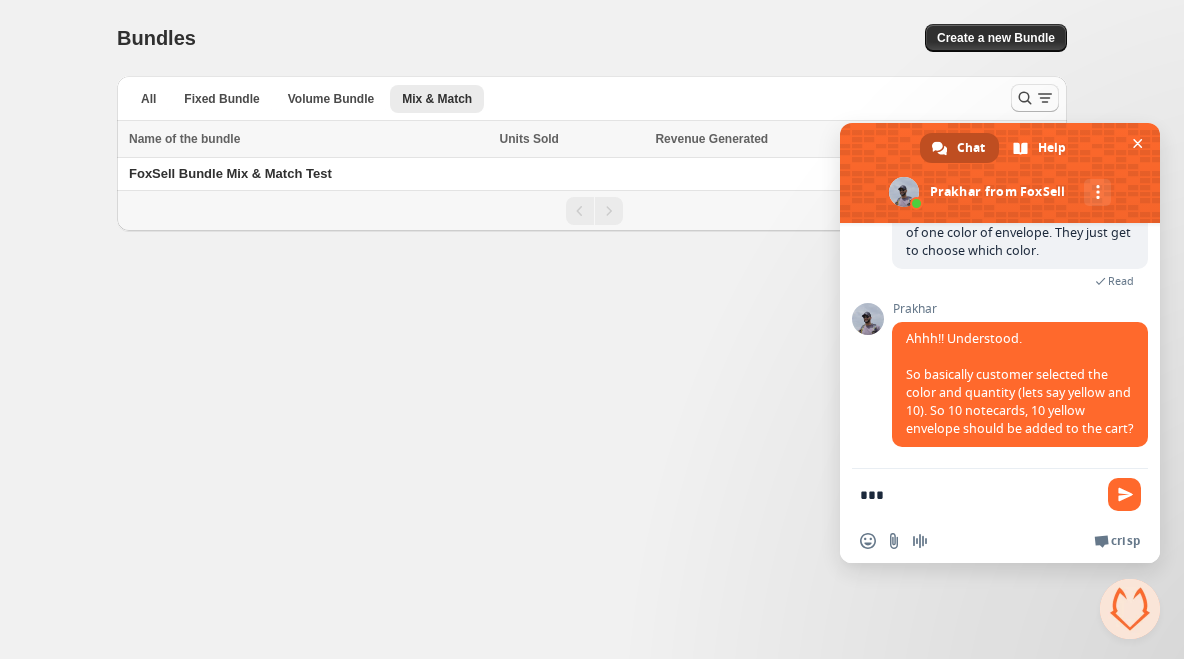 type on "****" 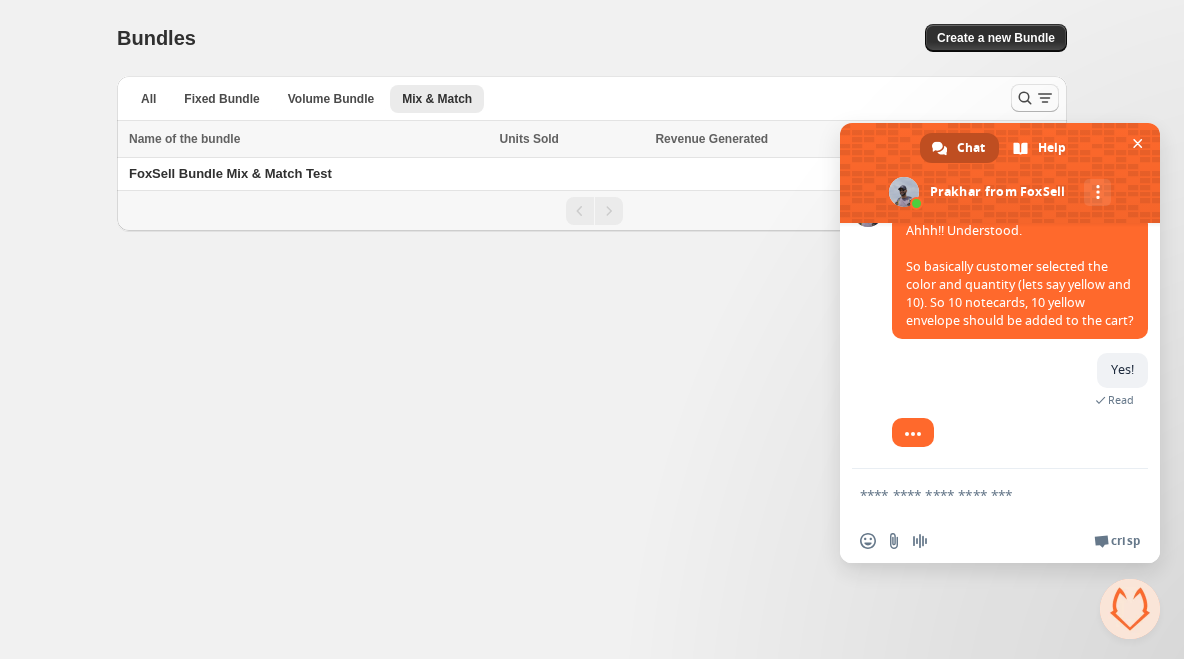 scroll, scrollTop: 3984, scrollLeft: 0, axis: vertical 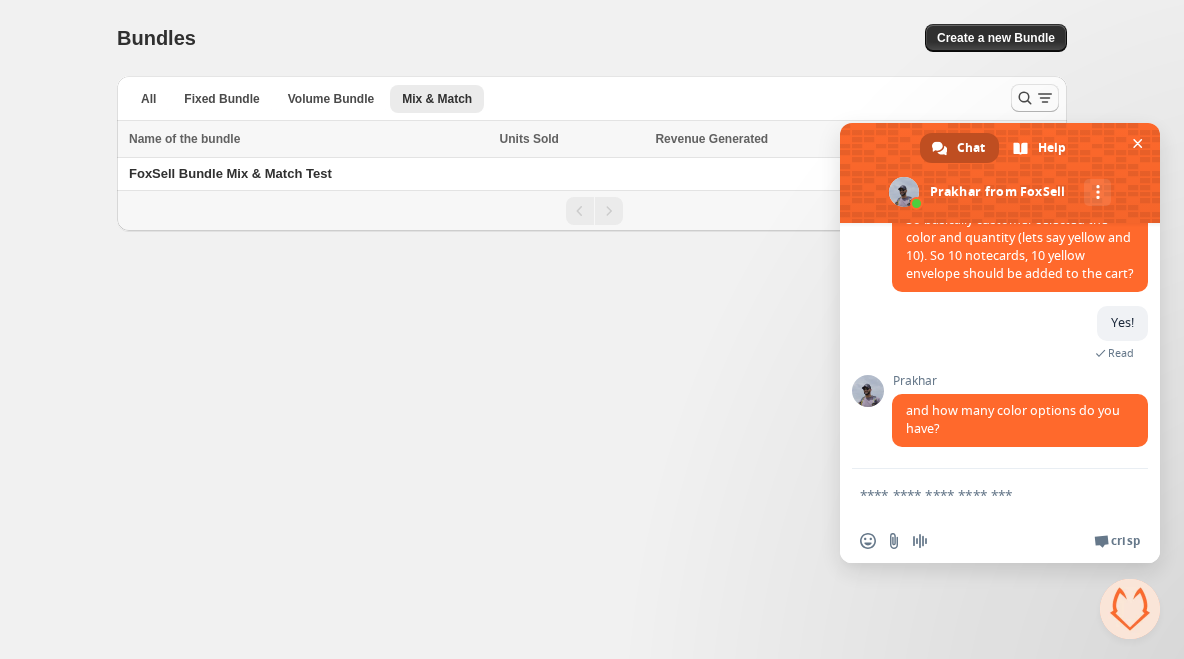 click at bounding box center [980, 494] 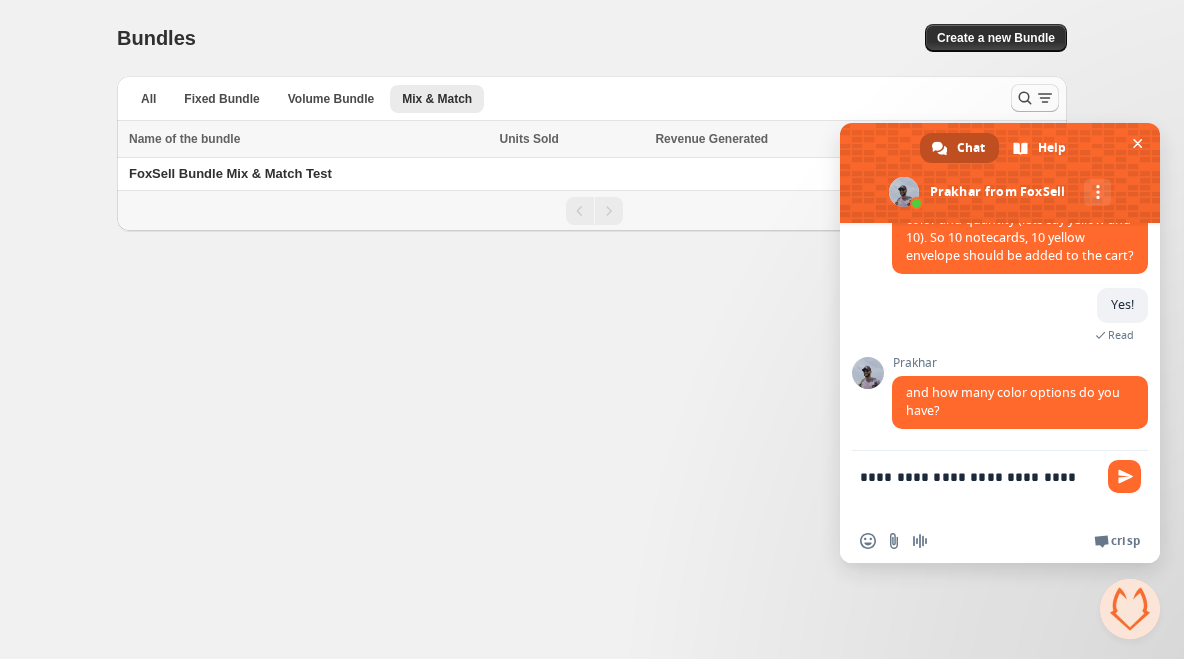 type on "**********" 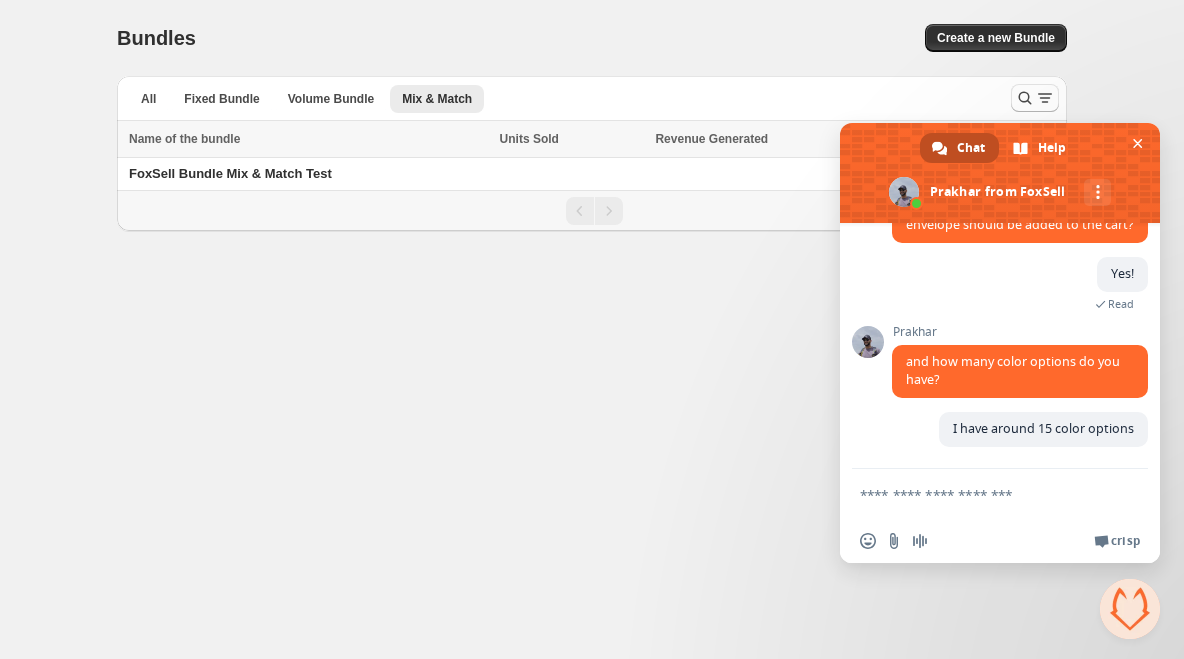scroll, scrollTop: 4082, scrollLeft: 0, axis: vertical 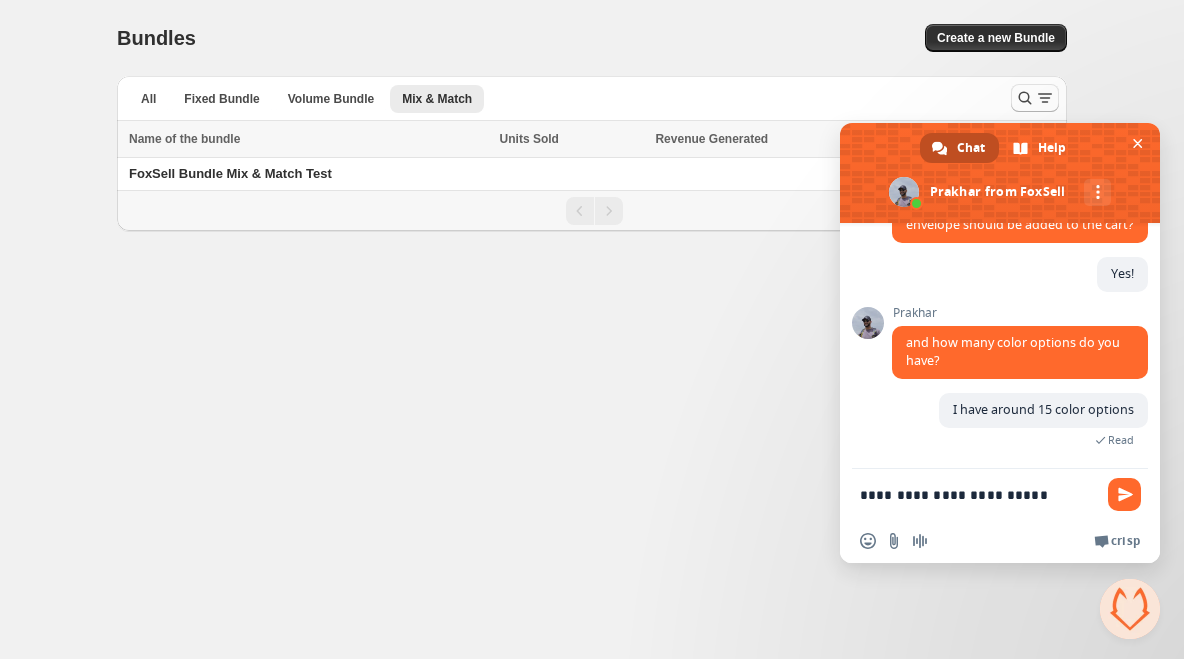 type on "**********" 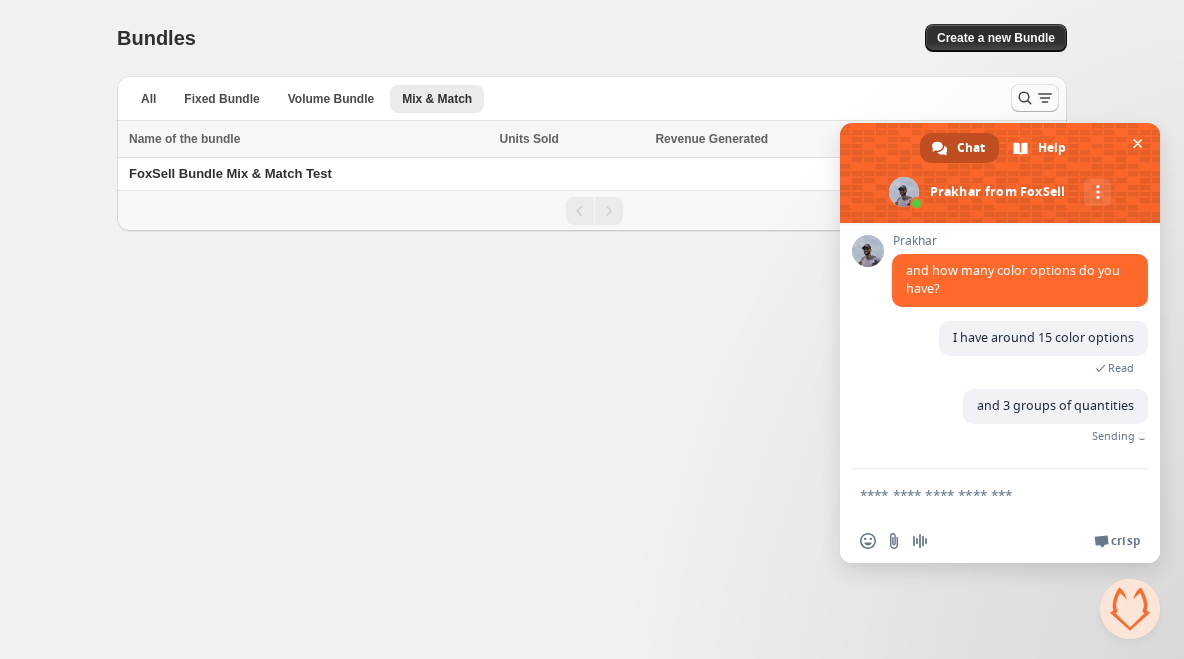 scroll, scrollTop: 4104, scrollLeft: 0, axis: vertical 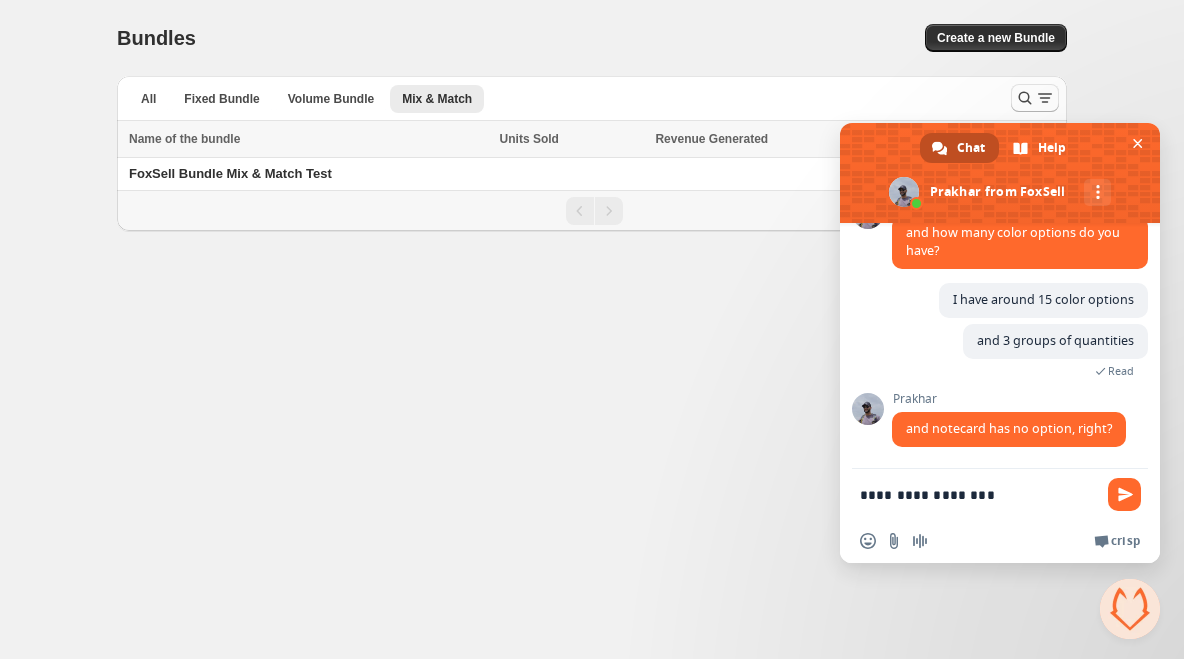 type on "**********" 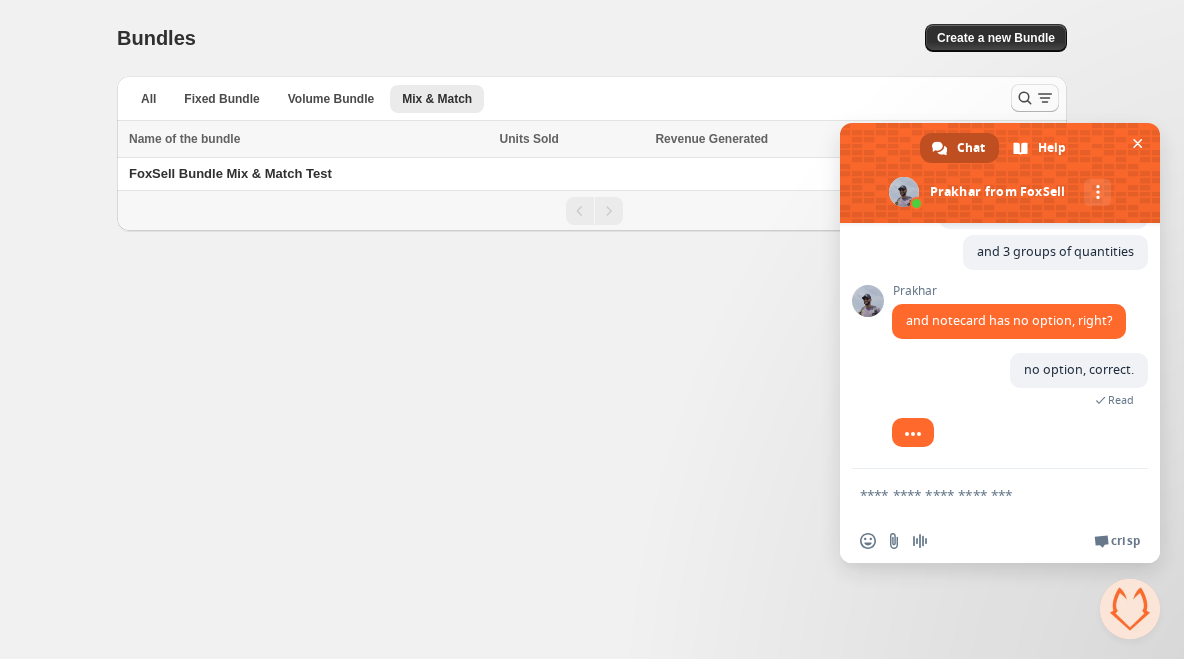 scroll, scrollTop: 4282, scrollLeft: 0, axis: vertical 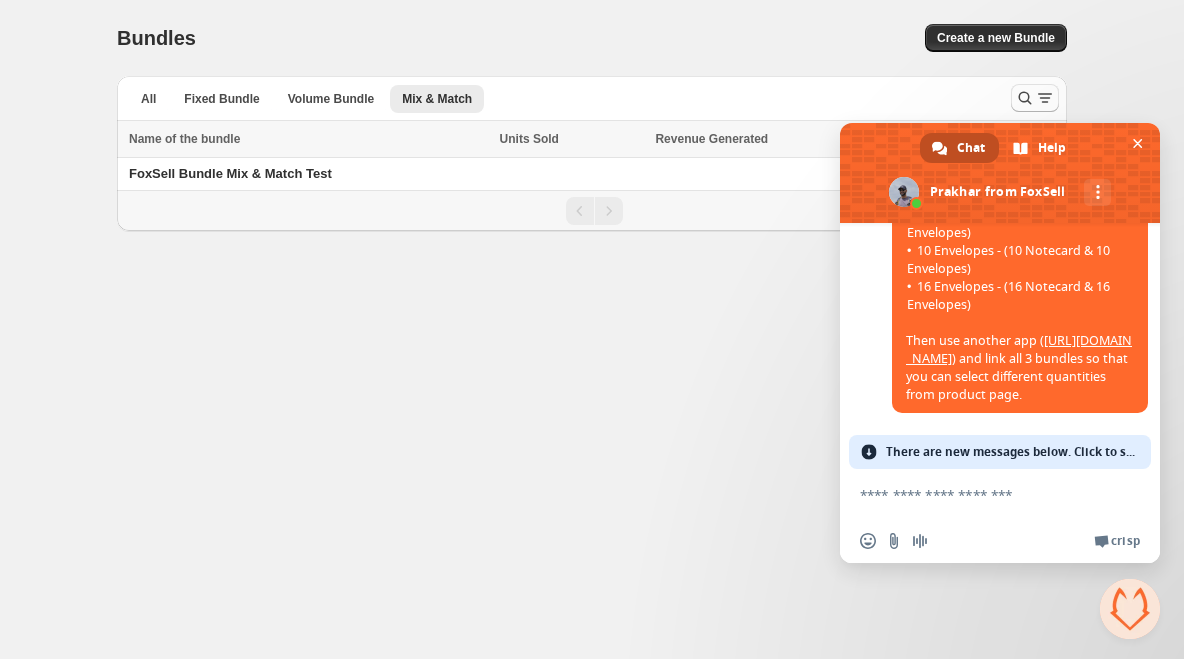 click on "[URL][DOMAIN_NAME]" at bounding box center (1019, 349) 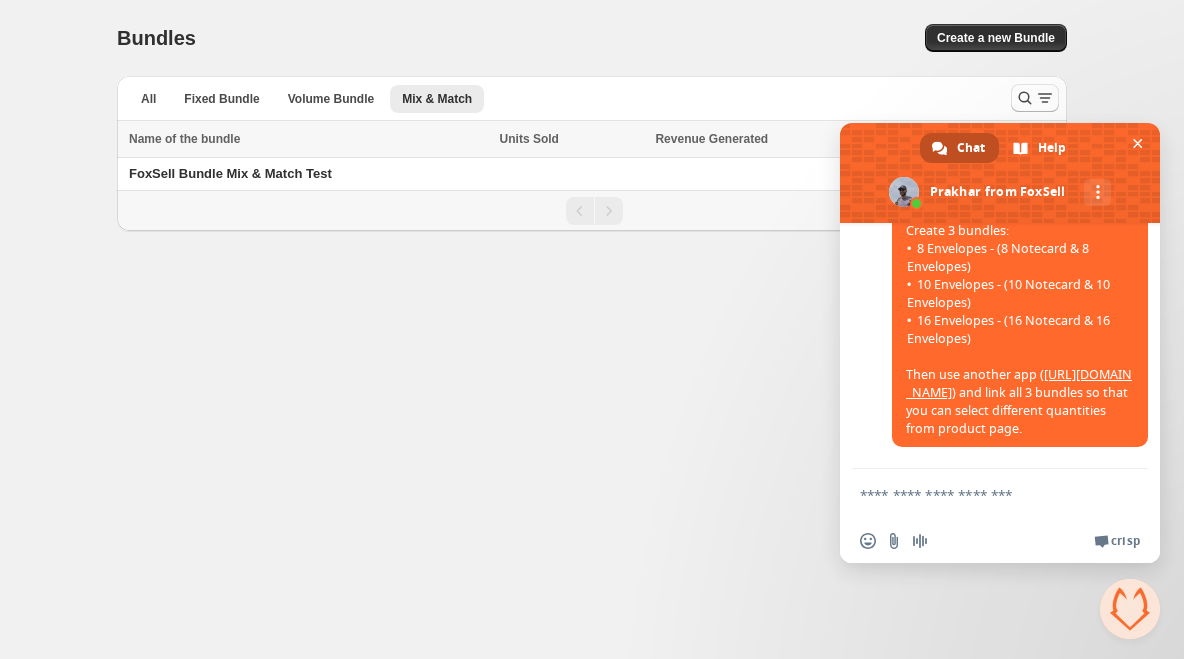 scroll, scrollTop: 4541, scrollLeft: 0, axis: vertical 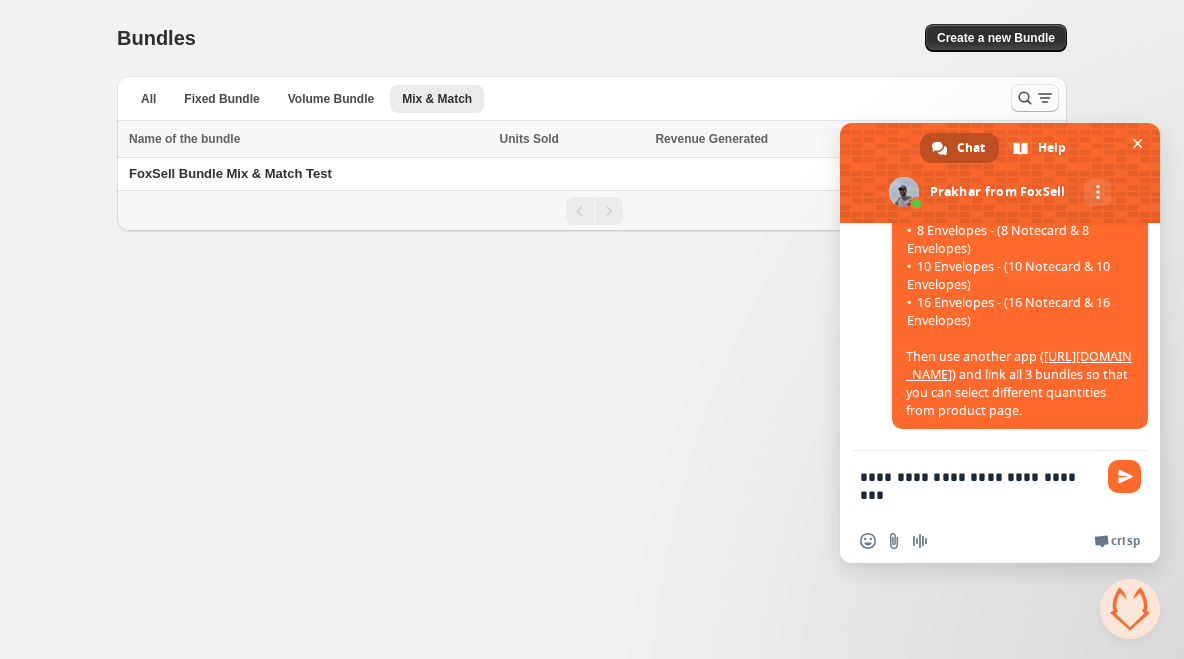 type on "**********" 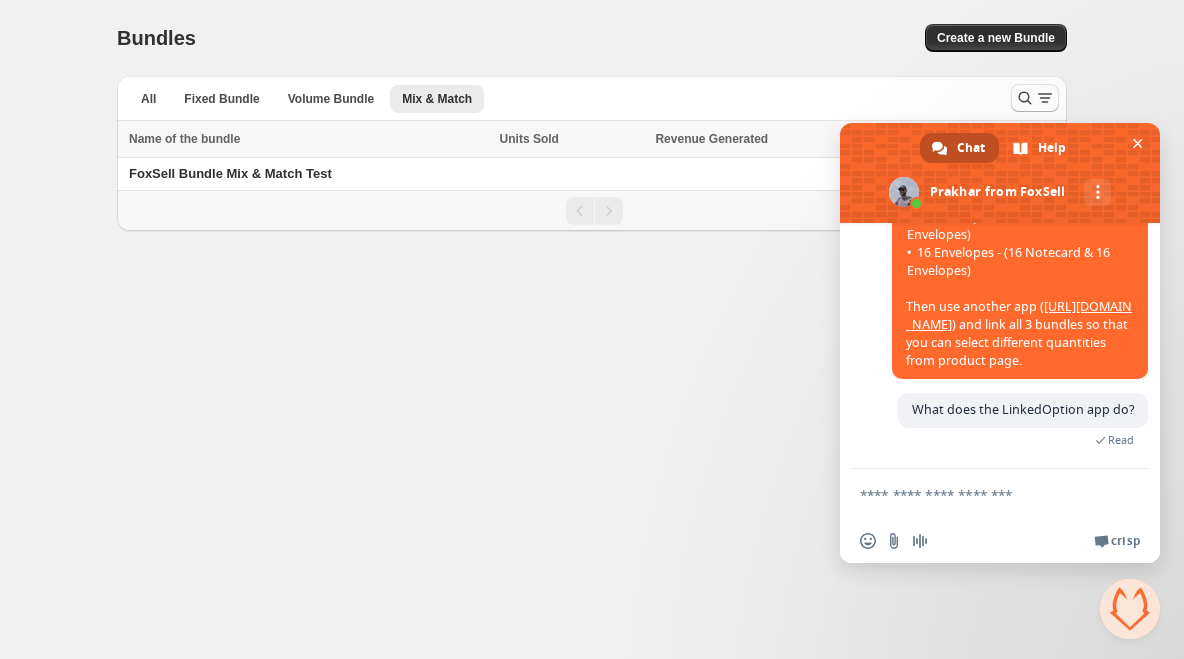 scroll, scrollTop: 4714, scrollLeft: 0, axis: vertical 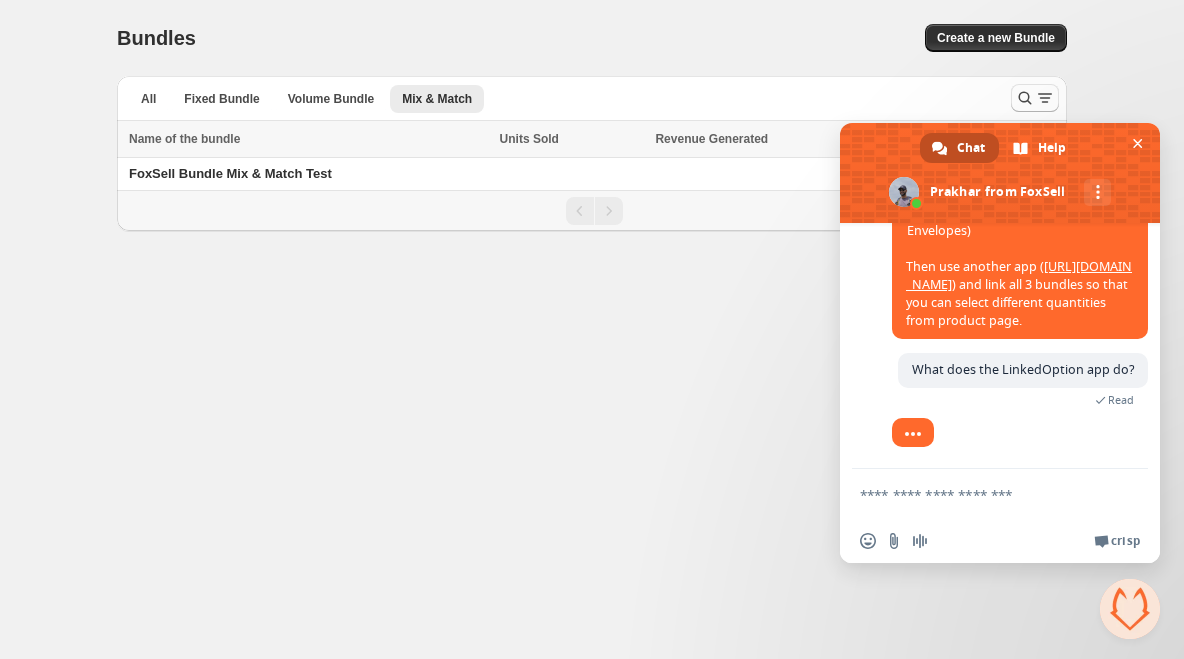 click at bounding box center [980, 494] 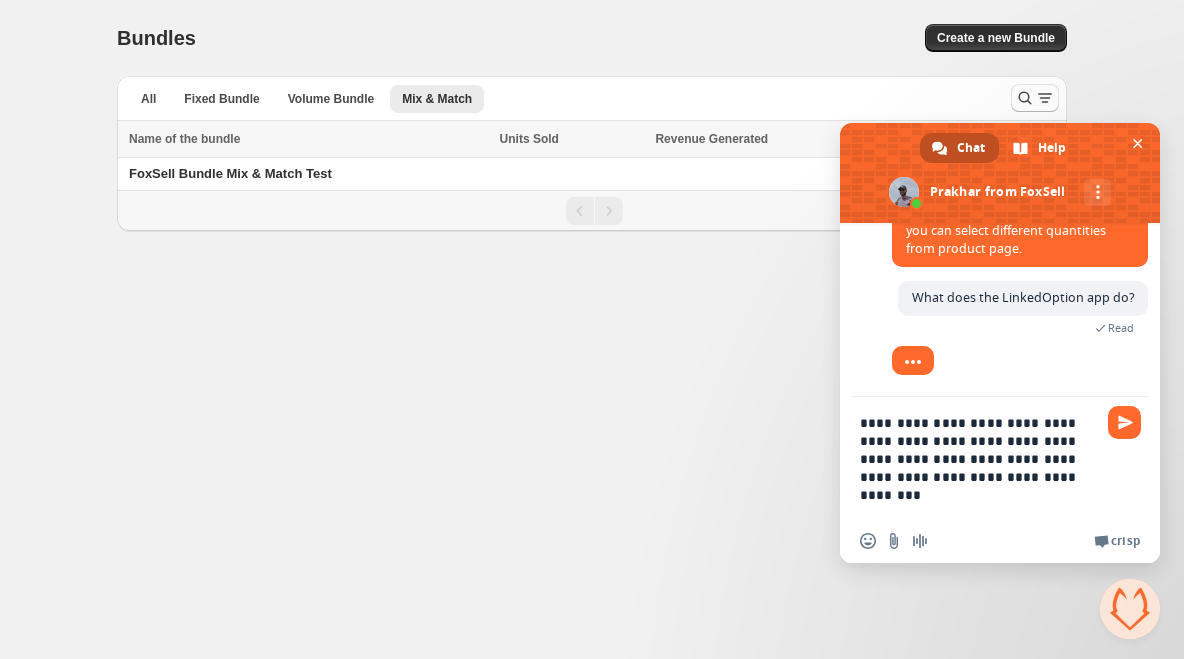 type on "**********" 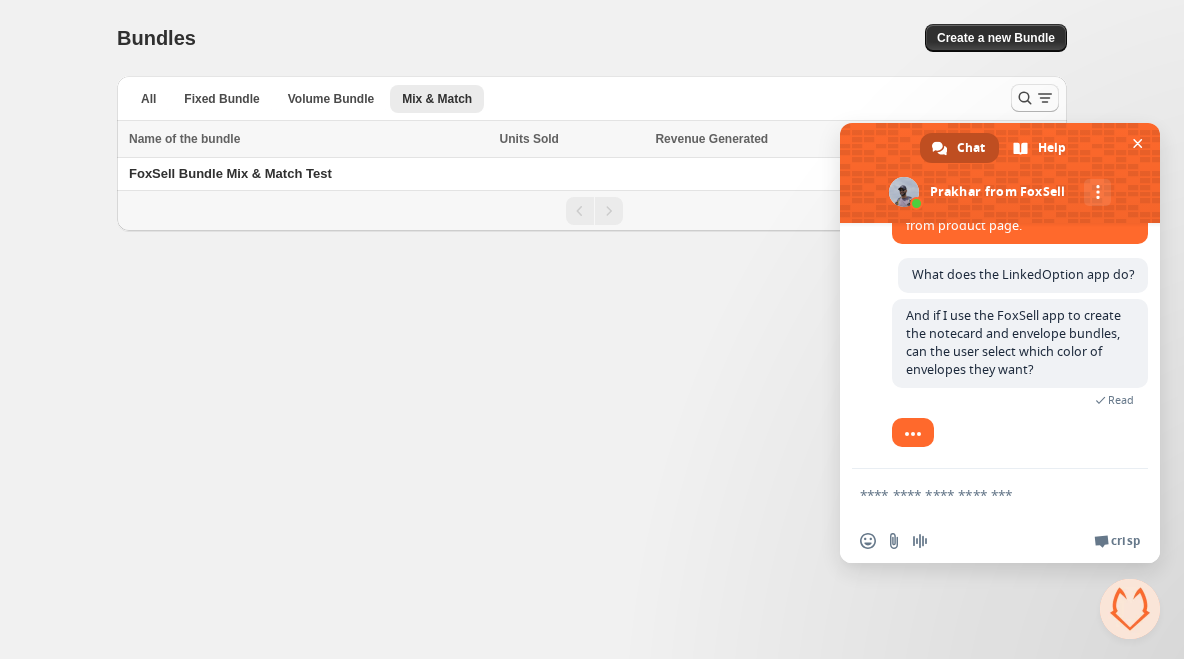 scroll, scrollTop: 4805, scrollLeft: 0, axis: vertical 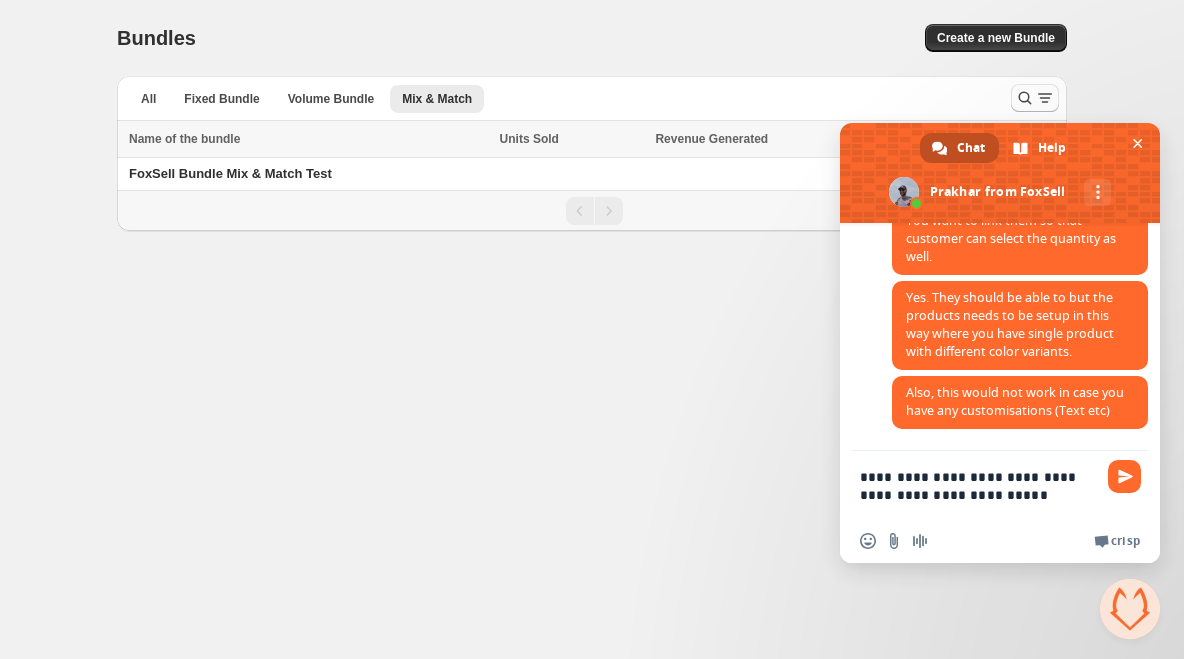type on "**********" 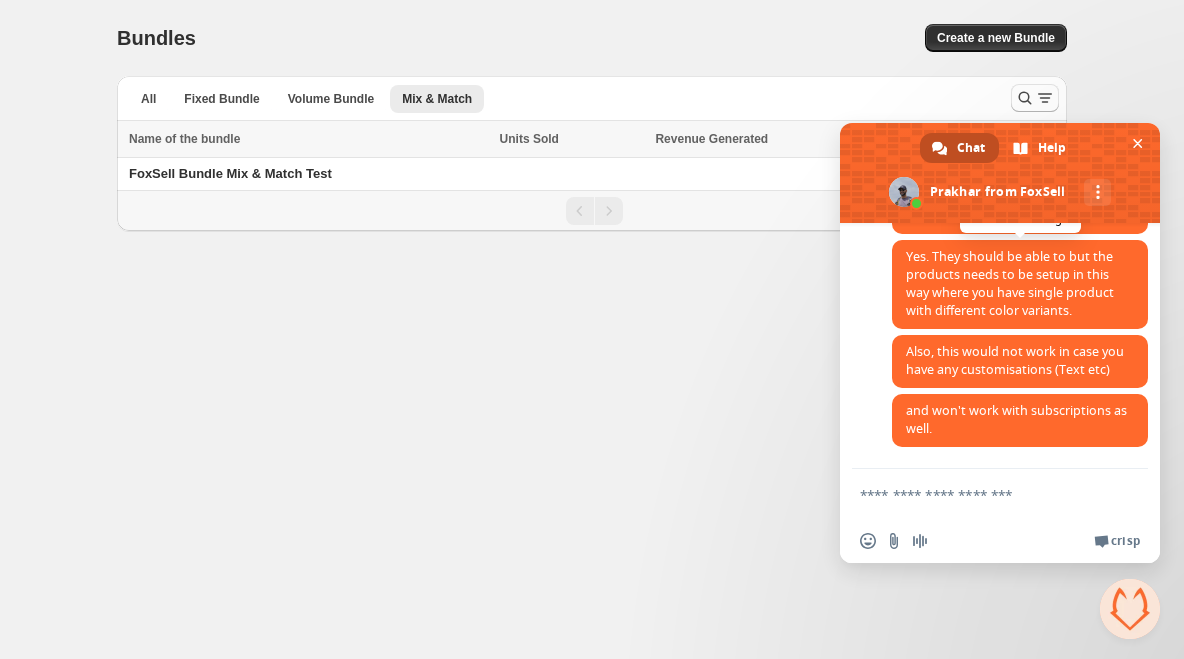 scroll, scrollTop: 5095, scrollLeft: 0, axis: vertical 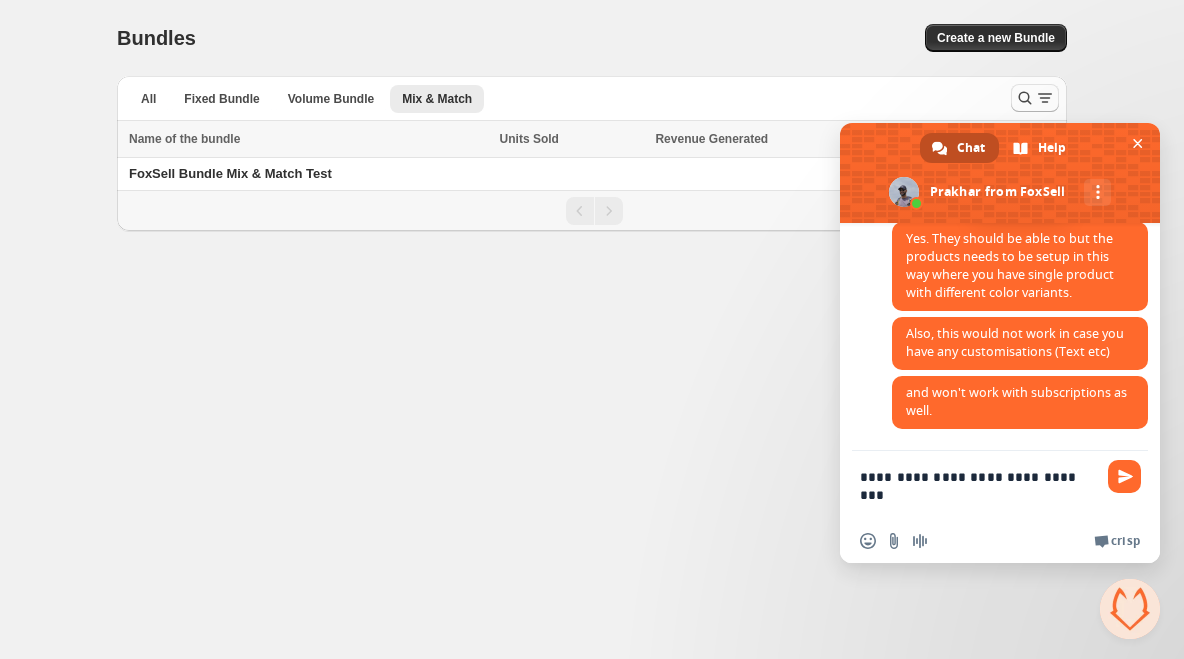 type on "**********" 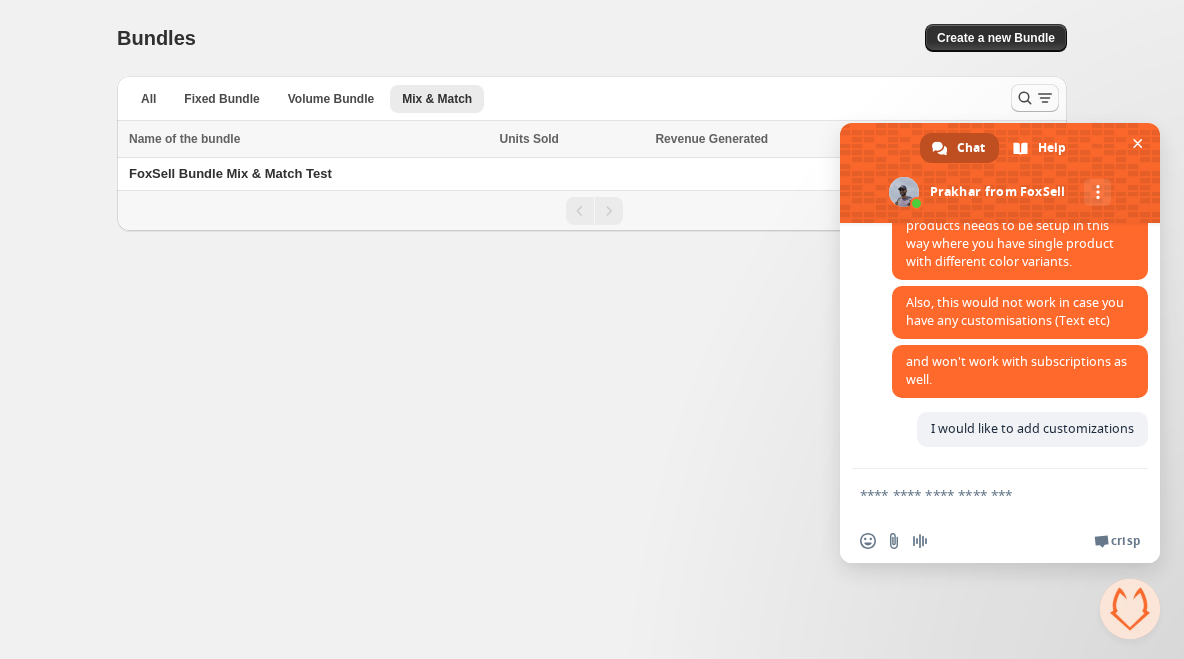 scroll, scrollTop: 5125, scrollLeft: 0, axis: vertical 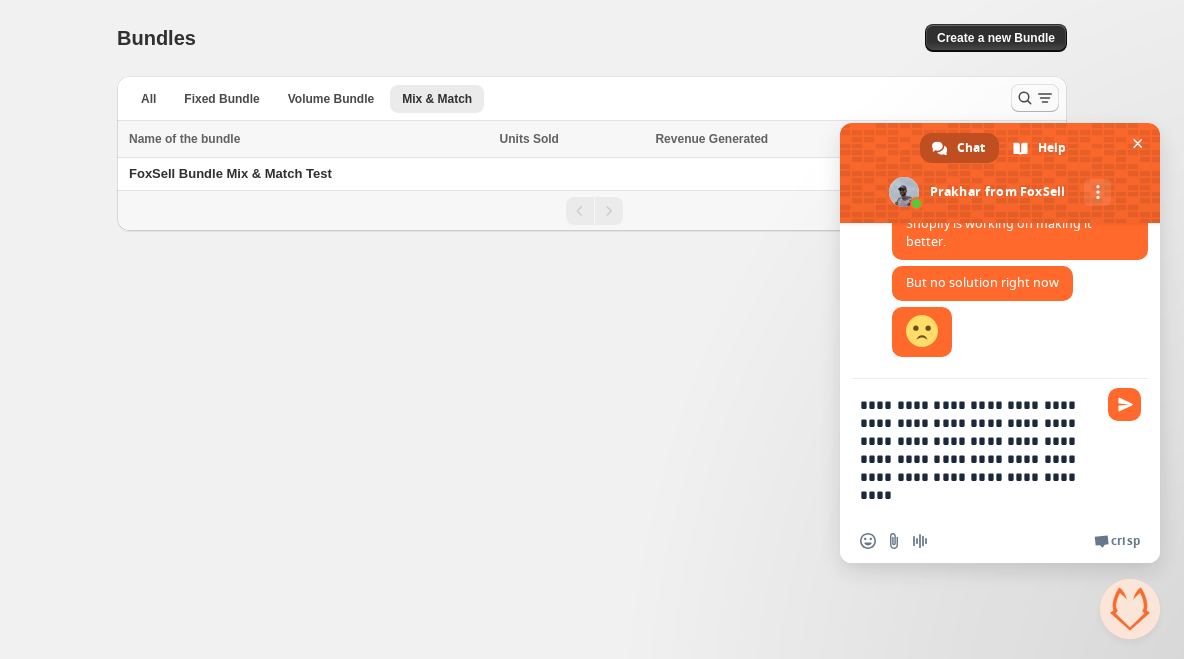 type on "**********" 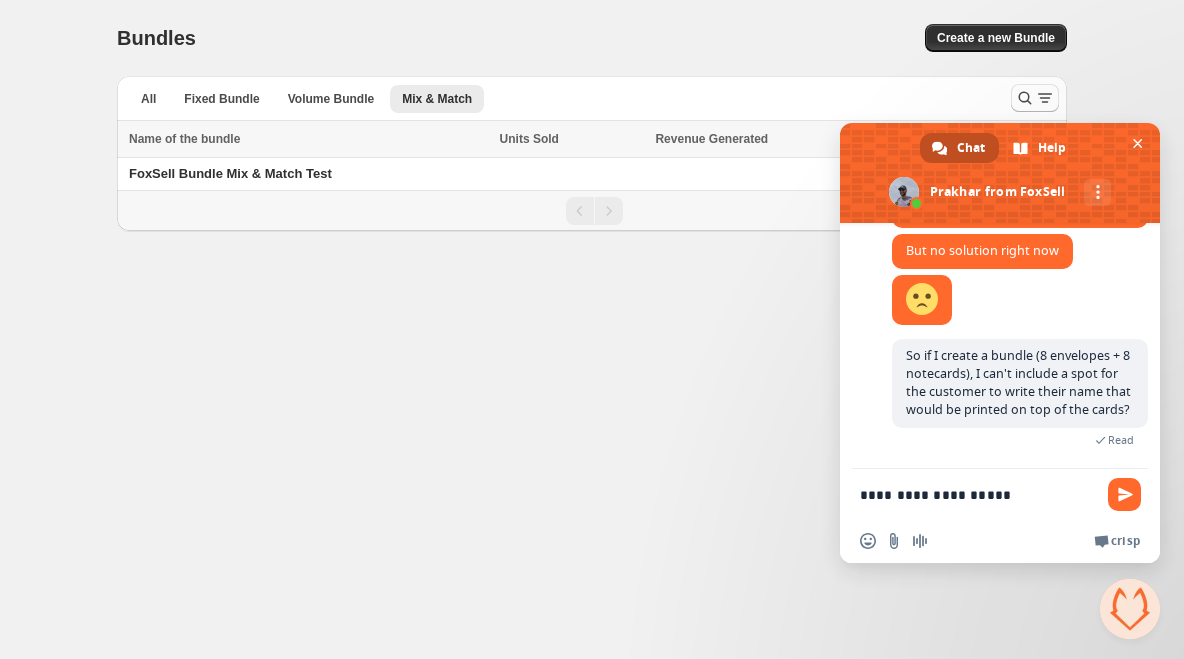 scroll, scrollTop: 5661, scrollLeft: 0, axis: vertical 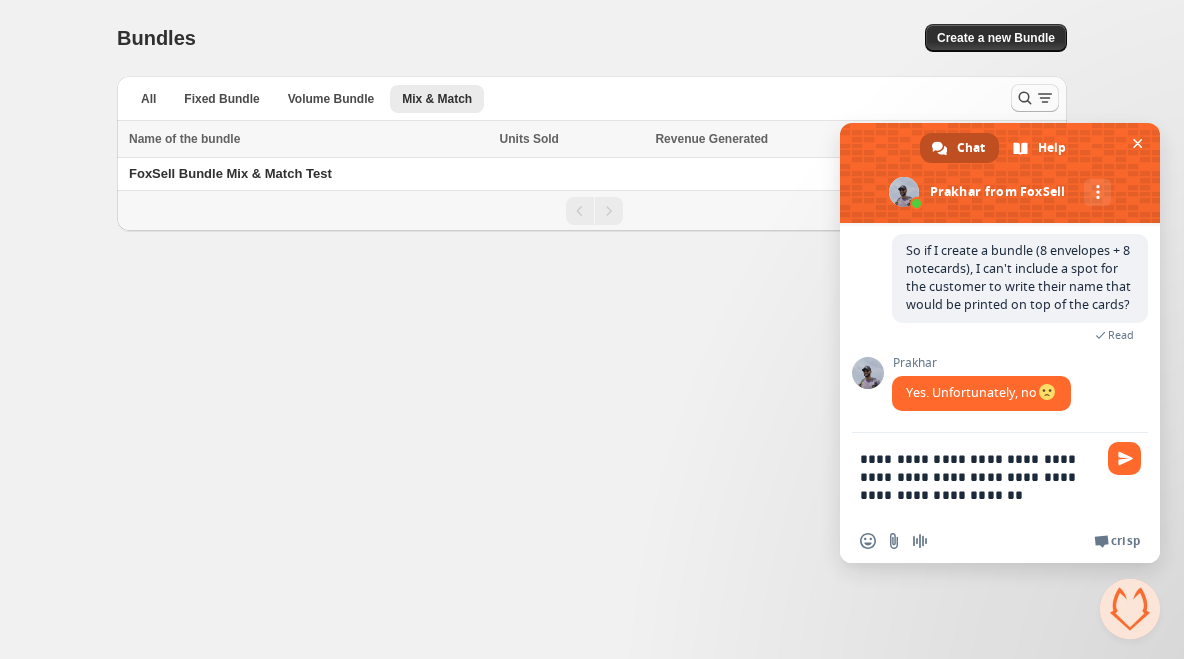 type on "**********" 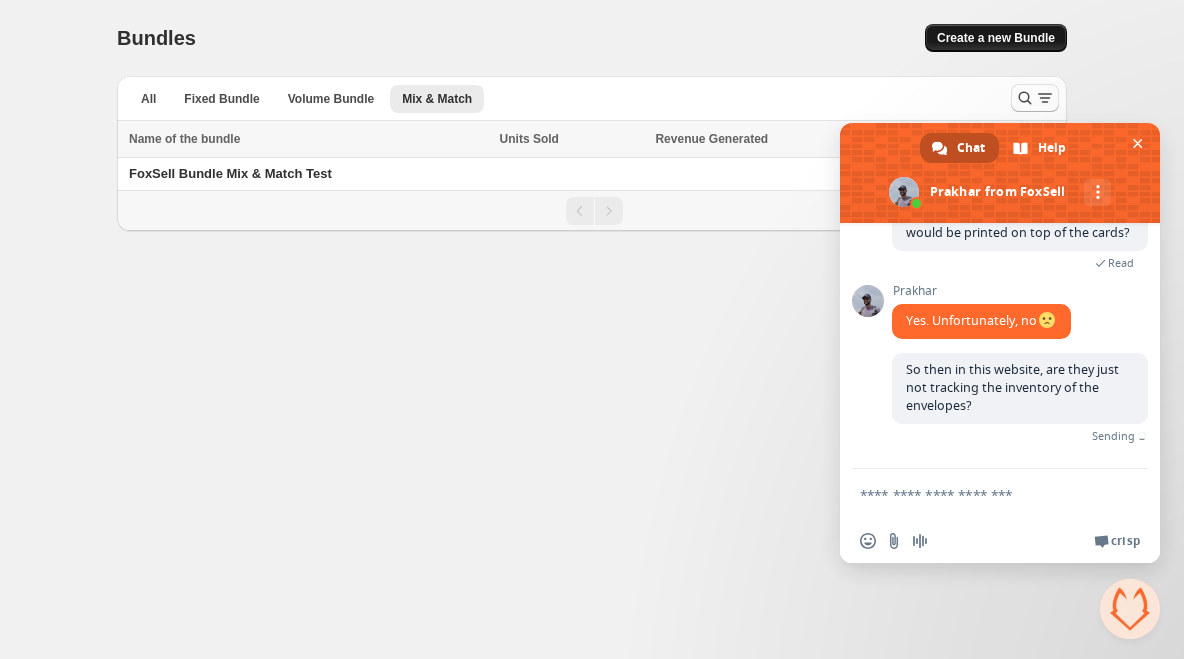 scroll, scrollTop: 5748, scrollLeft: 0, axis: vertical 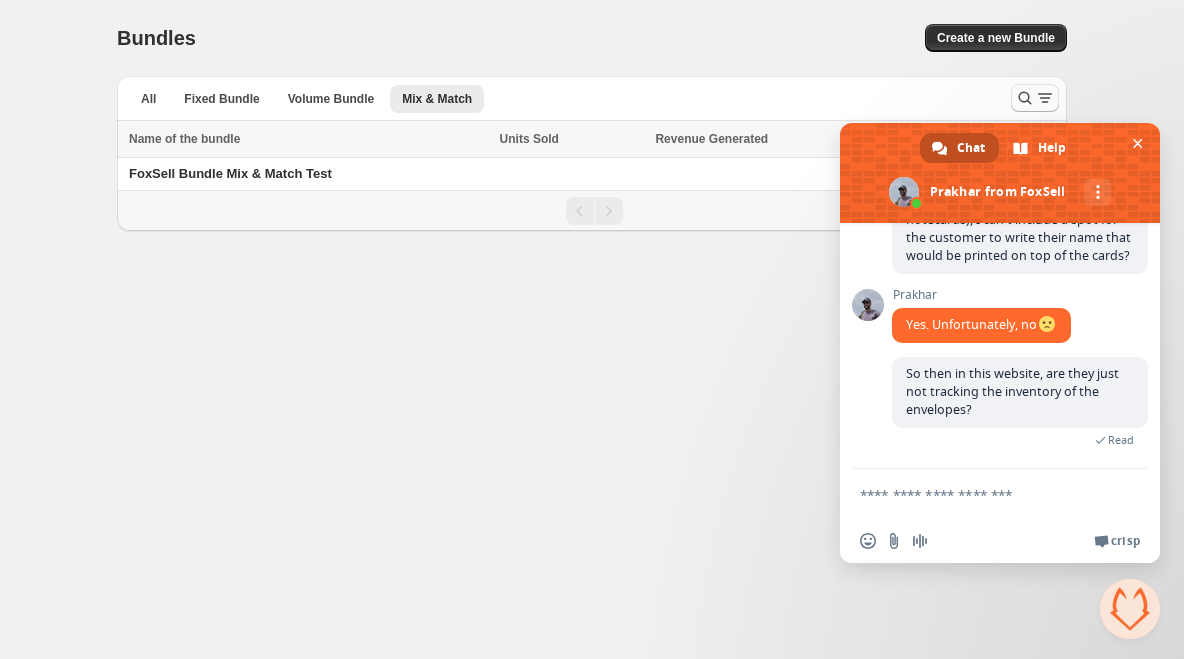click at bounding box center (980, 494) 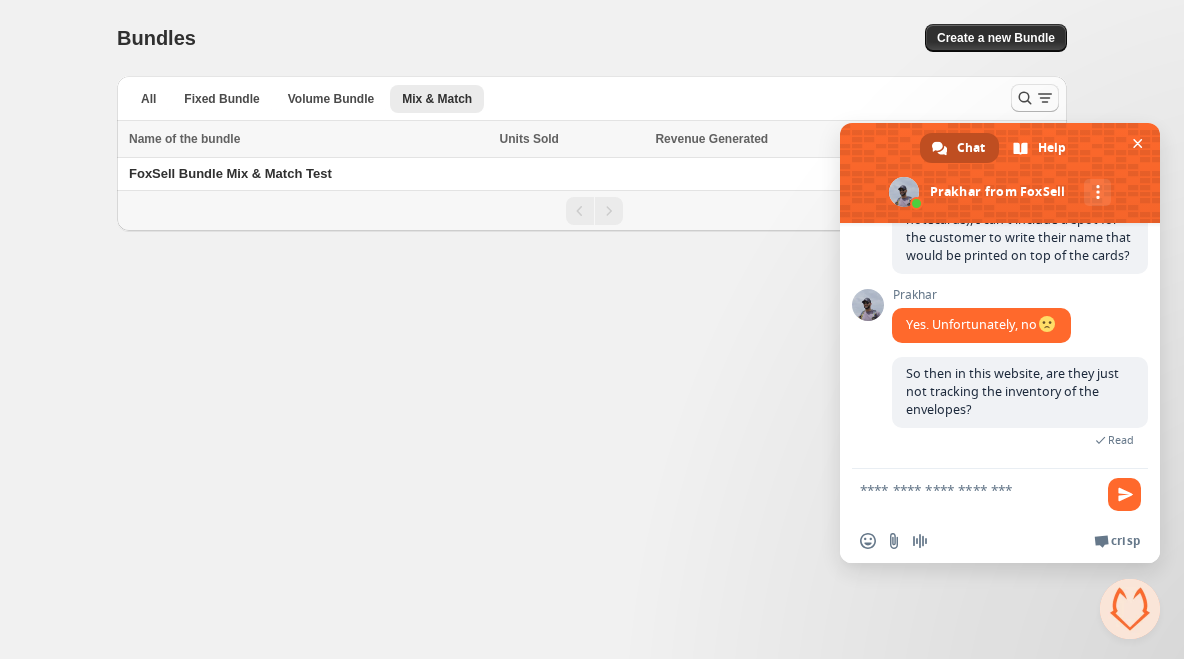 scroll, scrollTop: 5, scrollLeft: 0, axis: vertical 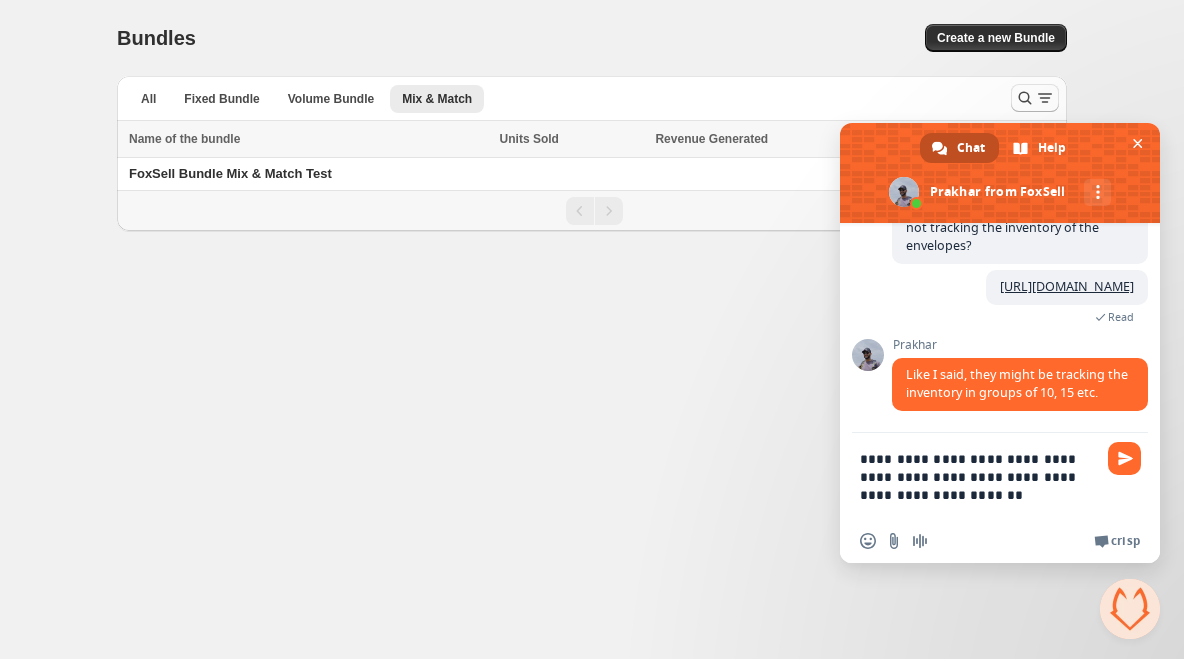 type on "**********" 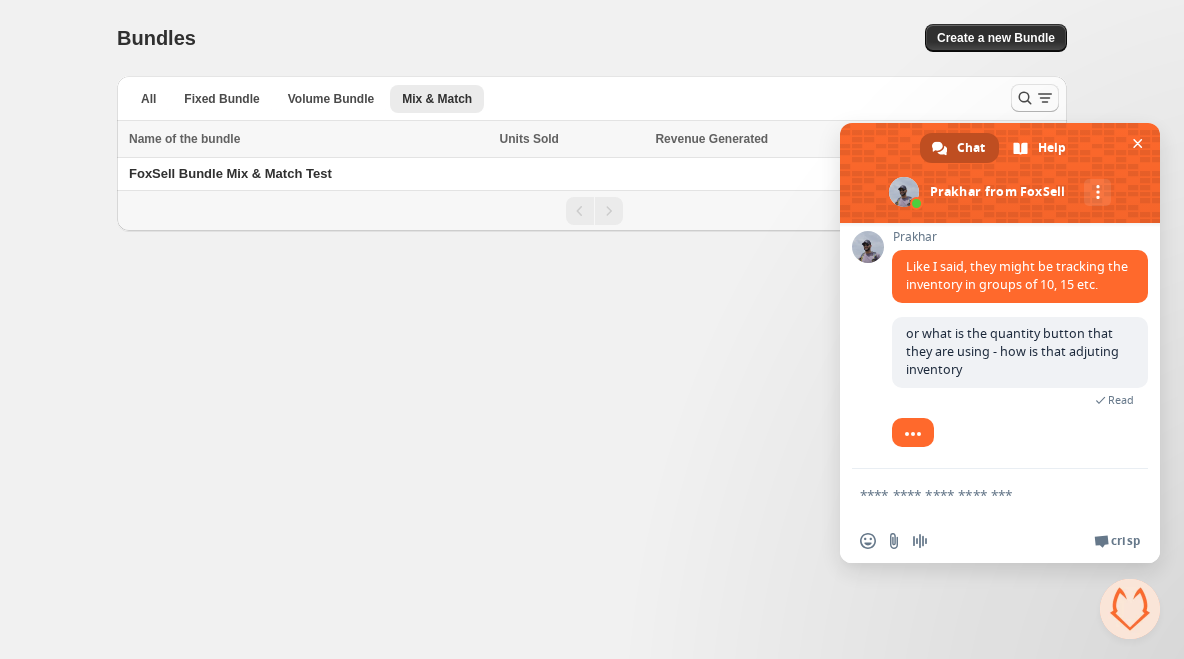 scroll, scrollTop: 6096, scrollLeft: 0, axis: vertical 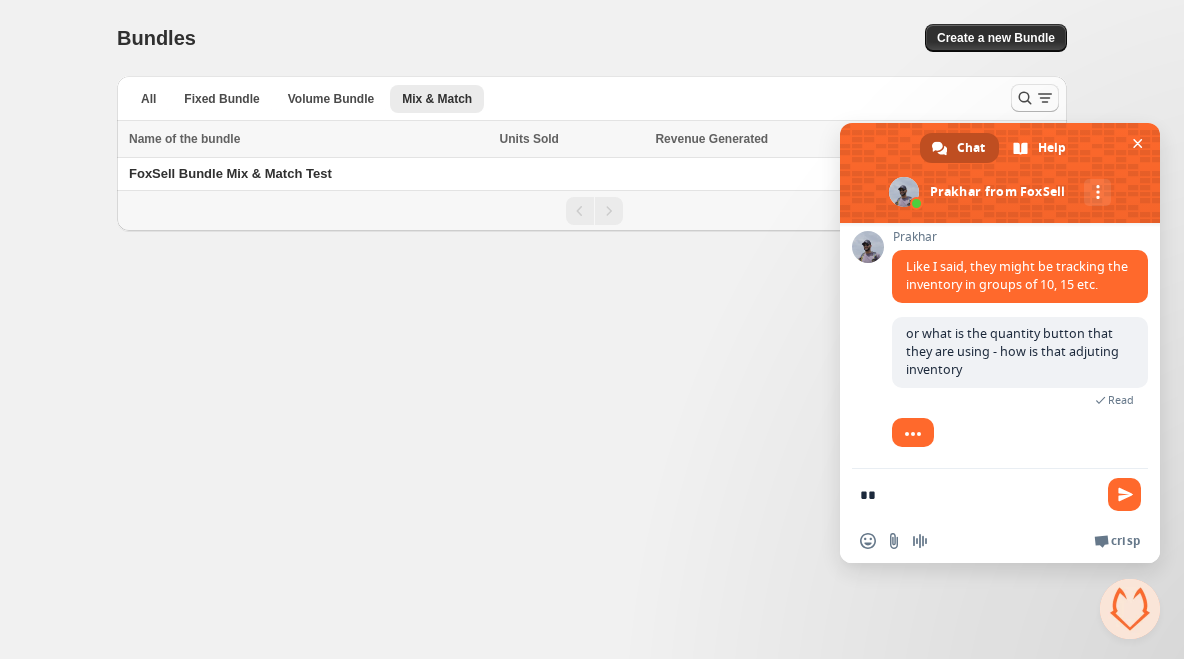 type on "*" 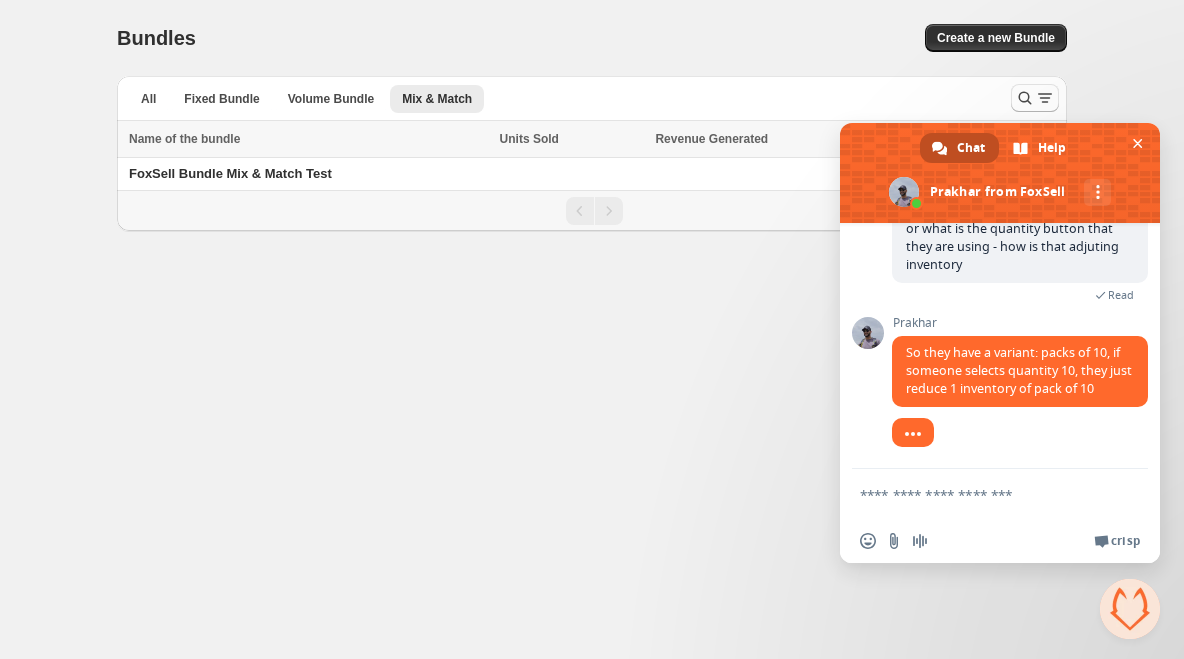 scroll, scrollTop: 6203, scrollLeft: 0, axis: vertical 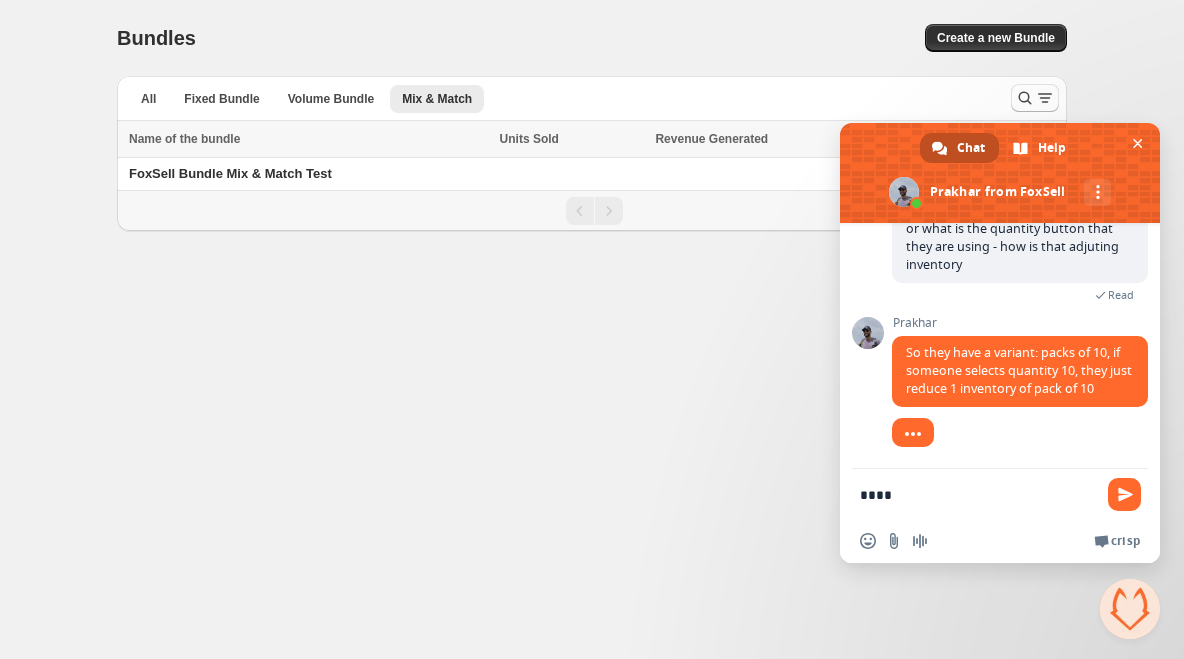 type on "*****" 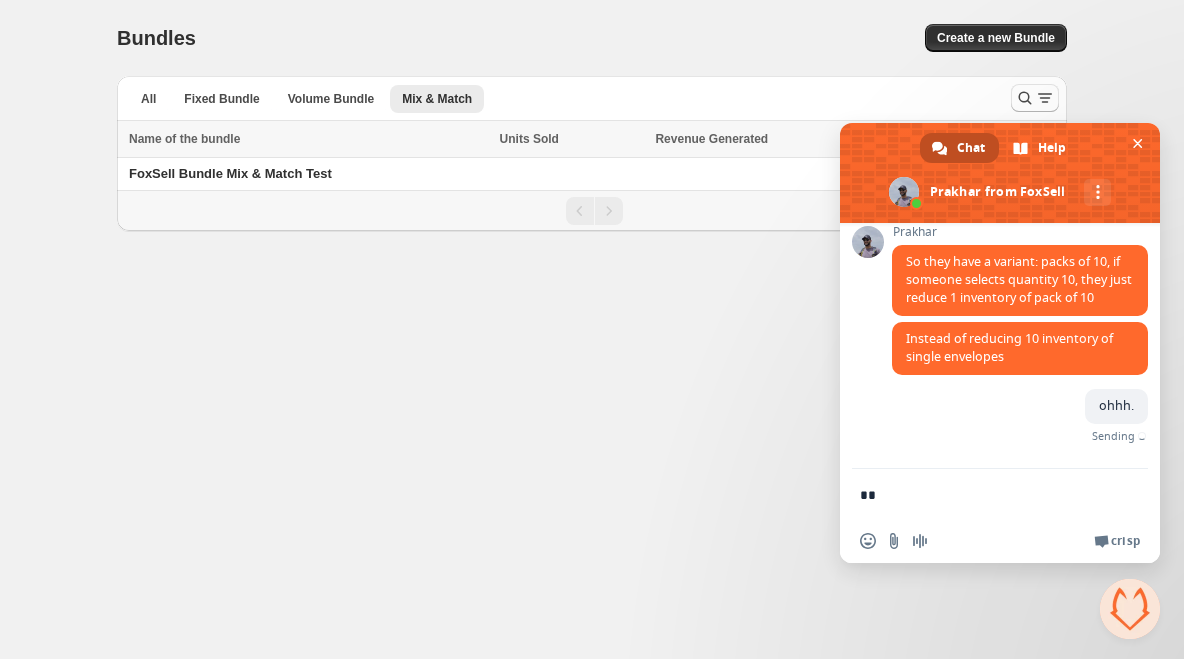 scroll, scrollTop: 6272, scrollLeft: 0, axis: vertical 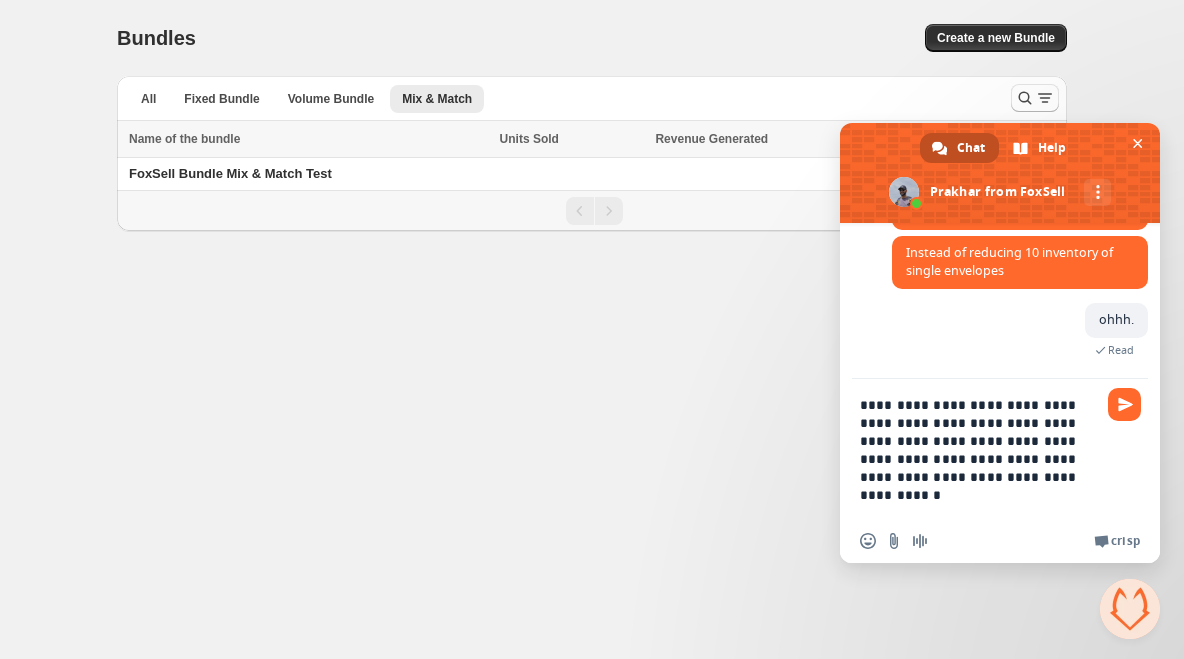 type on "**********" 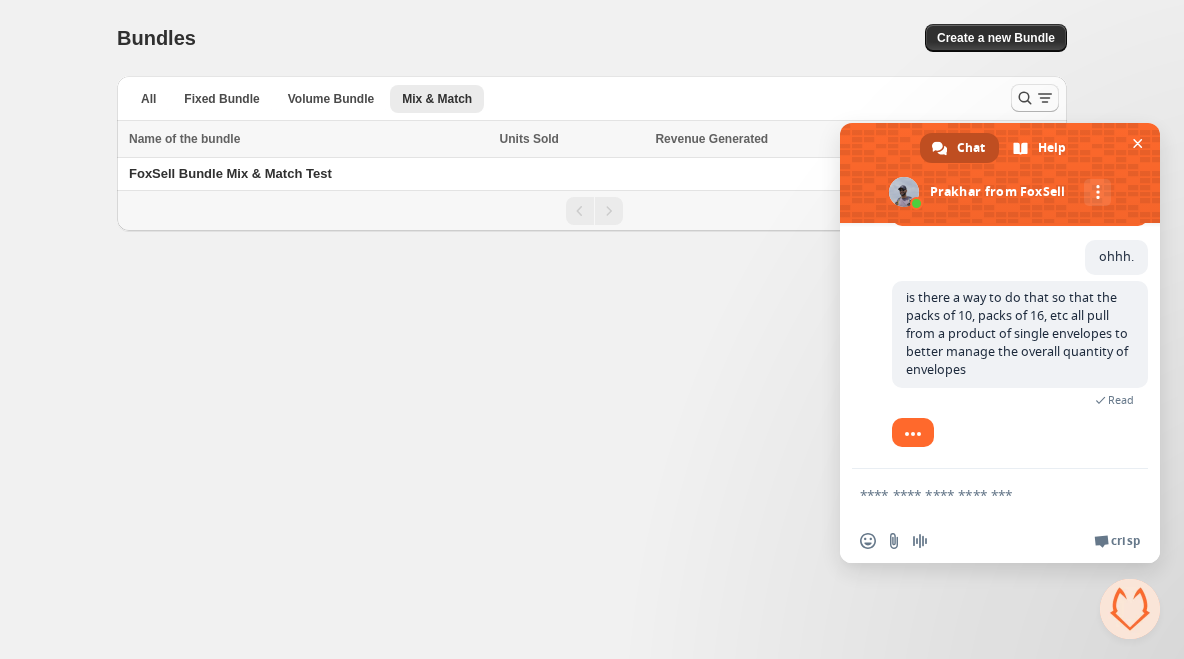 scroll, scrollTop: 6457, scrollLeft: 0, axis: vertical 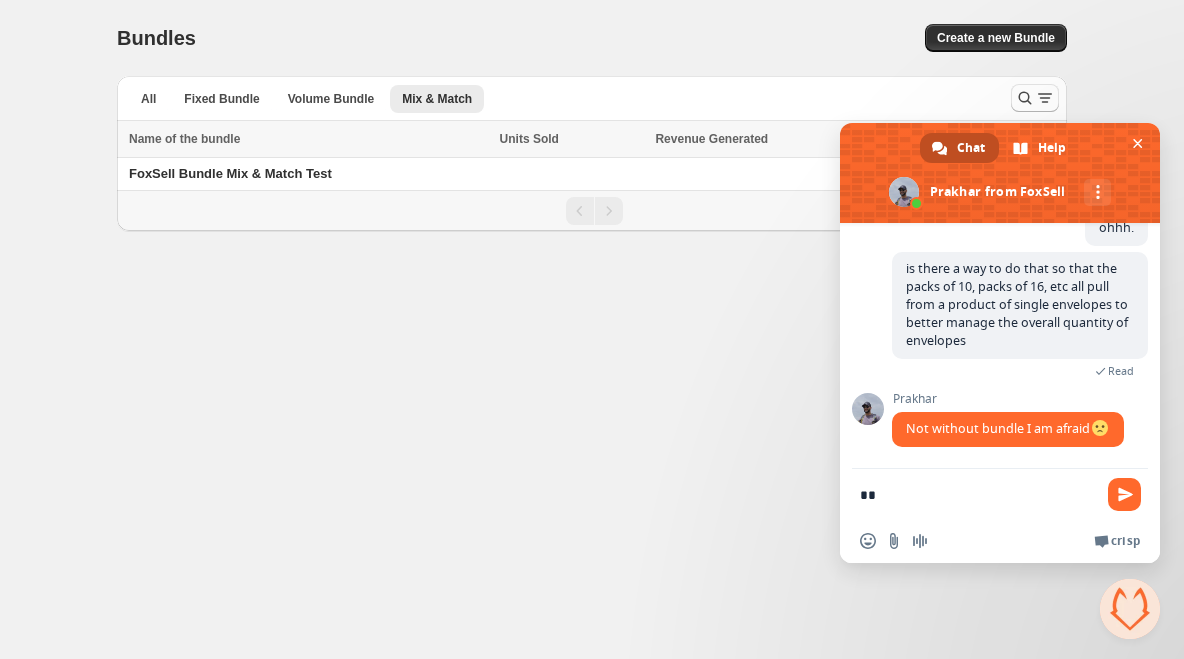 type on "***" 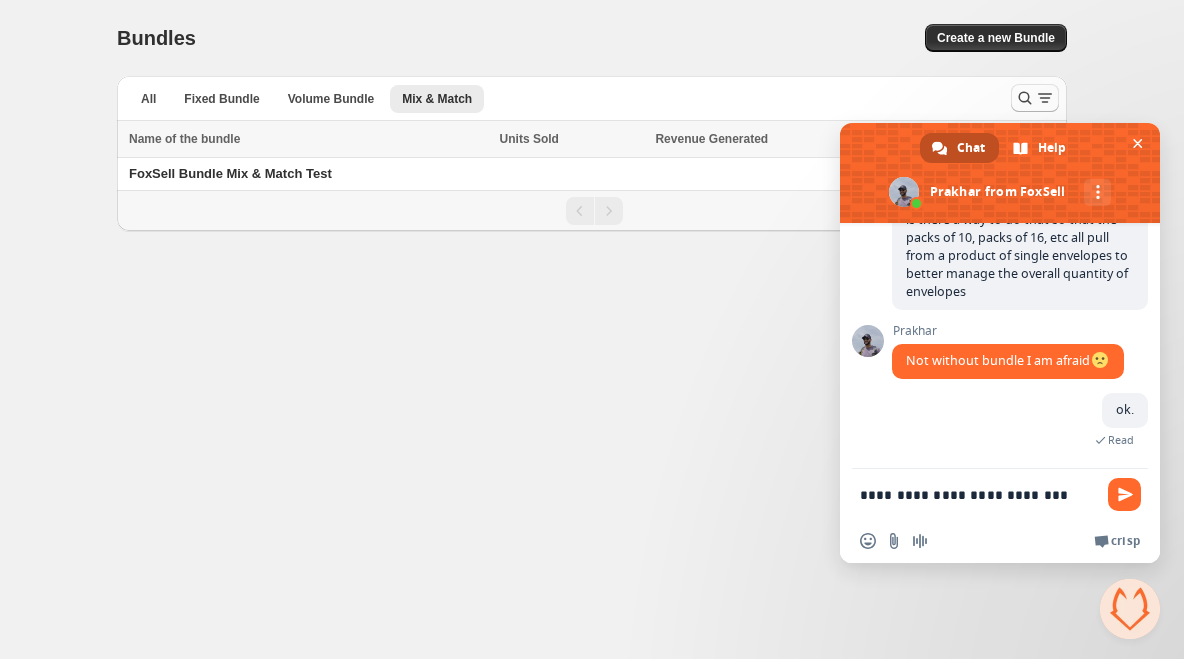 scroll, scrollTop: 6525, scrollLeft: 0, axis: vertical 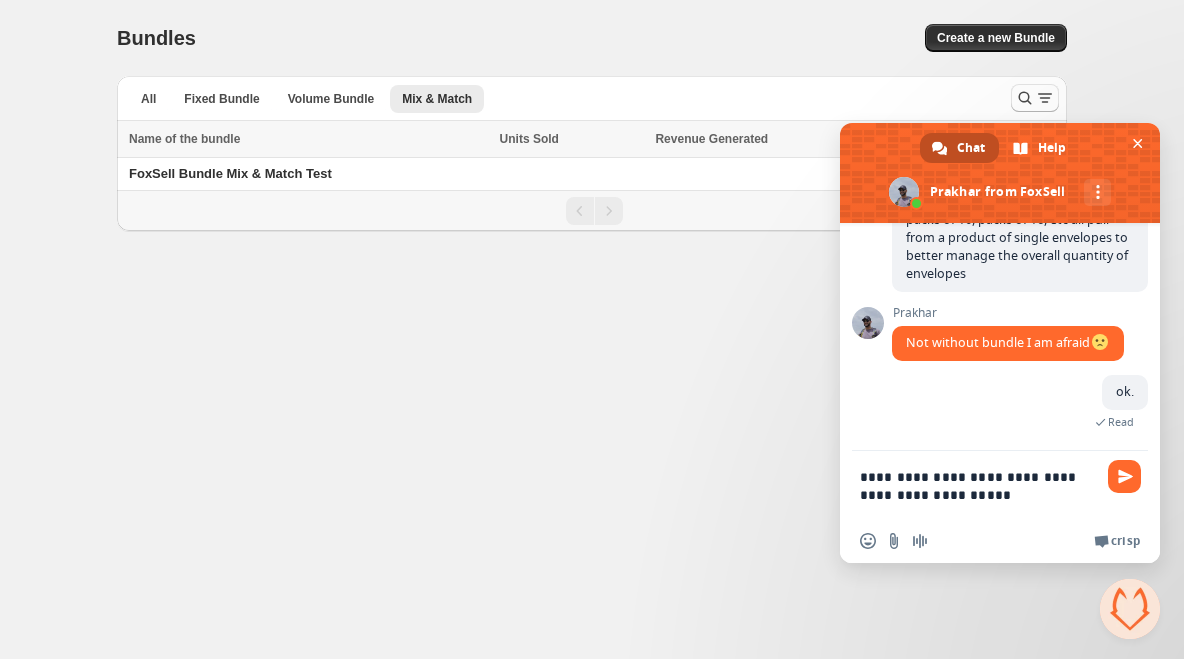 type on "**********" 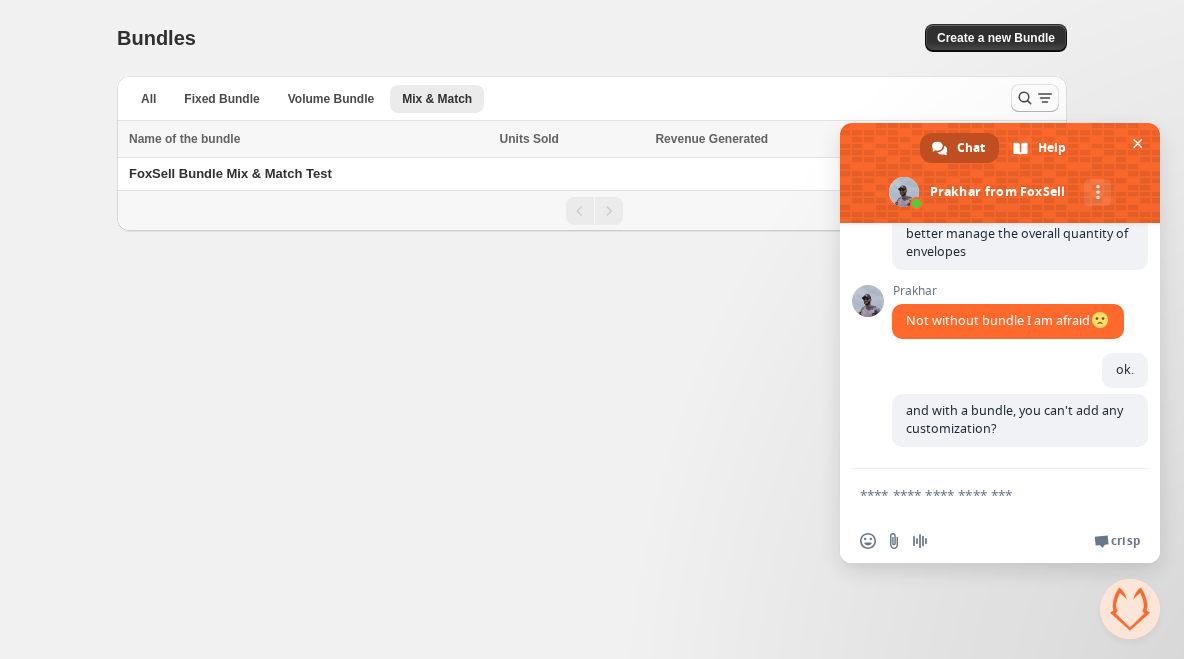 scroll, scrollTop: 6567, scrollLeft: 0, axis: vertical 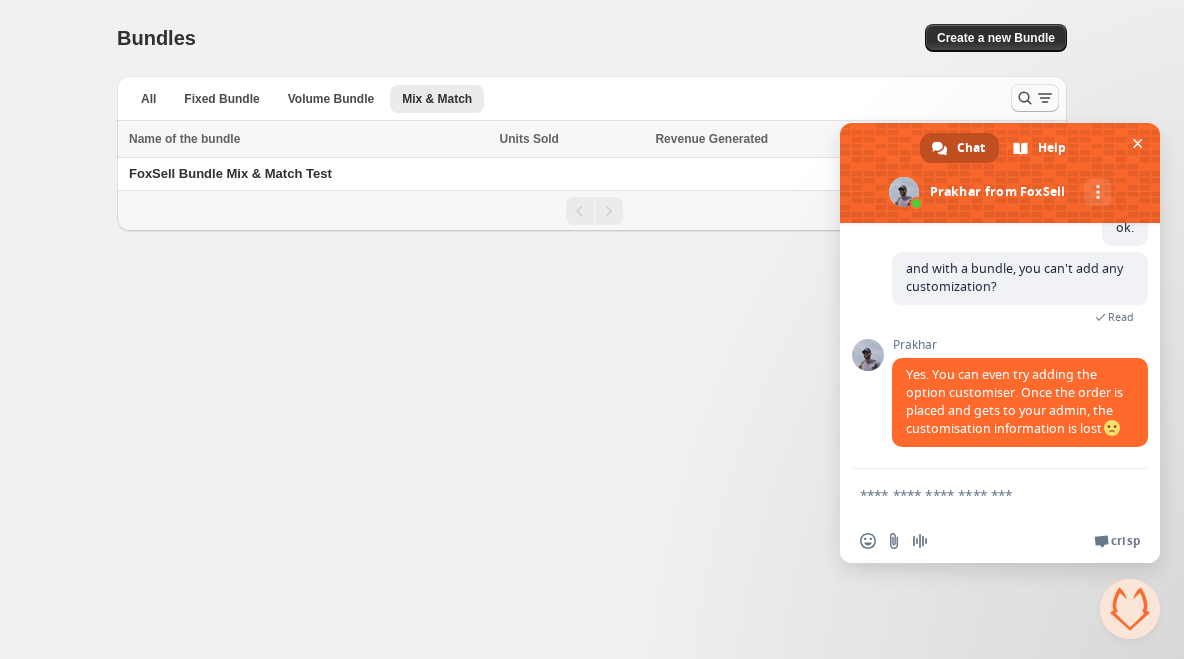 click at bounding box center [980, 494] 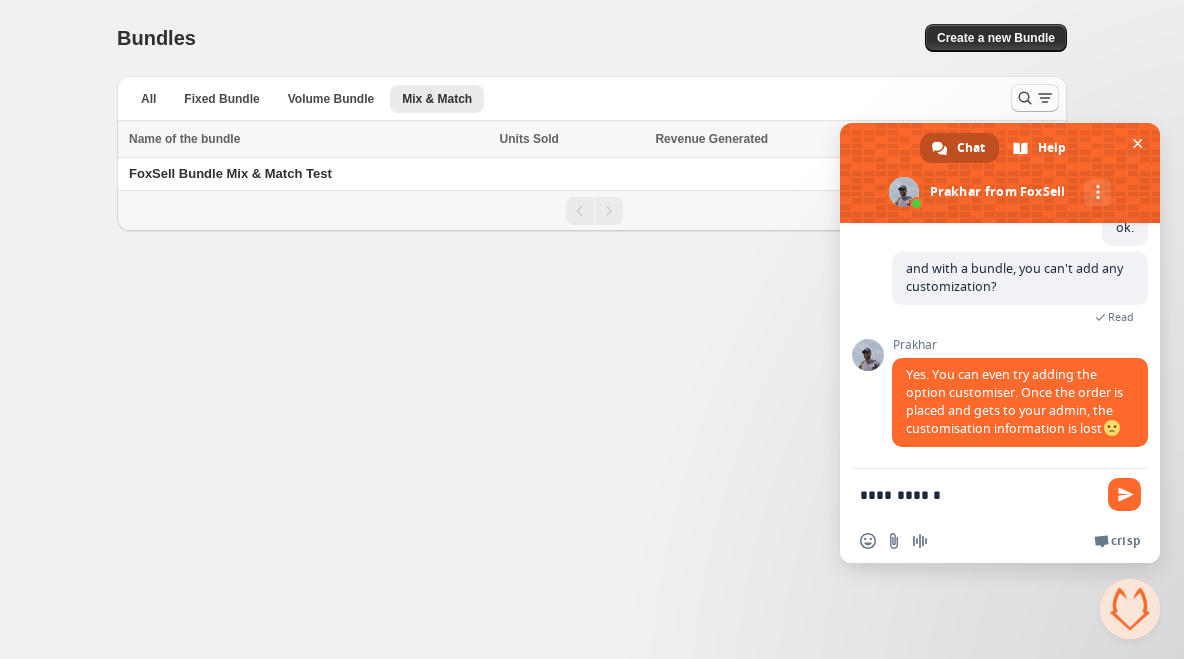 type on "**********" 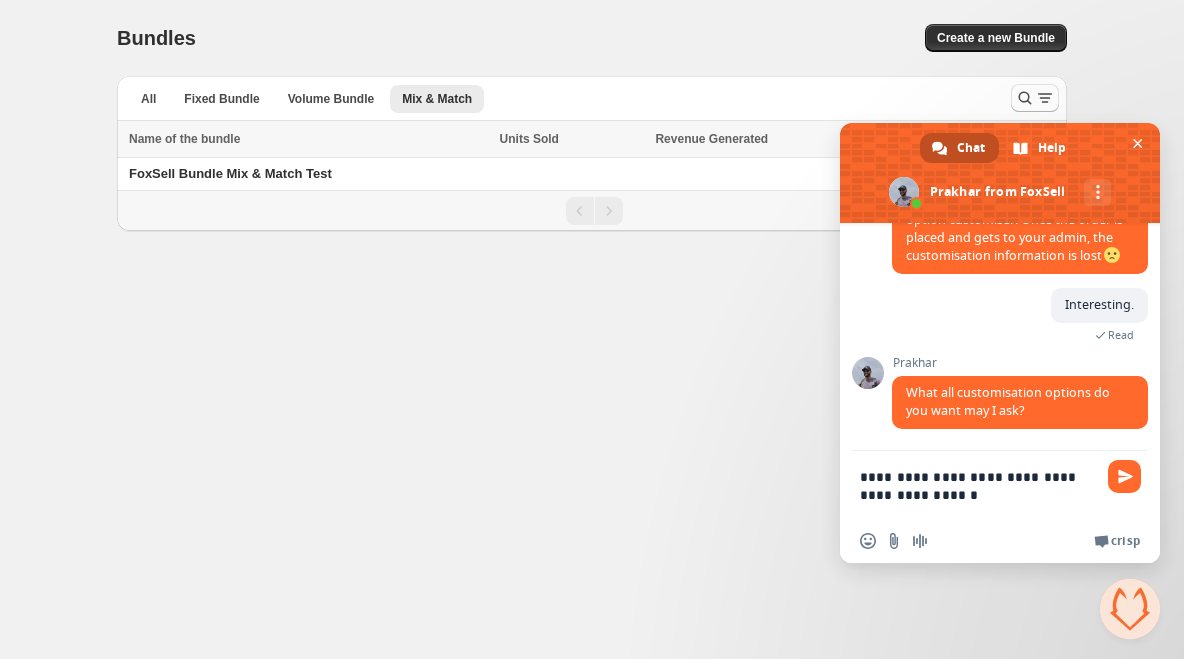scroll, scrollTop: 6847, scrollLeft: 0, axis: vertical 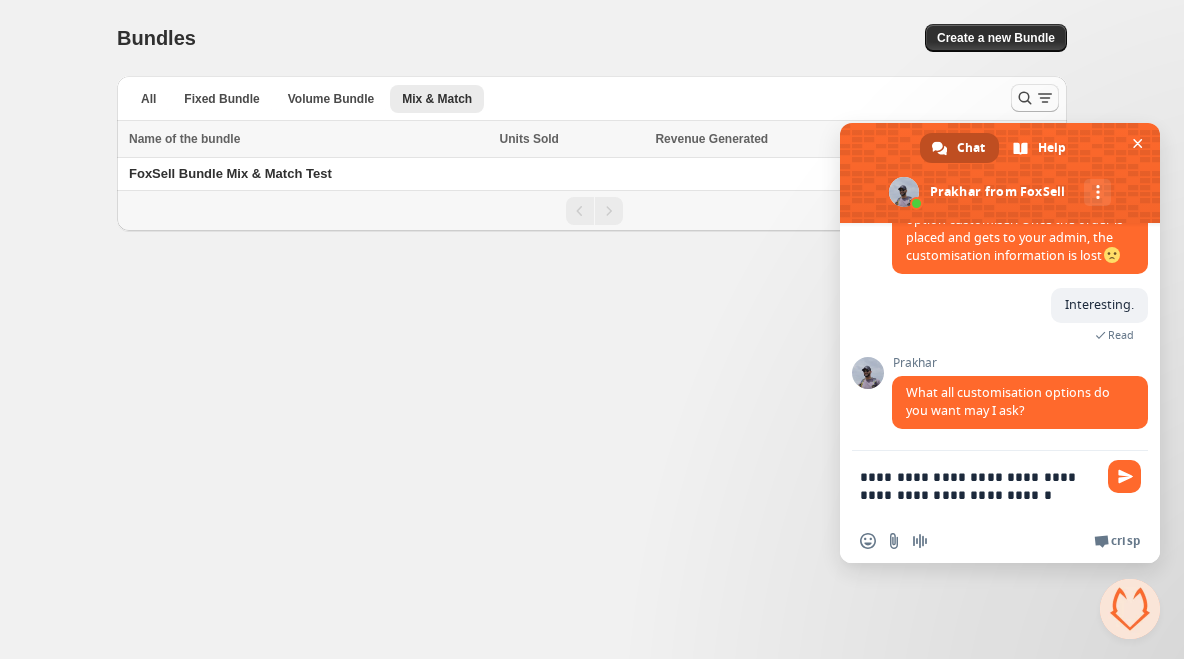 type on "**********" 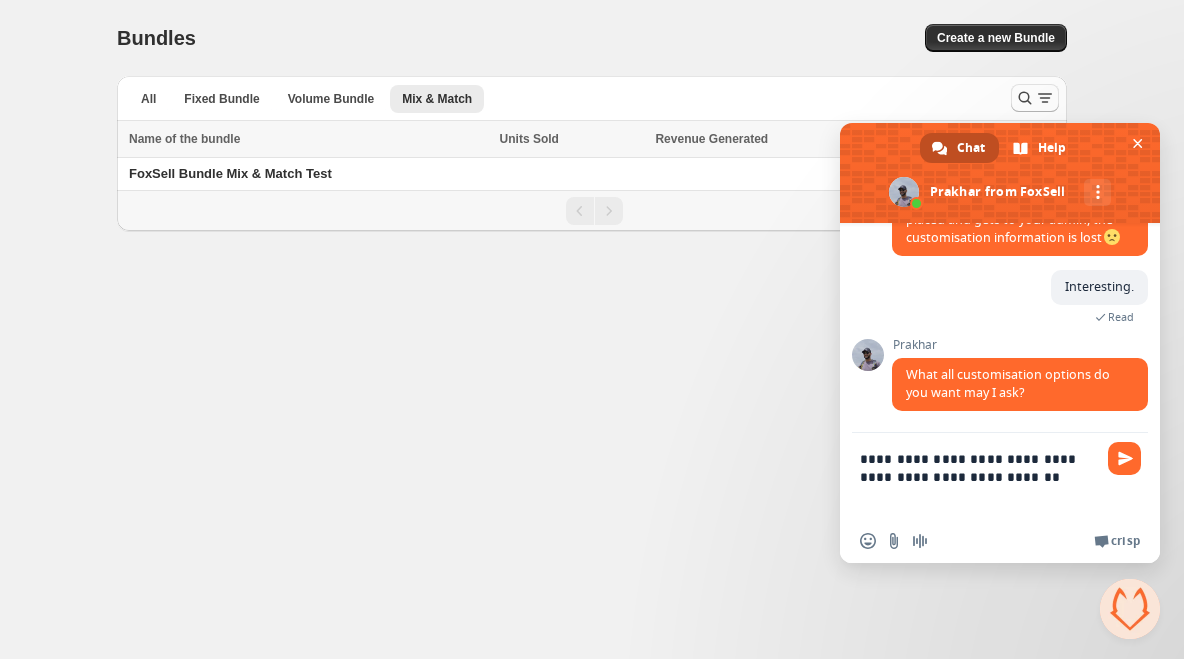 type 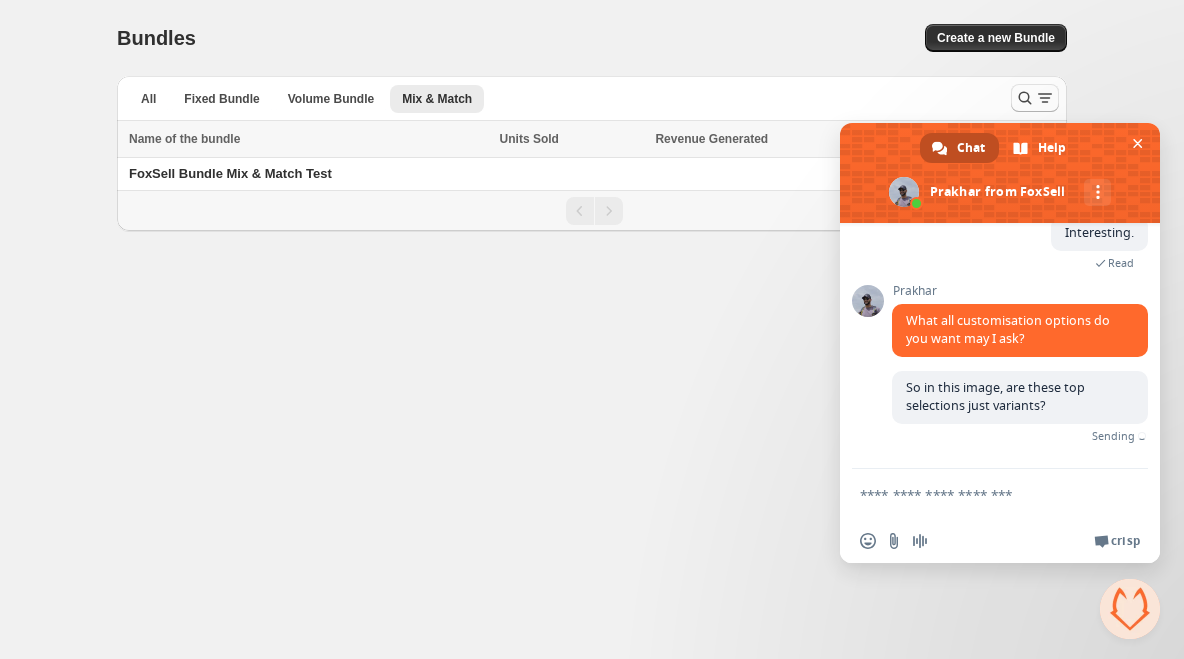 scroll, scrollTop: 6897, scrollLeft: 0, axis: vertical 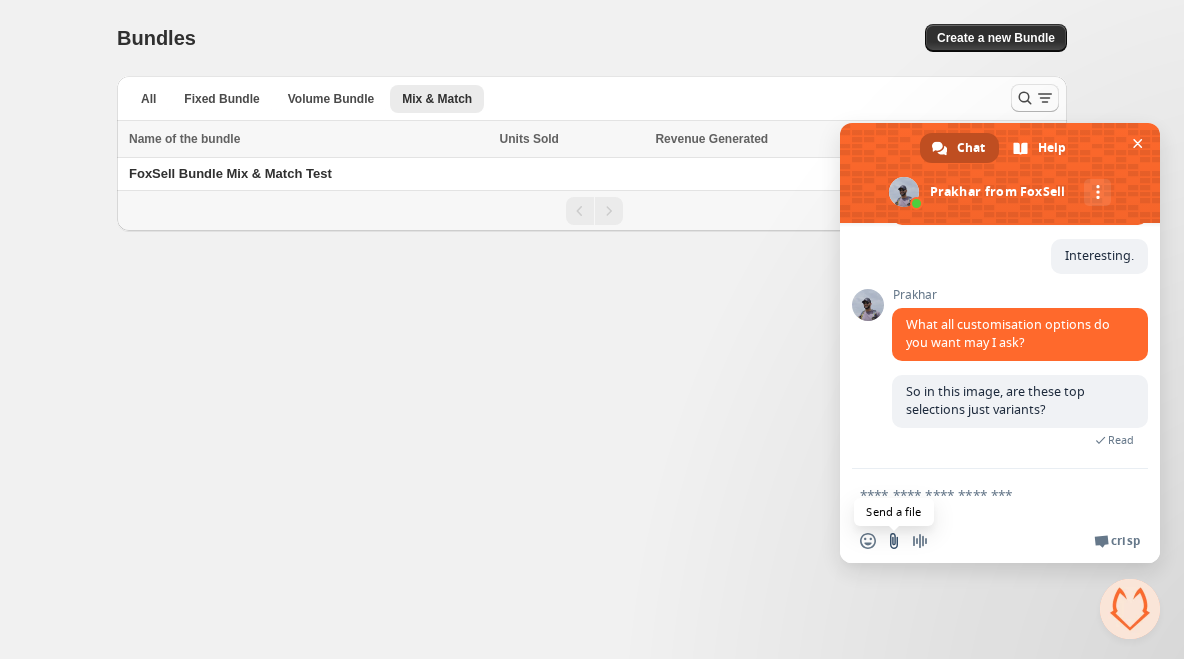 click at bounding box center [894, 541] 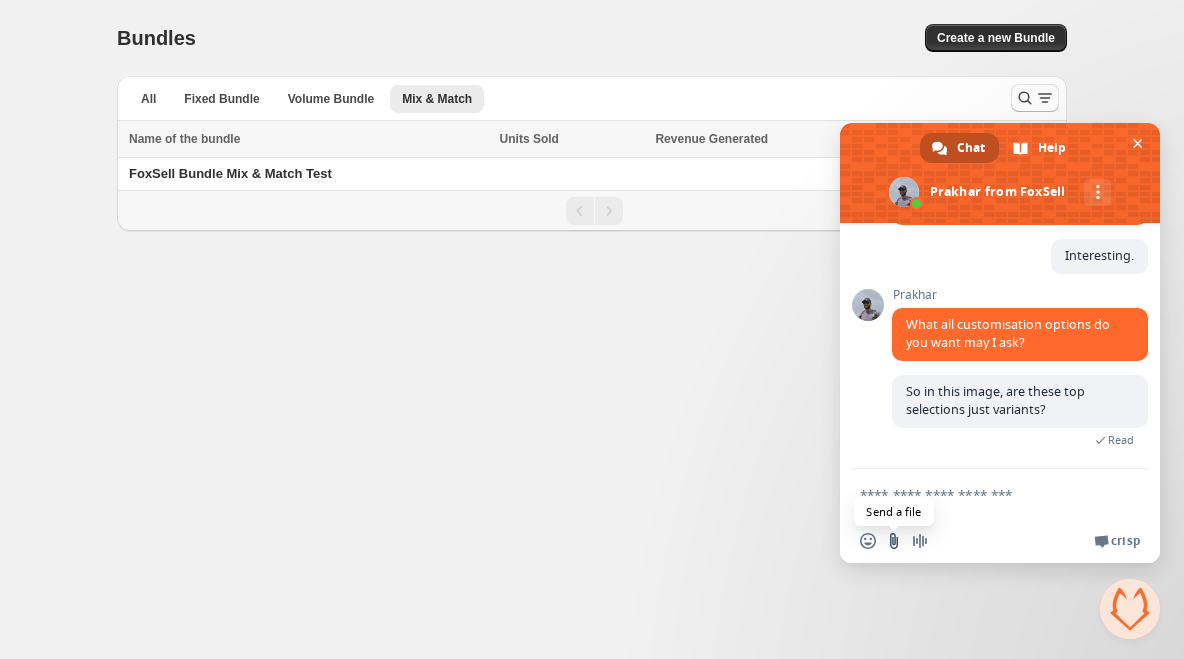 type on "**********" 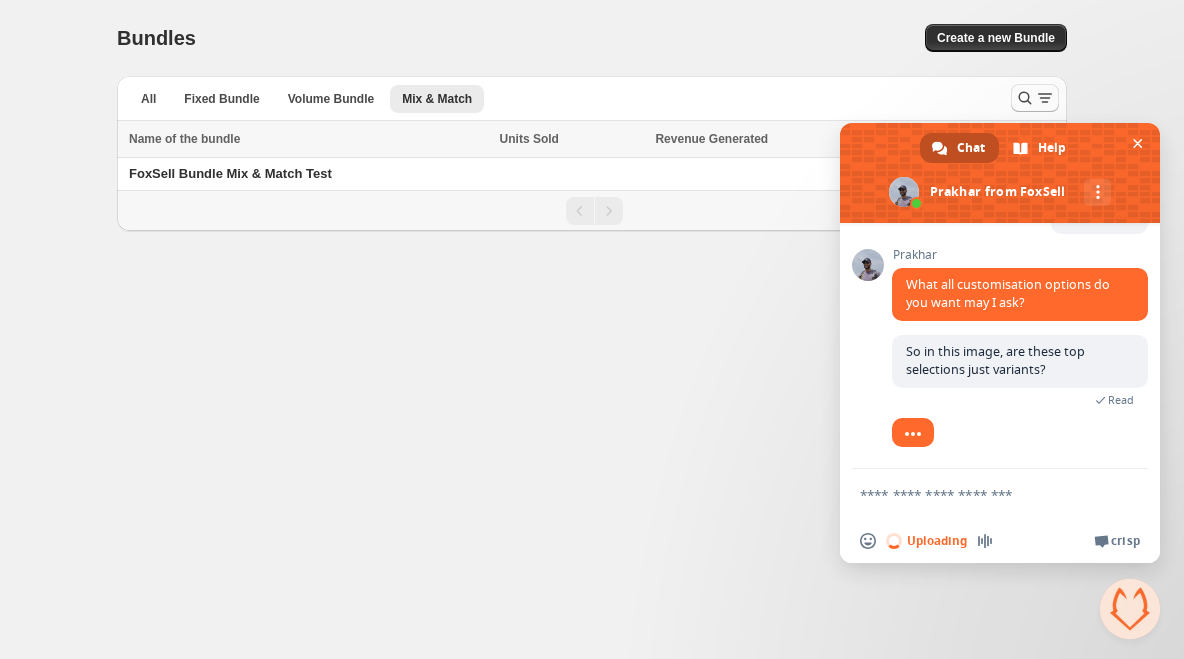 type 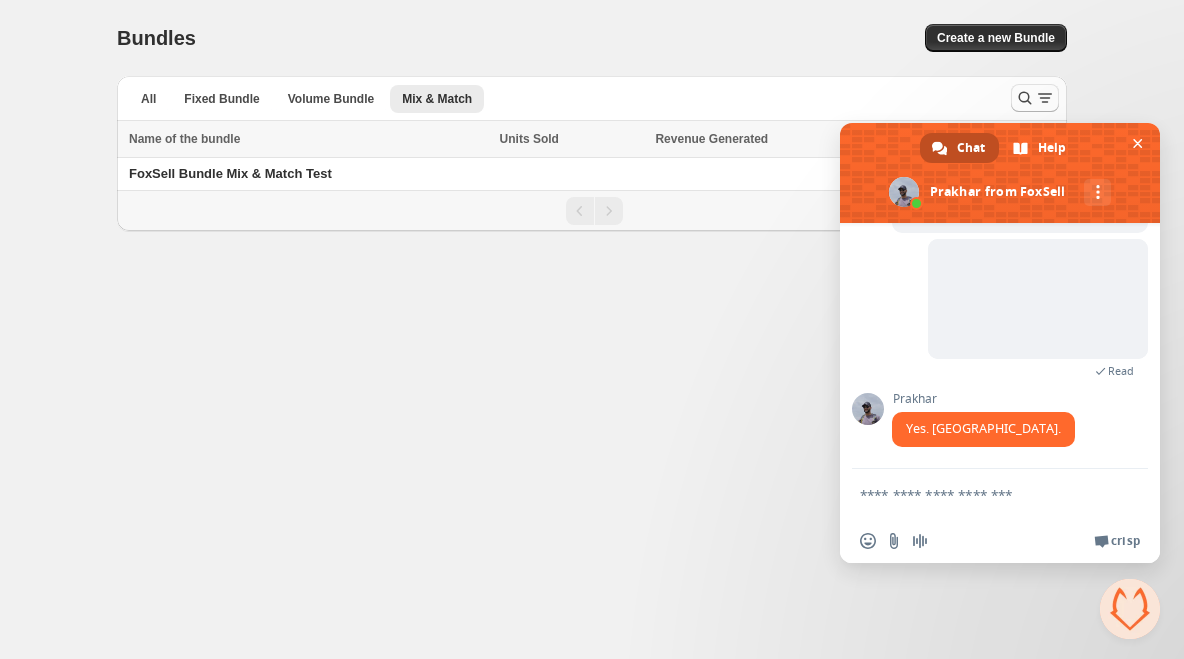 scroll, scrollTop: 7133, scrollLeft: 0, axis: vertical 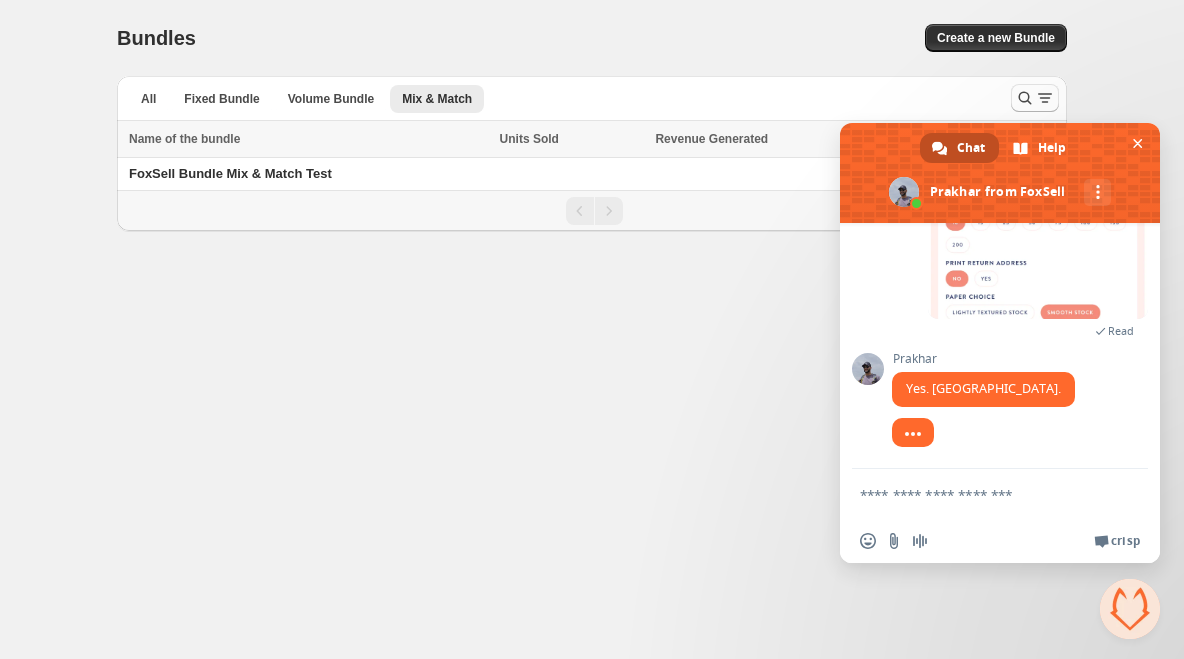 click at bounding box center (980, 494) 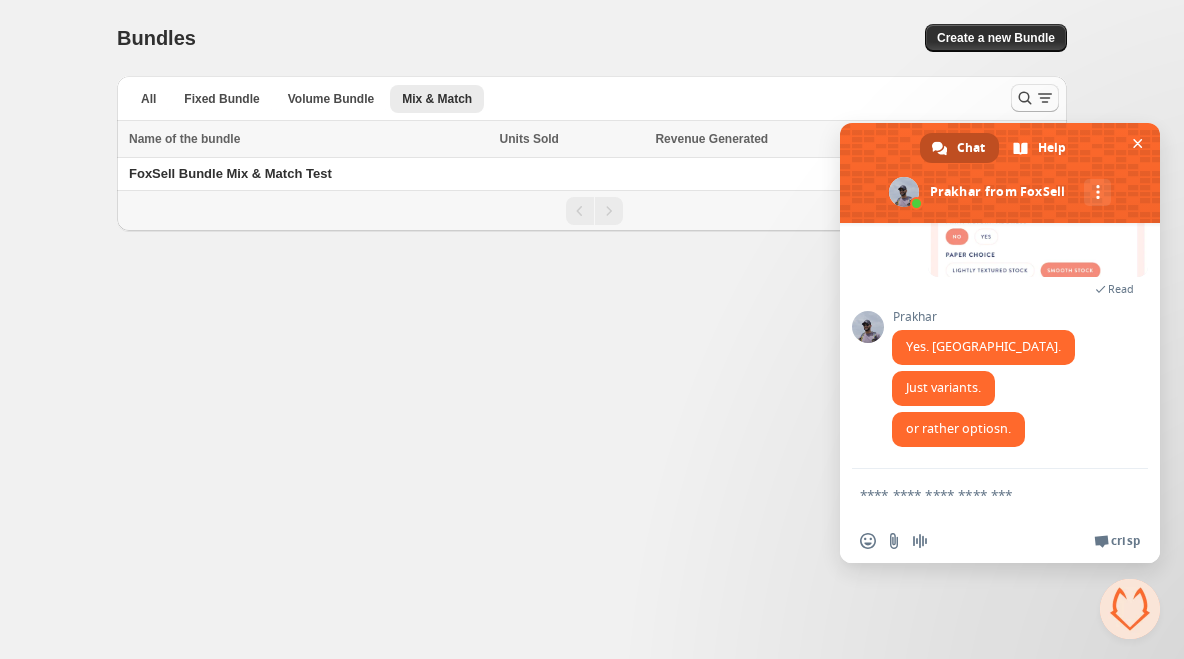 scroll, scrollTop: 7176, scrollLeft: 0, axis: vertical 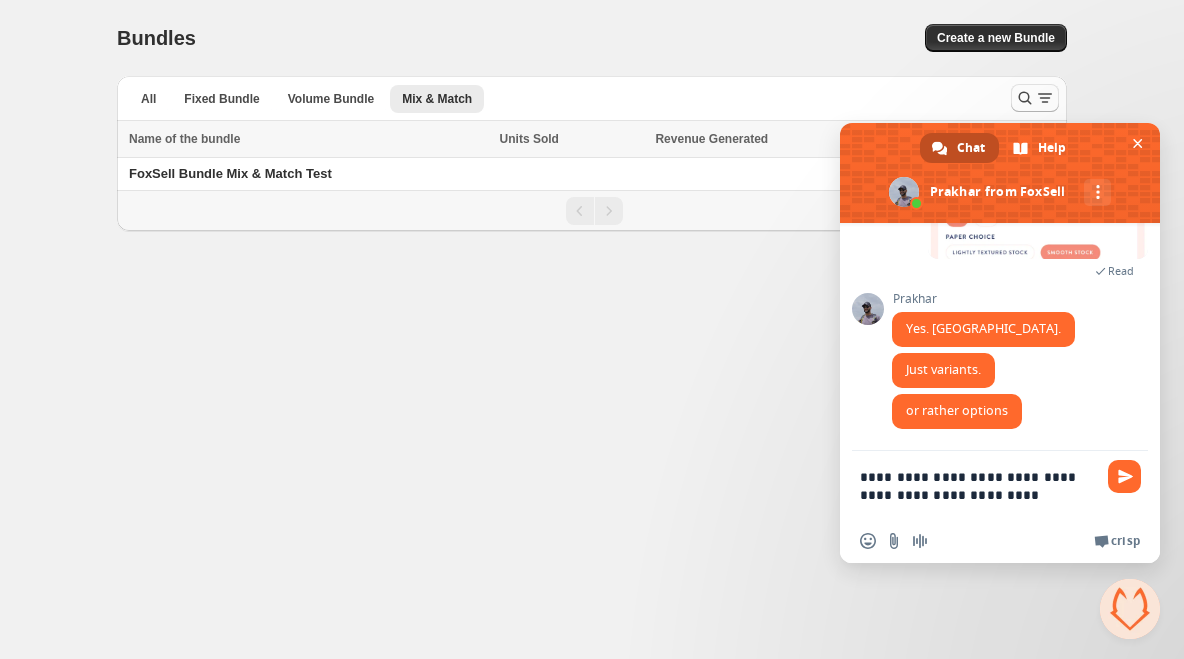 type on "**********" 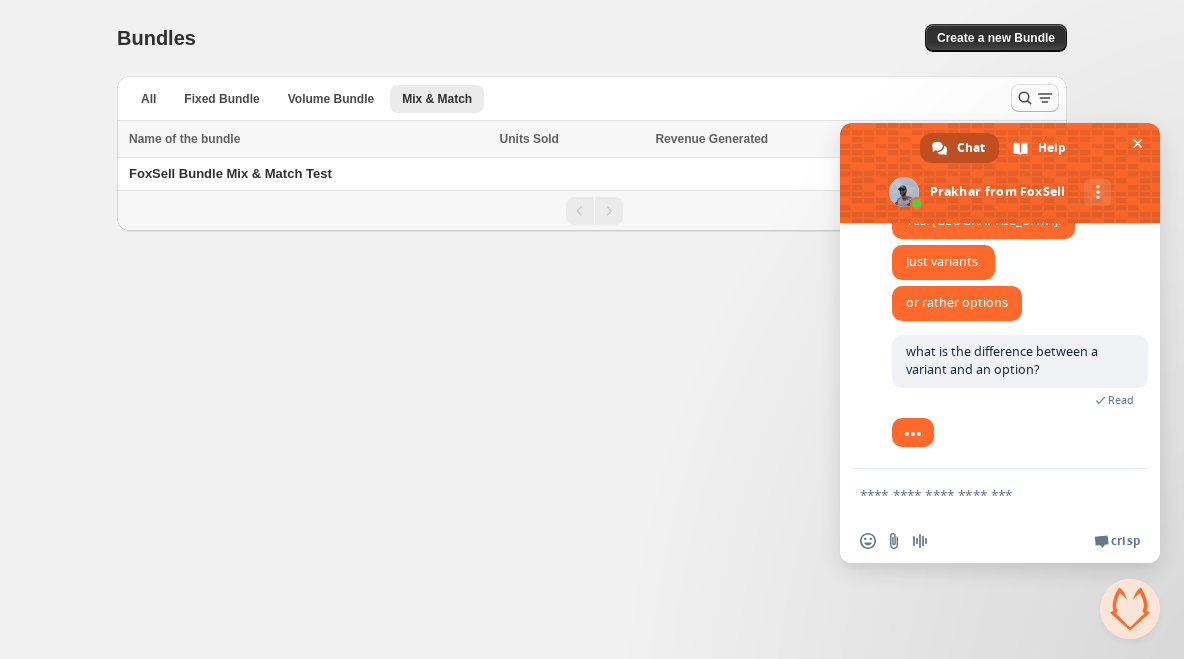 scroll, scrollTop: 7284, scrollLeft: 0, axis: vertical 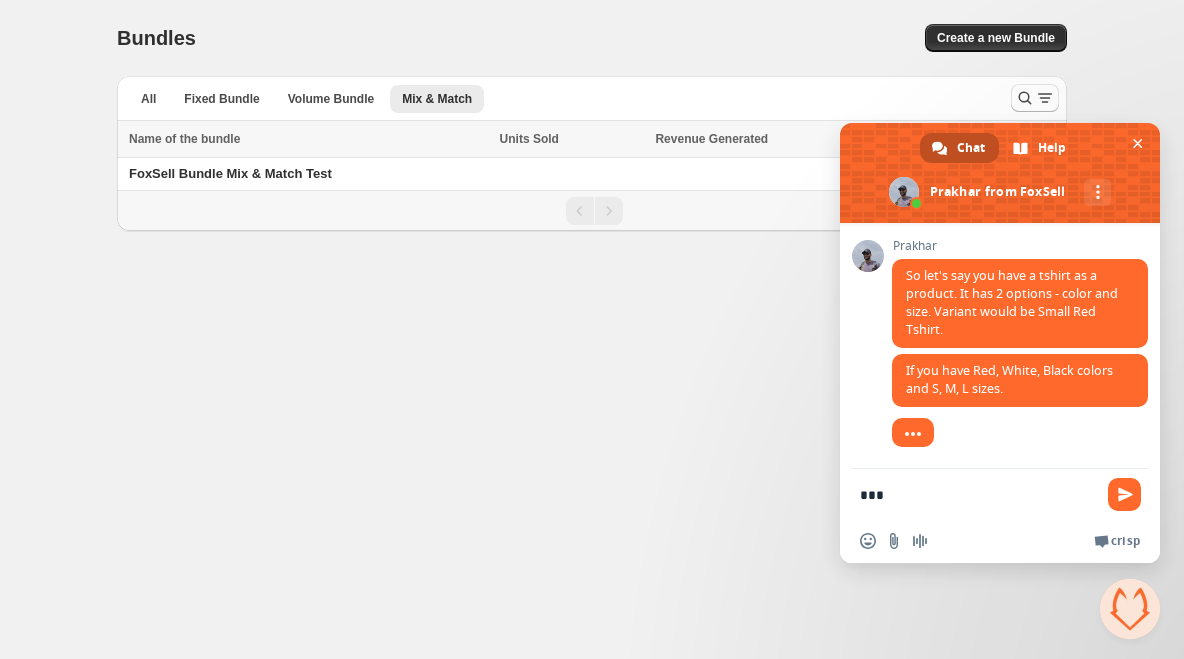 type on "***" 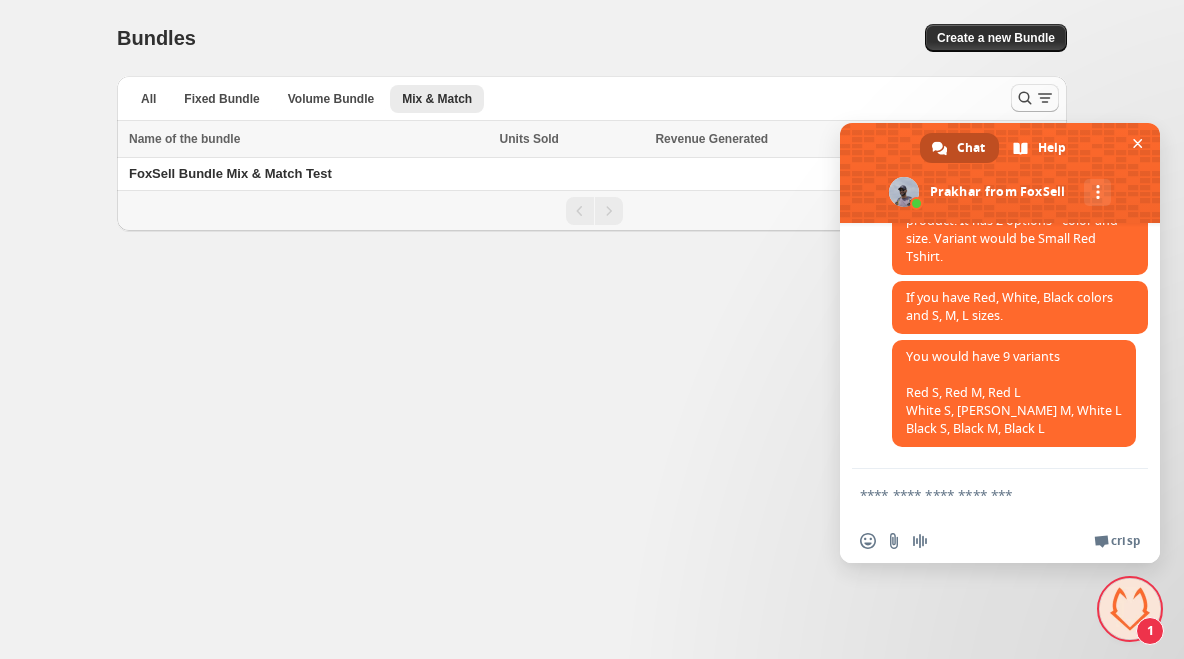 scroll, scrollTop: 7544, scrollLeft: 0, axis: vertical 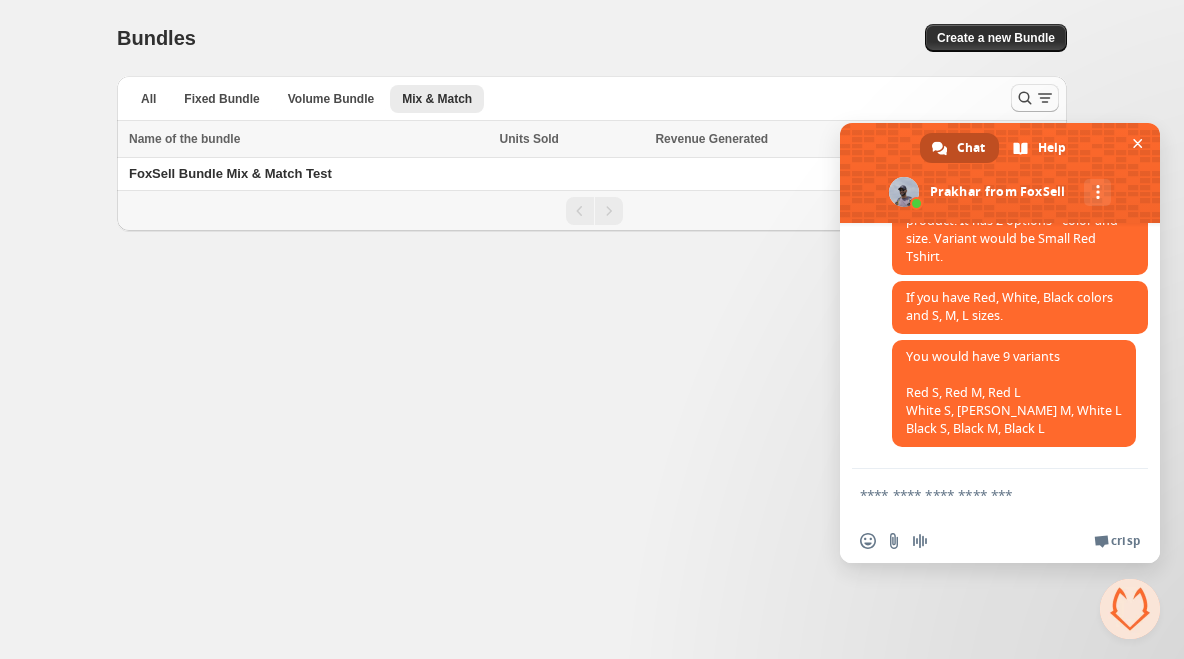 click at bounding box center [980, 494] 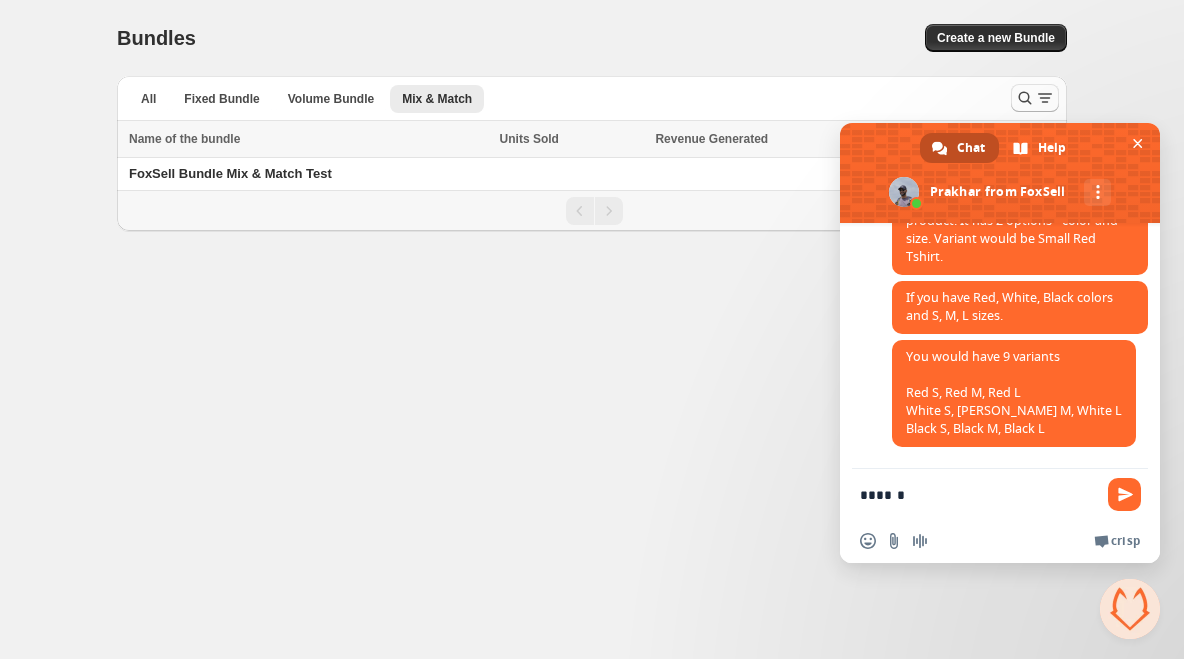 type on "*******" 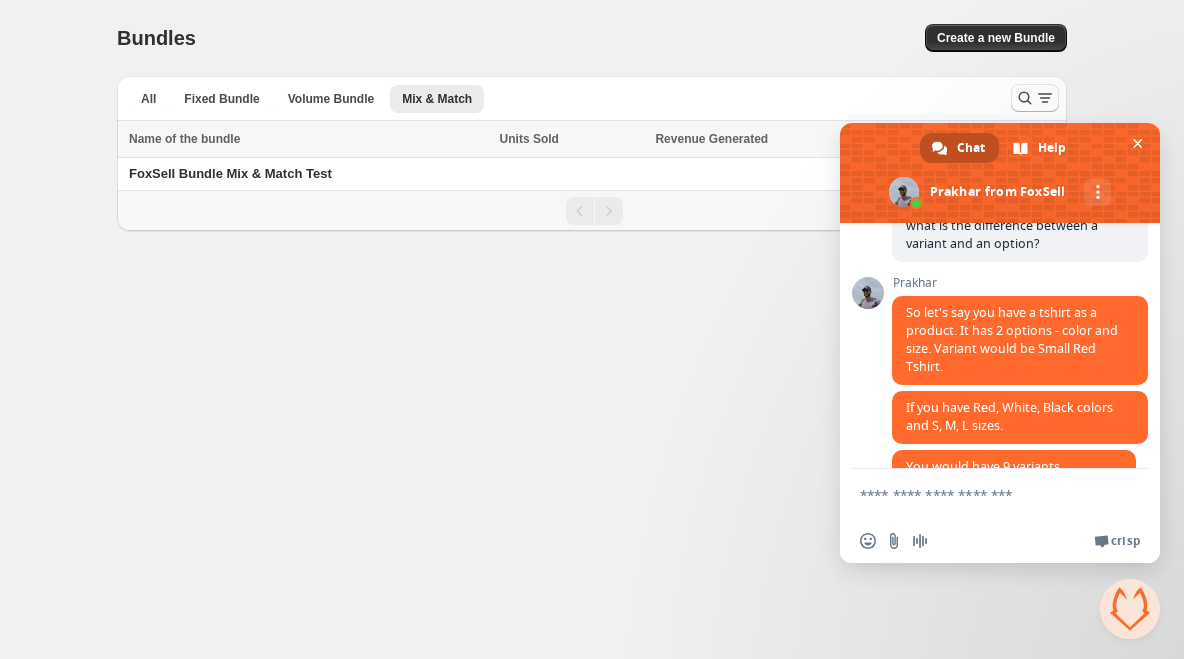 scroll, scrollTop: 7176, scrollLeft: 0, axis: vertical 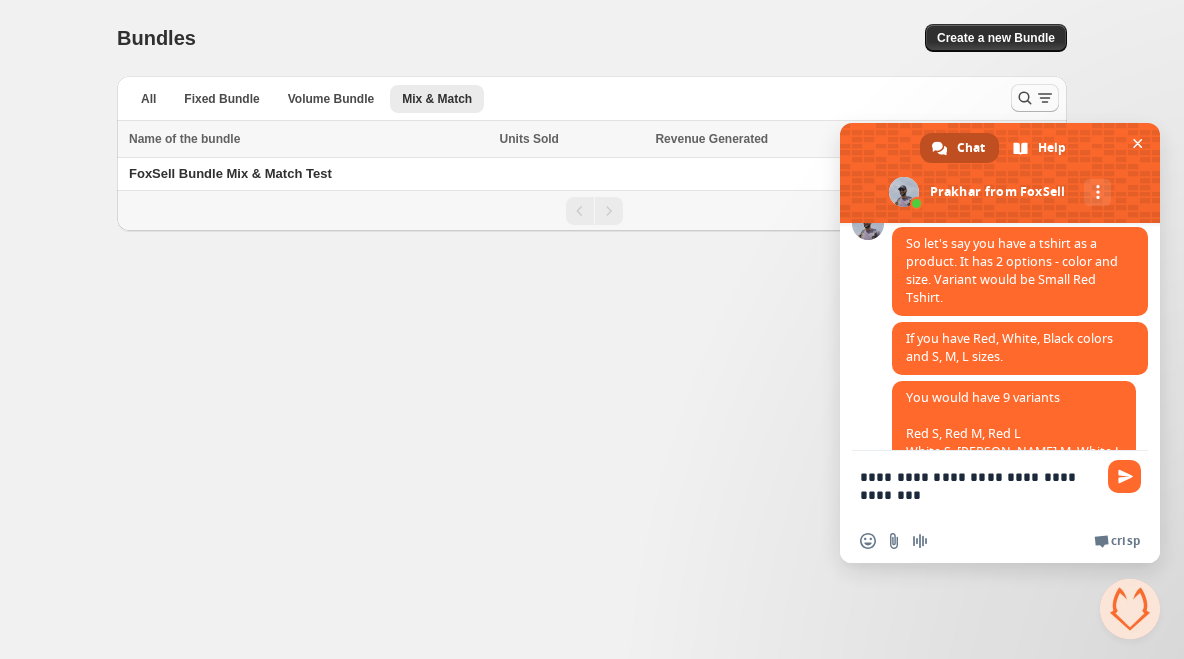 click on "**********" at bounding box center [980, 485] 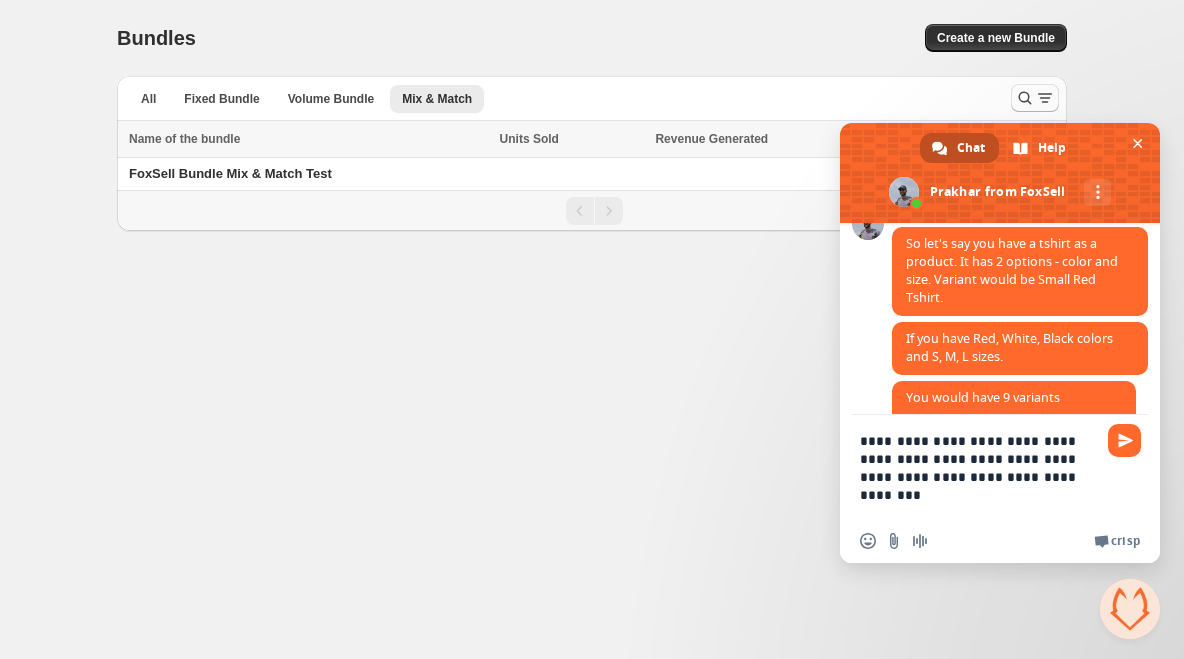 type on "**********" 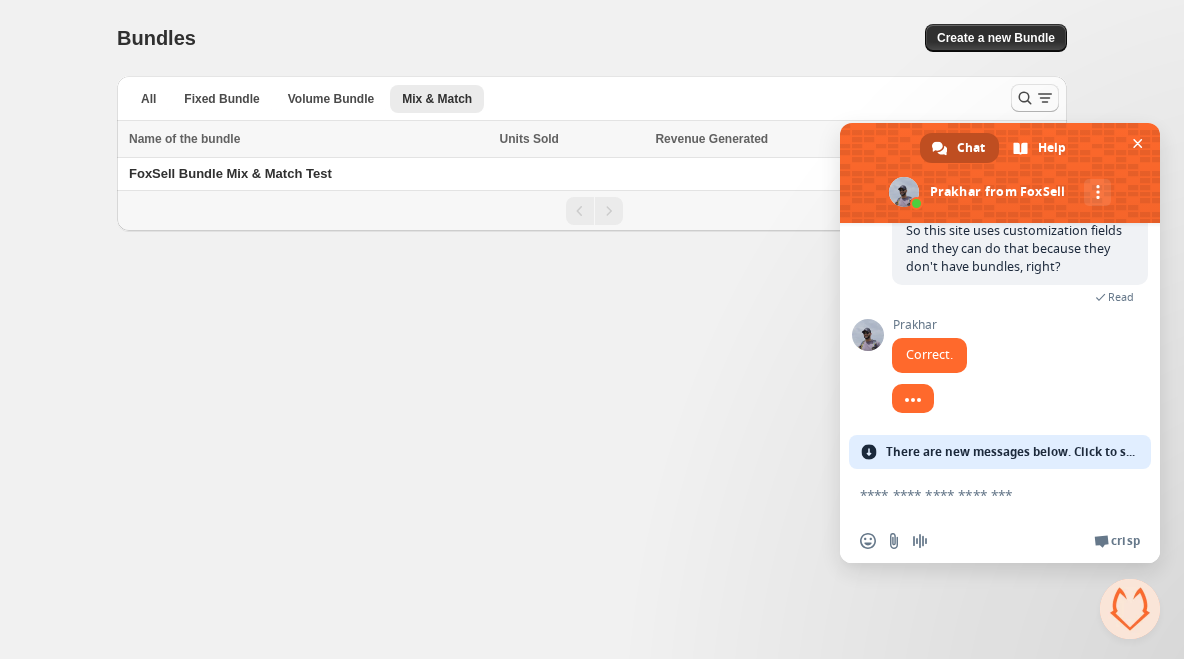 scroll, scrollTop: 7816, scrollLeft: 0, axis: vertical 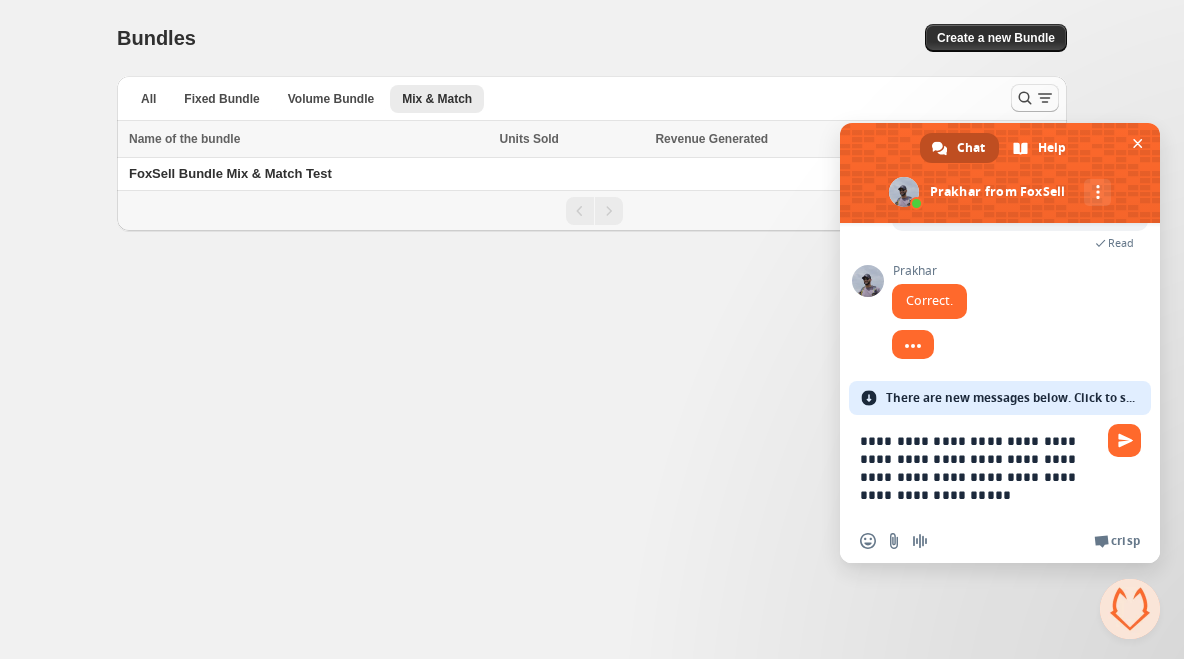 type on "**********" 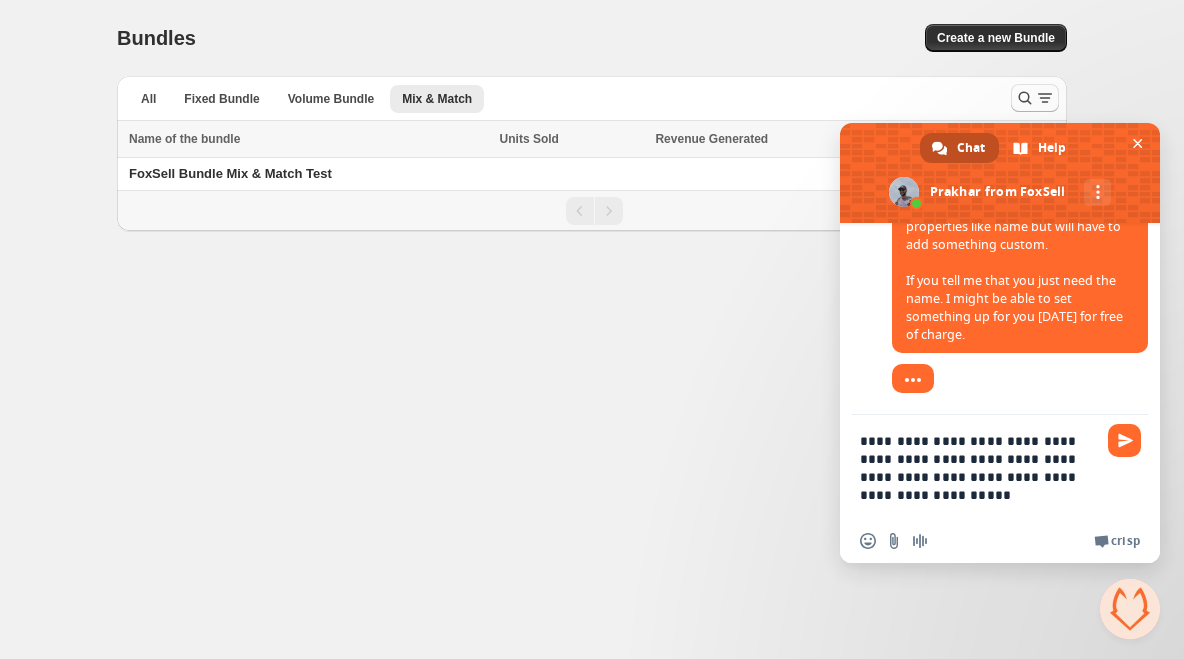 scroll, scrollTop: 8007, scrollLeft: 0, axis: vertical 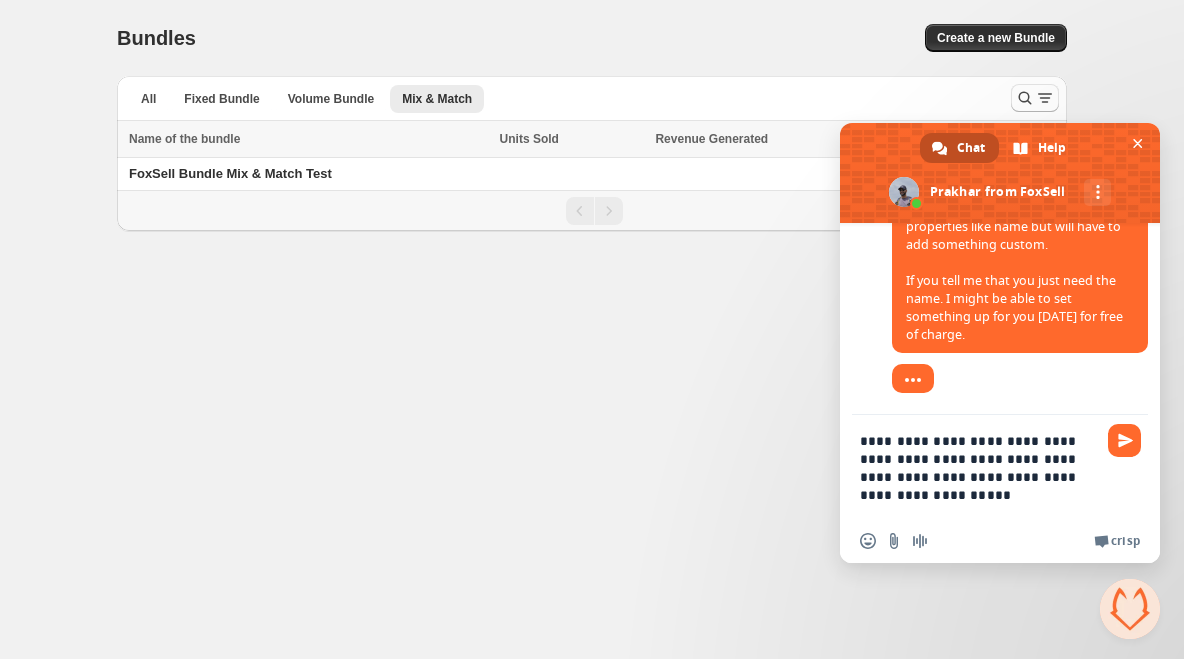drag, startPoint x: 945, startPoint y: 502, endPoint x: 836, endPoint y: 396, distance: 152.04276 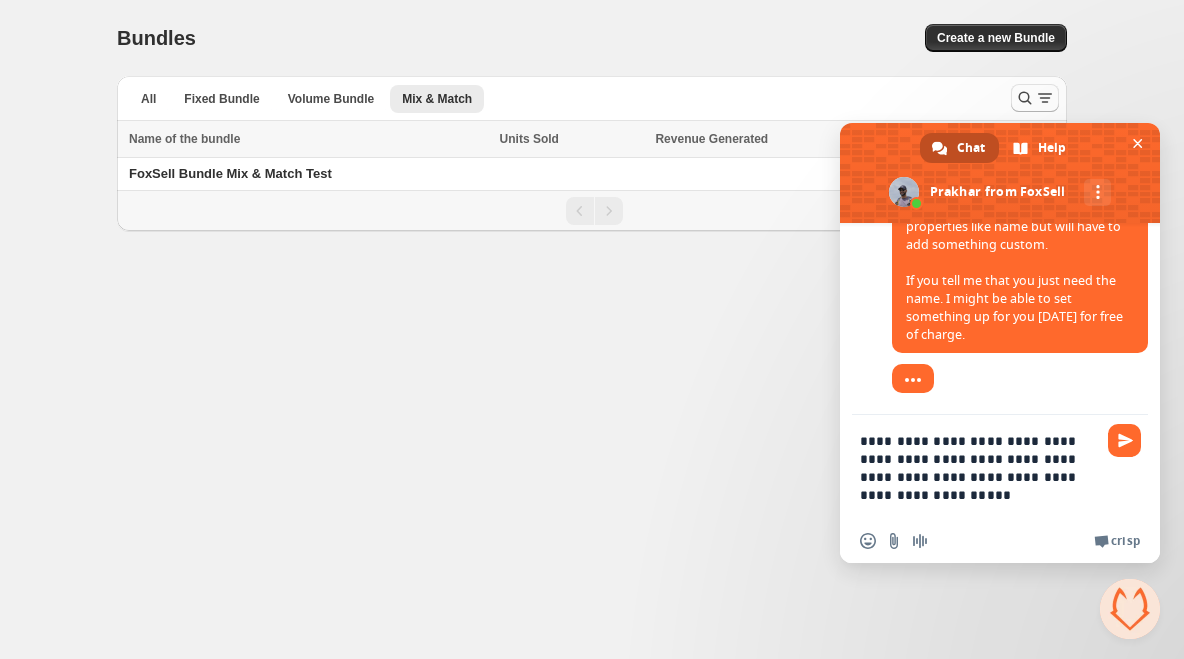 click on "Home Bundles Analytics Plan and Billing Bundles. This page is ready Bundles Create a new Bundle All Fixed Bundle Volume Bundle Mix & Match More views All Fixed Bundle Volume Bundle Mix & Match More views Name of the bundle Name of the bundle Units Sold Revenue Generated Type Select Bundle 0 selected Name of the bundle Units Sold Revenue Generated Type FoxSell Bundle Mix & Match Test Mix & Match Chat Help Prakhar from FoxSell More channels Continue on Email Continue on X (Twitter) Network offline. Reconnecting... No messages can be received or sent for now. FoxSell How can we help with FoxSell? Tuesday, 1 July how to edit design of bundle 41 minutes ago Prakhar Hey there.  May I know what you're looking for? 41 minutes ago I just created a Mix & Match Bundle, but don't like the formatting of it on my product page. How do I change it to match my theme better? 40 minutes ago Prakhar Understood. Can you send me a screenshot of how is it looking right now? 40 minutes ago Prakhar 39 minutes ago 39 minutes ago Yes!" at bounding box center (592, 329) 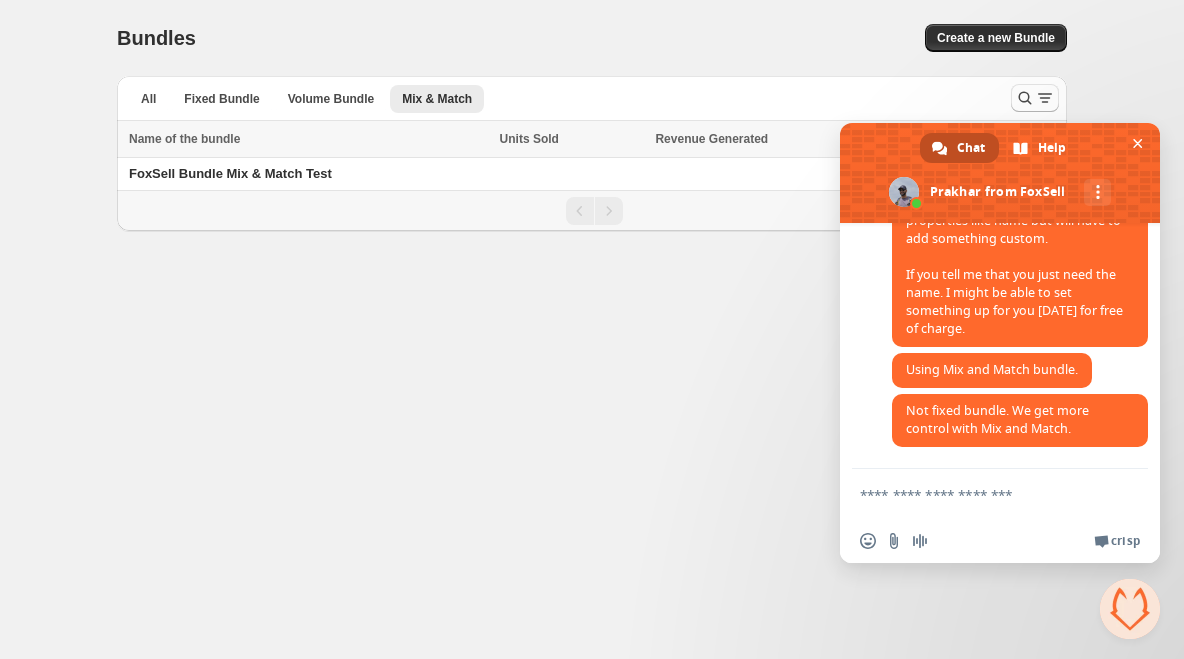 scroll, scrollTop: 8011, scrollLeft: 0, axis: vertical 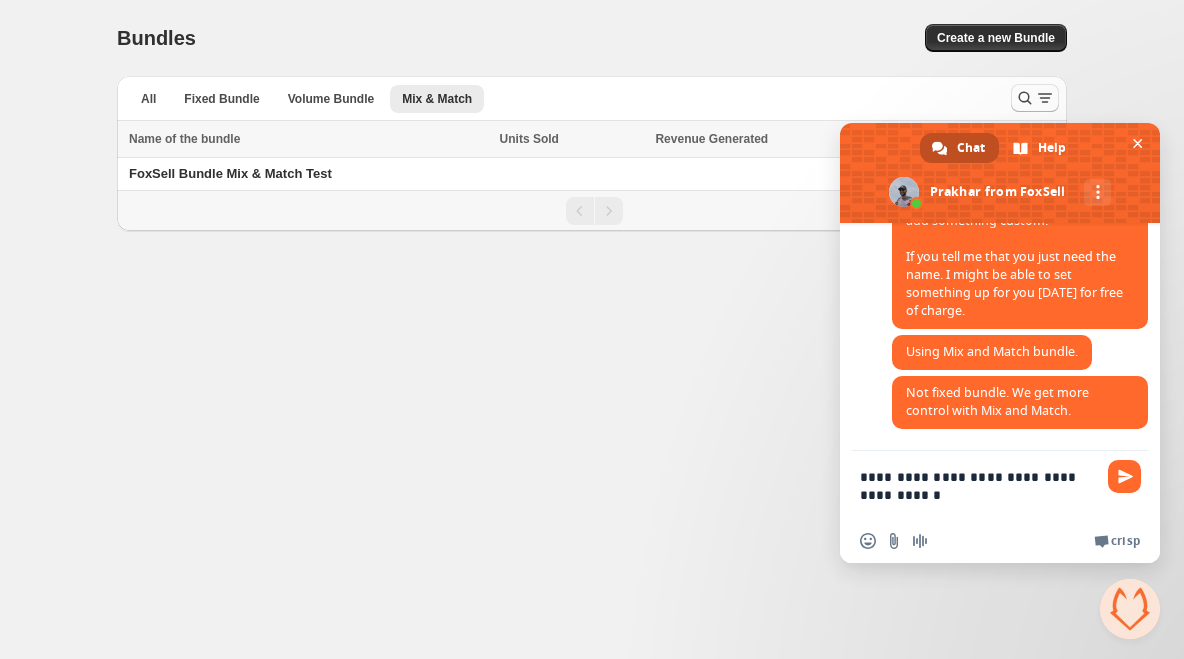 type on "**********" 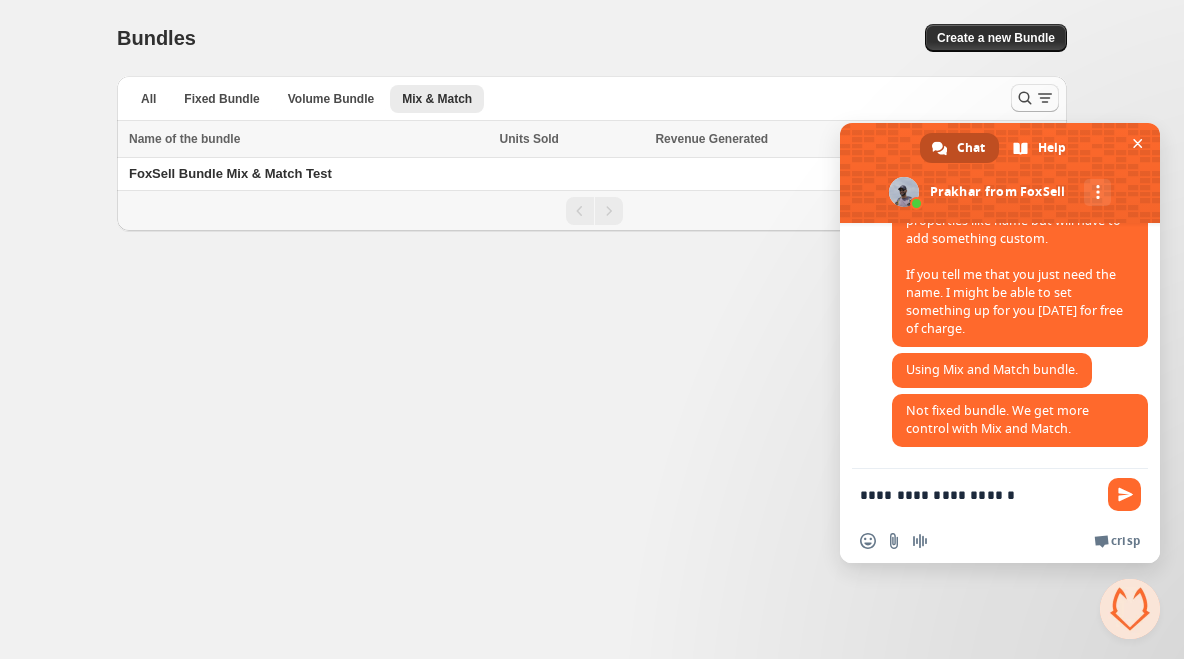 type on "**********" 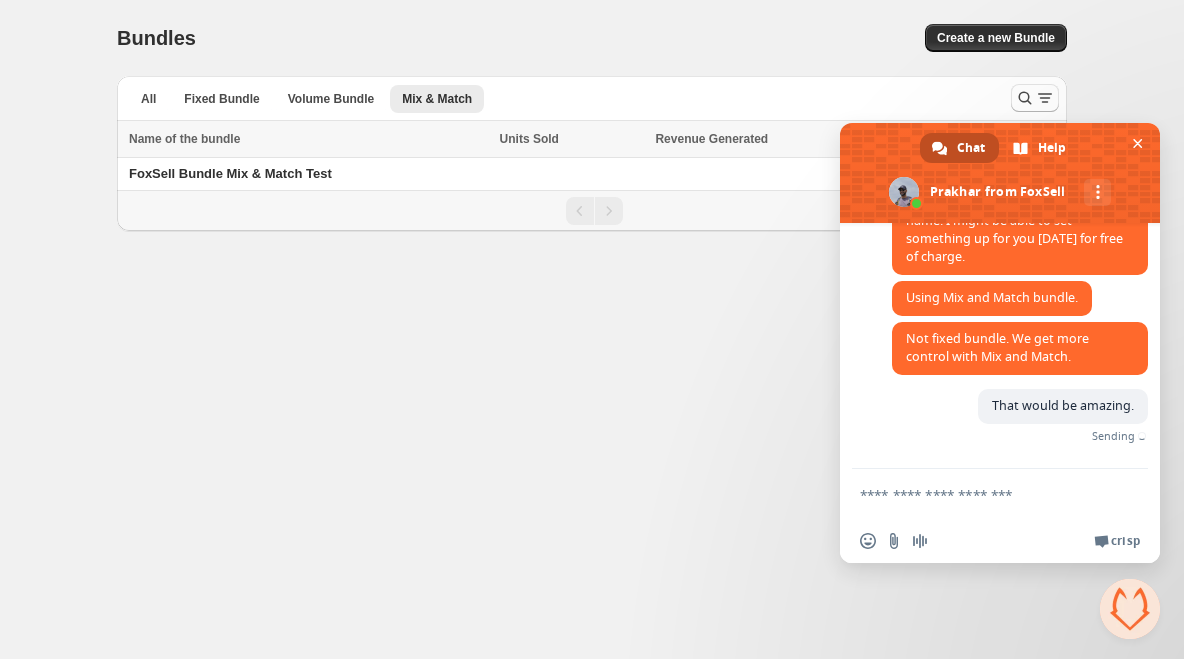 scroll, scrollTop: 8087, scrollLeft: 0, axis: vertical 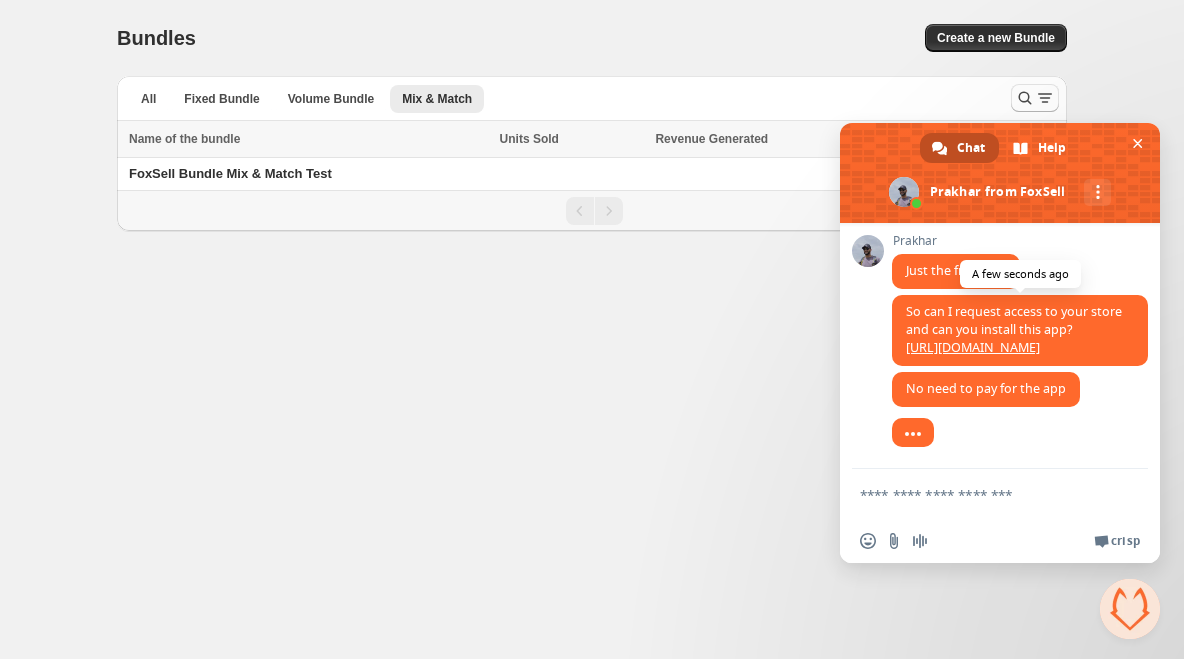 click on "[URL][DOMAIN_NAME]" at bounding box center [973, 347] 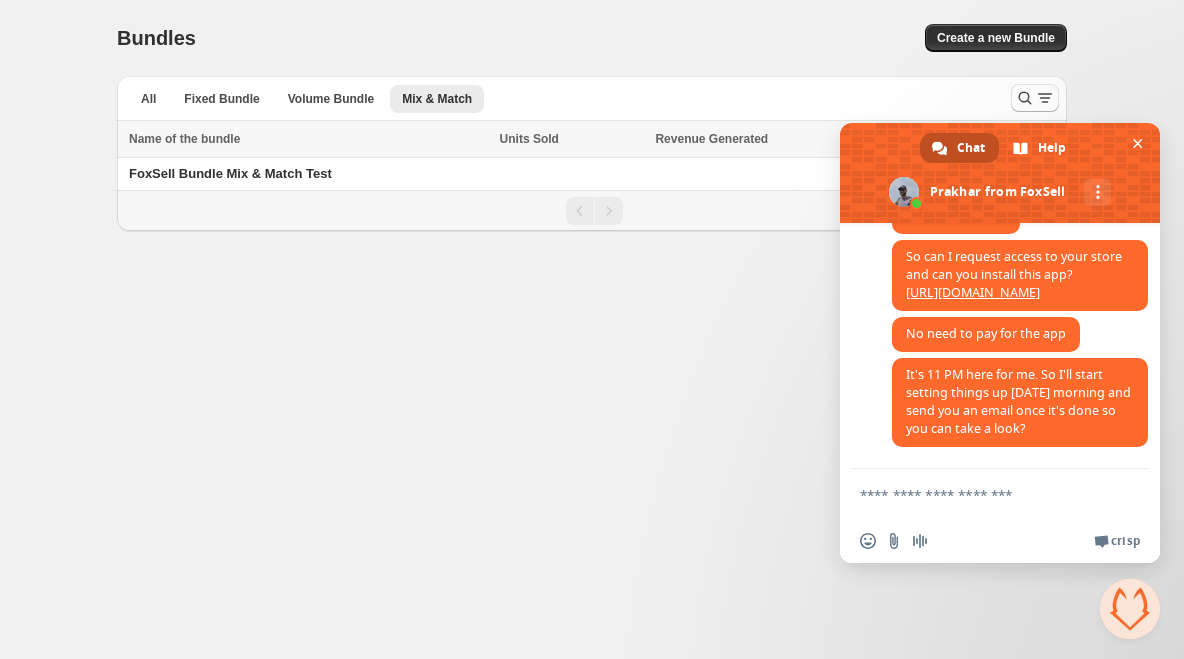 scroll, scrollTop: 8369, scrollLeft: 0, axis: vertical 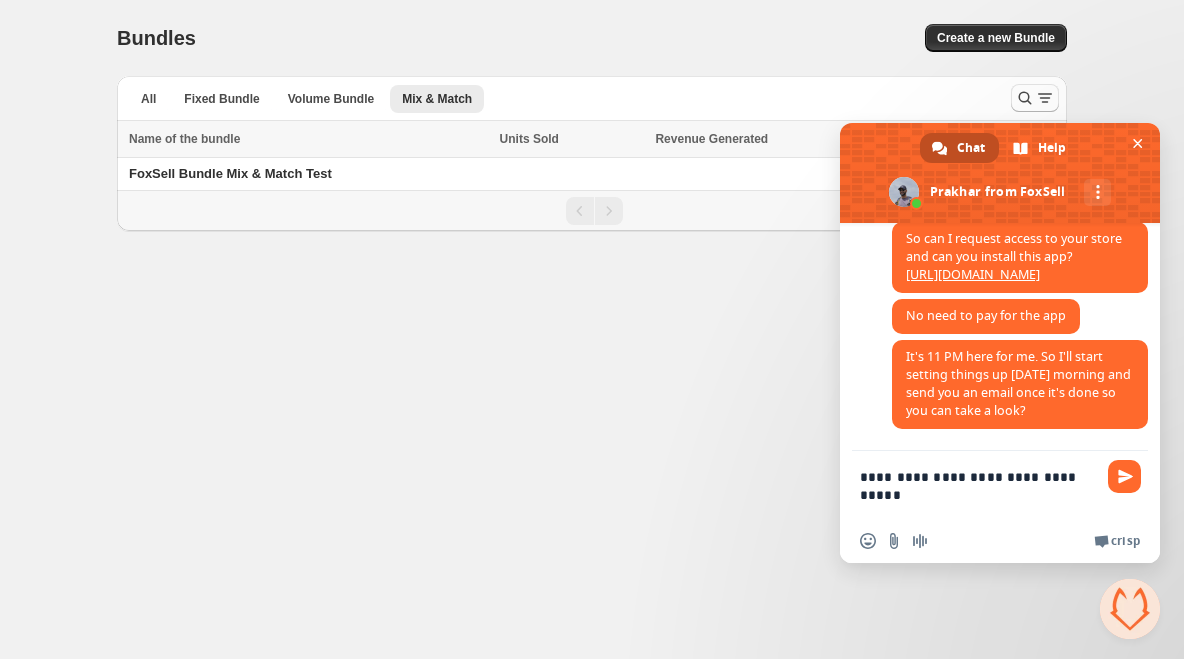 type on "**********" 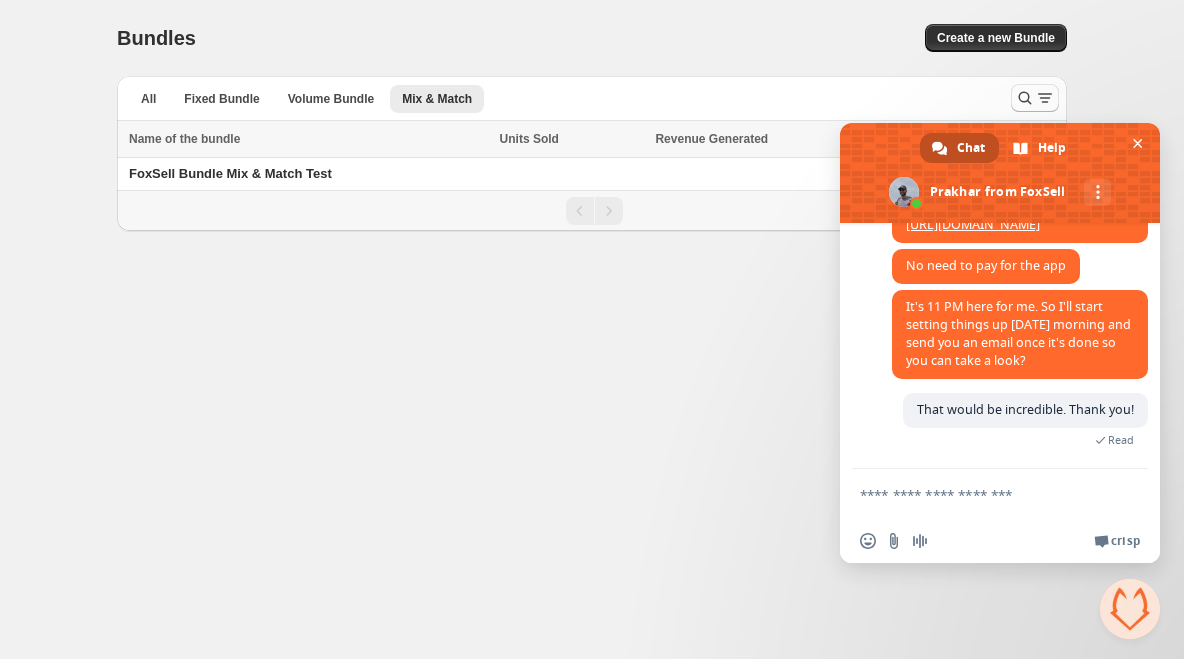scroll, scrollTop: 8418, scrollLeft: 0, axis: vertical 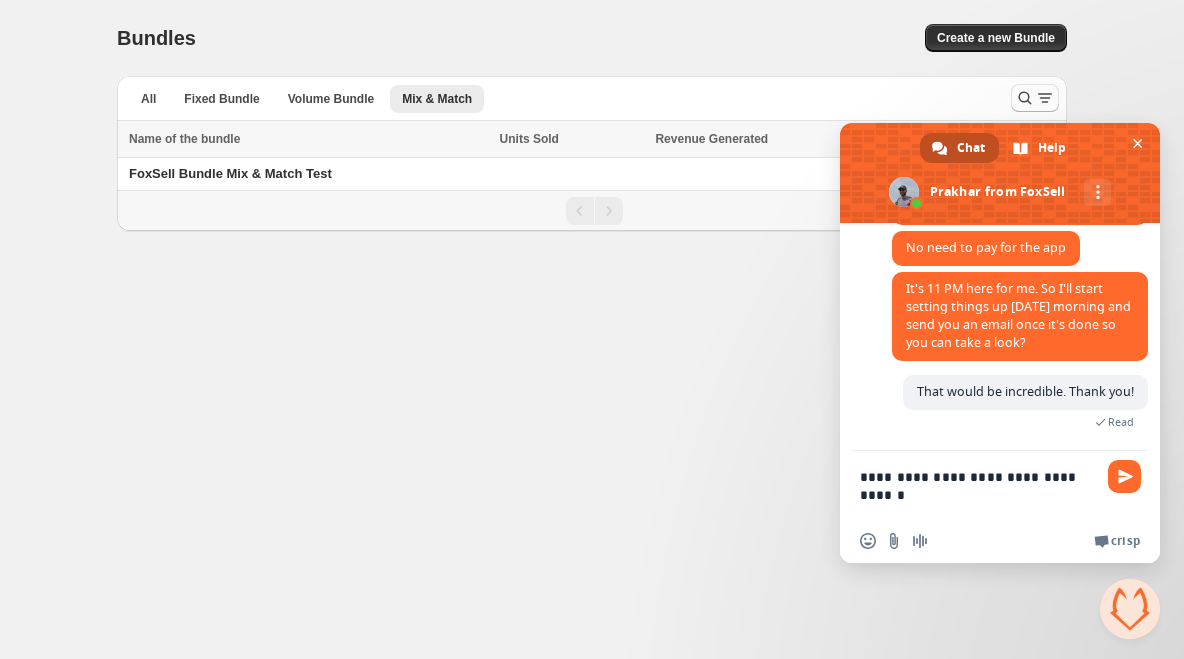 type on "**********" 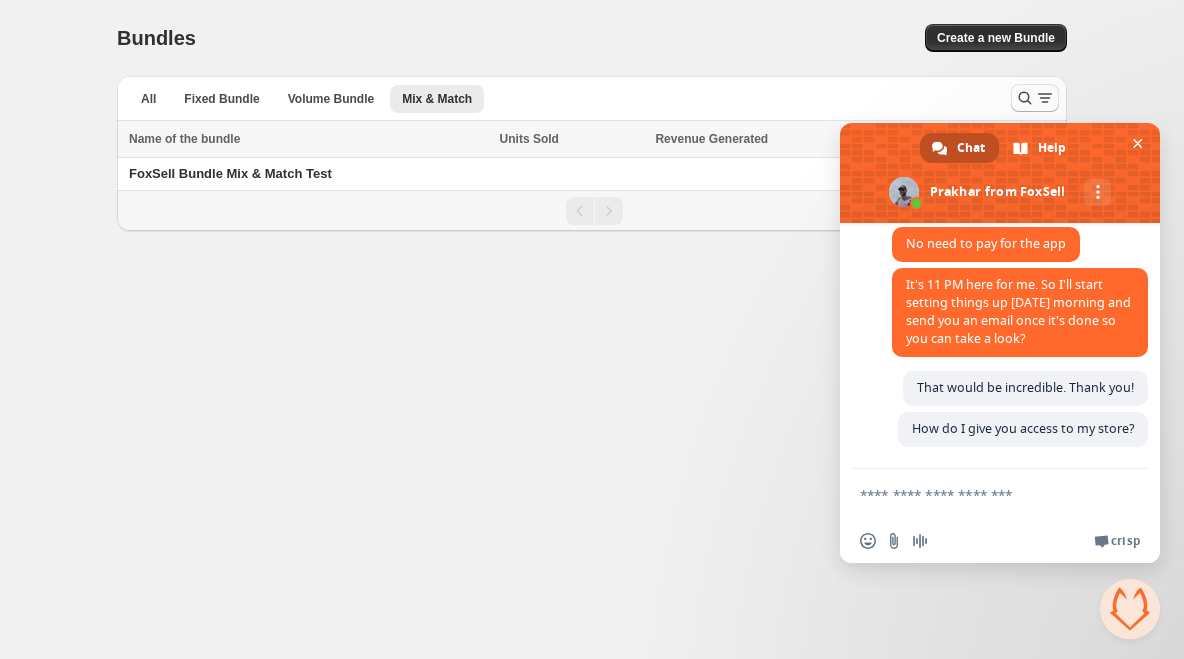 scroll, scrollTop: 8460, scrollLeft: 0, axis: vertical 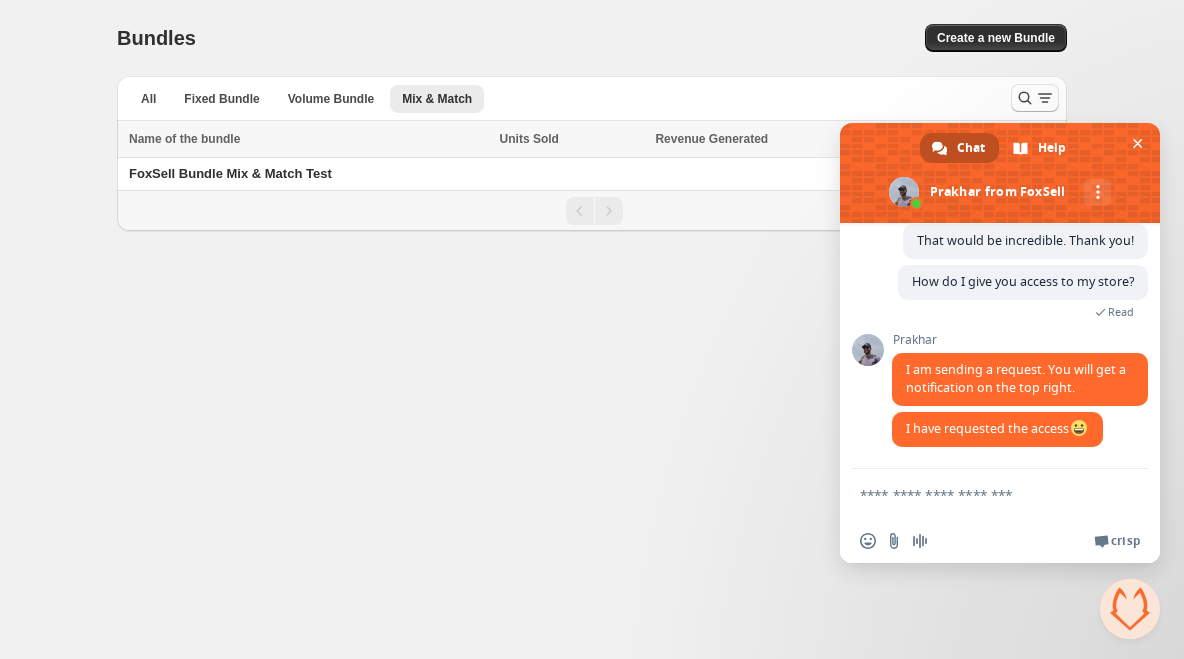 click at bounding box center (980, 494) 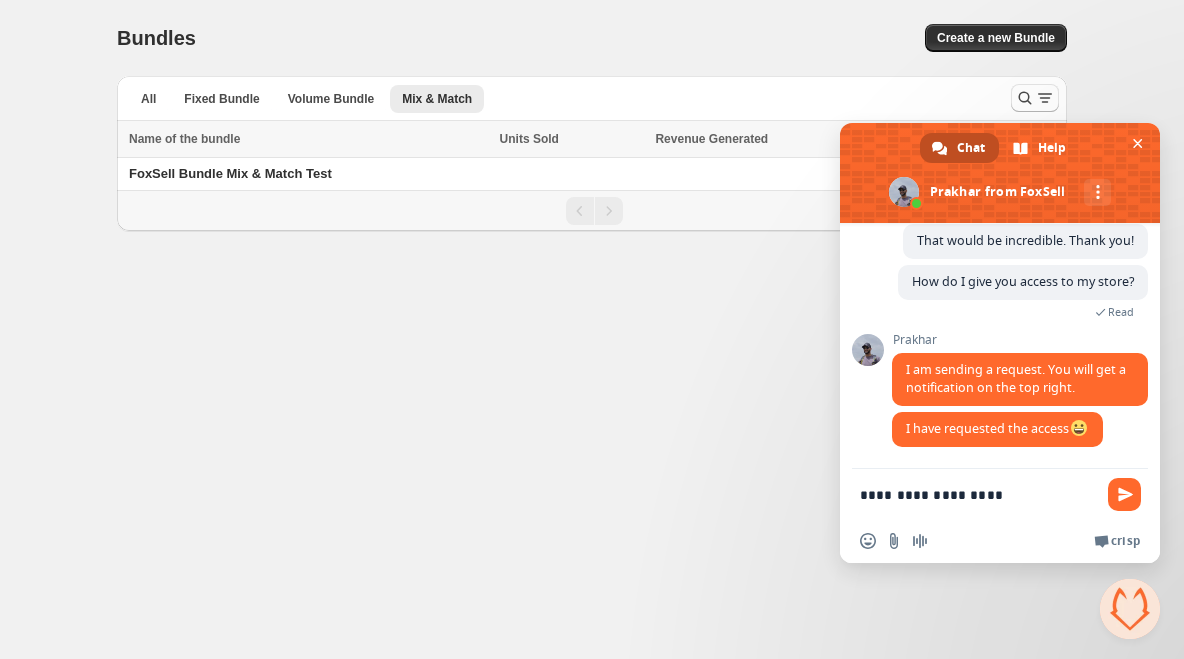 type on "**********" 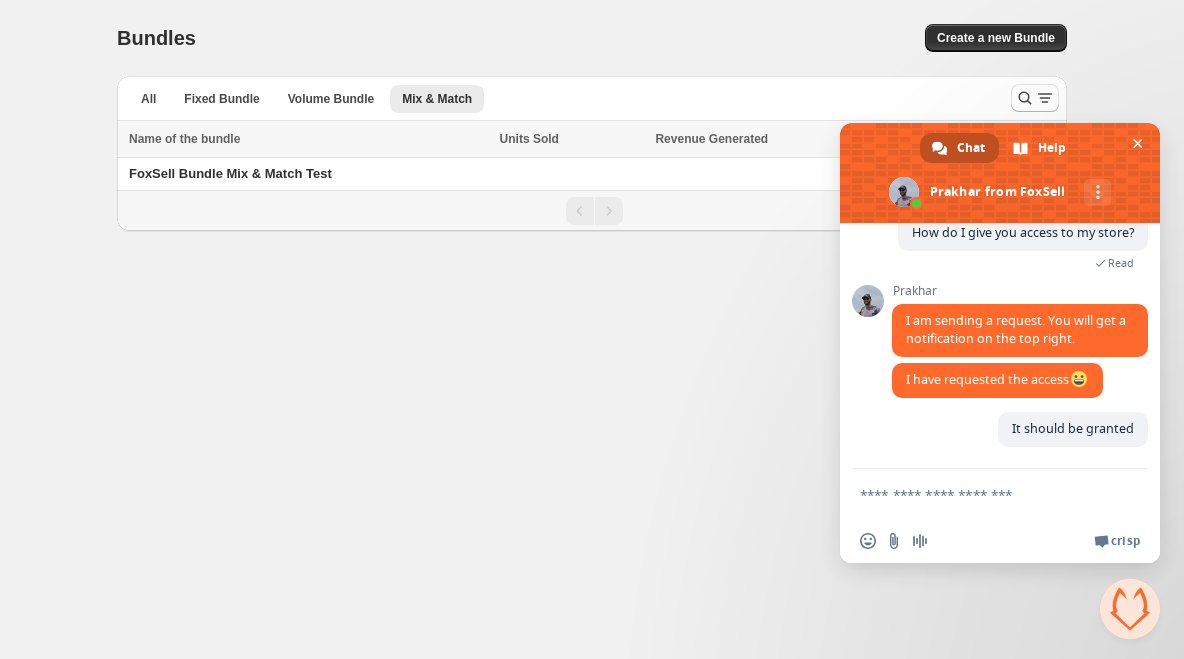 scroll, scrollTop: 8639, scrollLeft: 0, axis: vertical 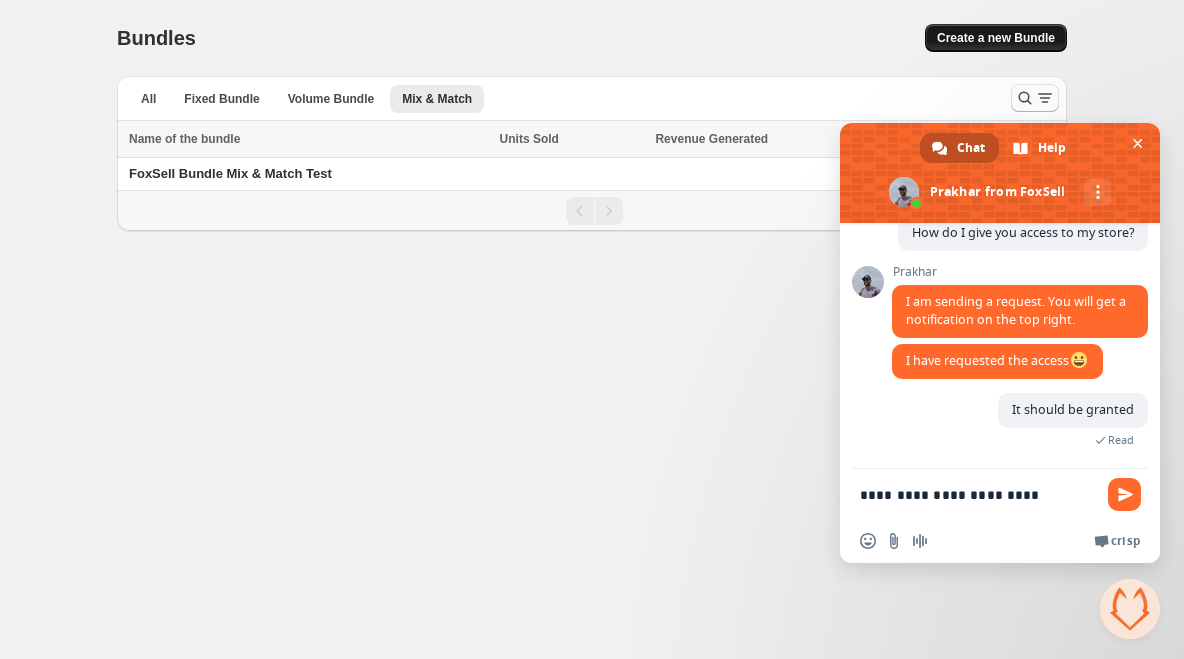 type on "**********" 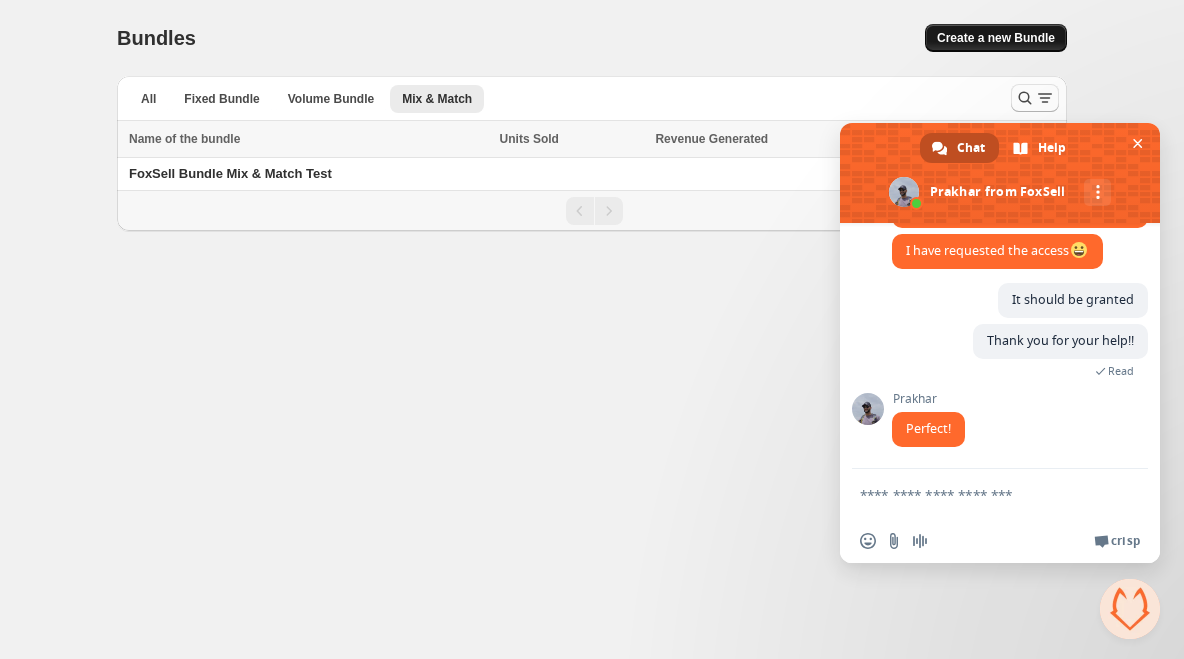 scroll, scrollTop: 8750, scrollLeft: 0, axis: vertical 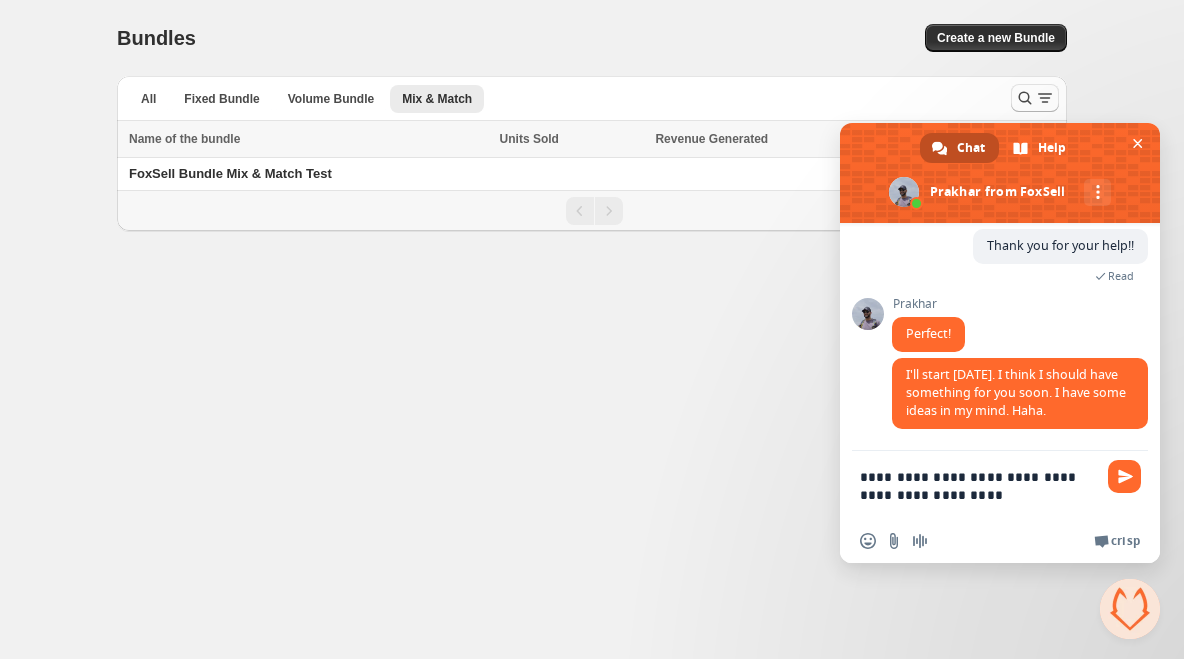 type on "**********" 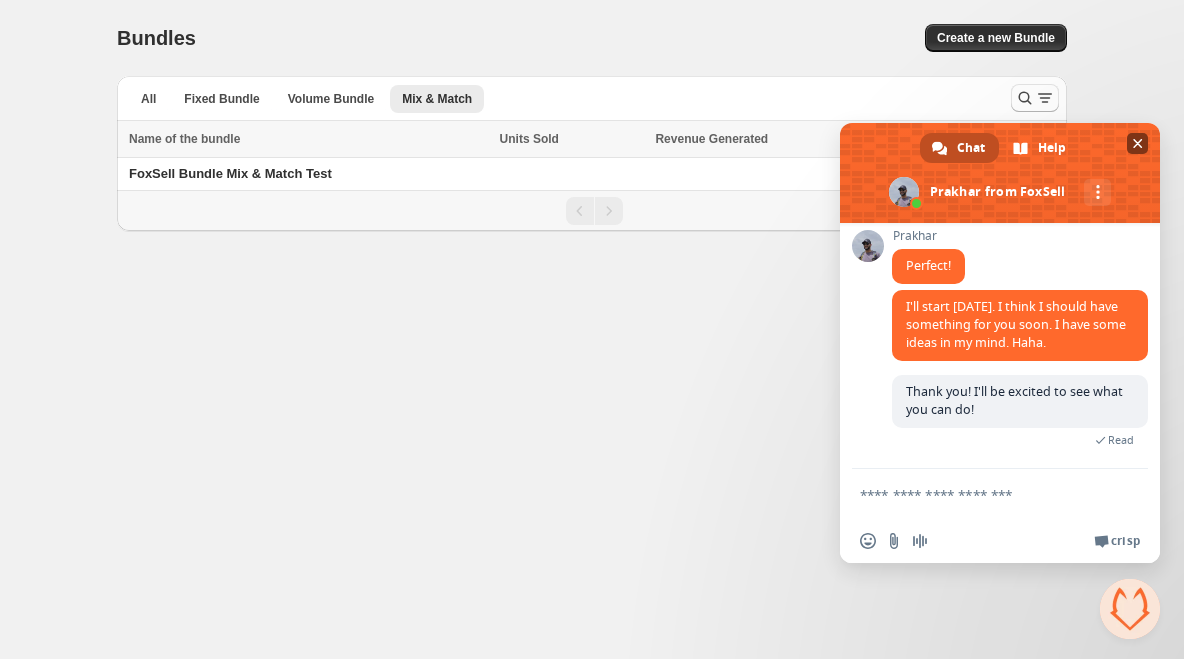 scroll, scrollTop: 8936, scrollLeft: 0, axis: vertical 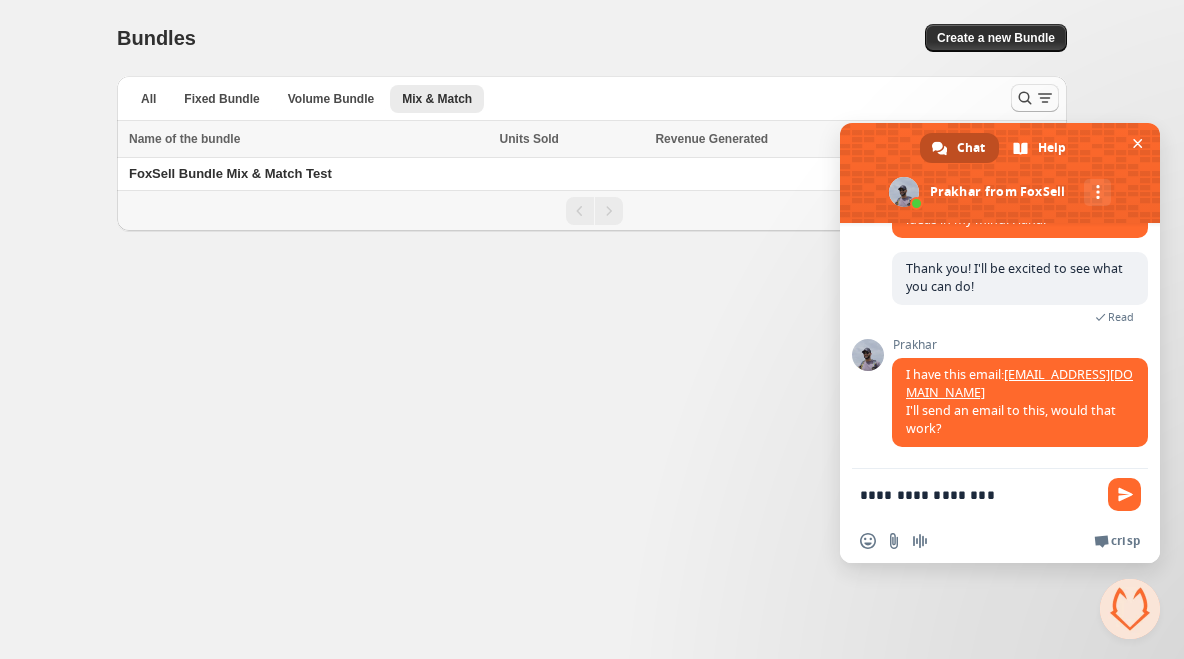 type on "**********" 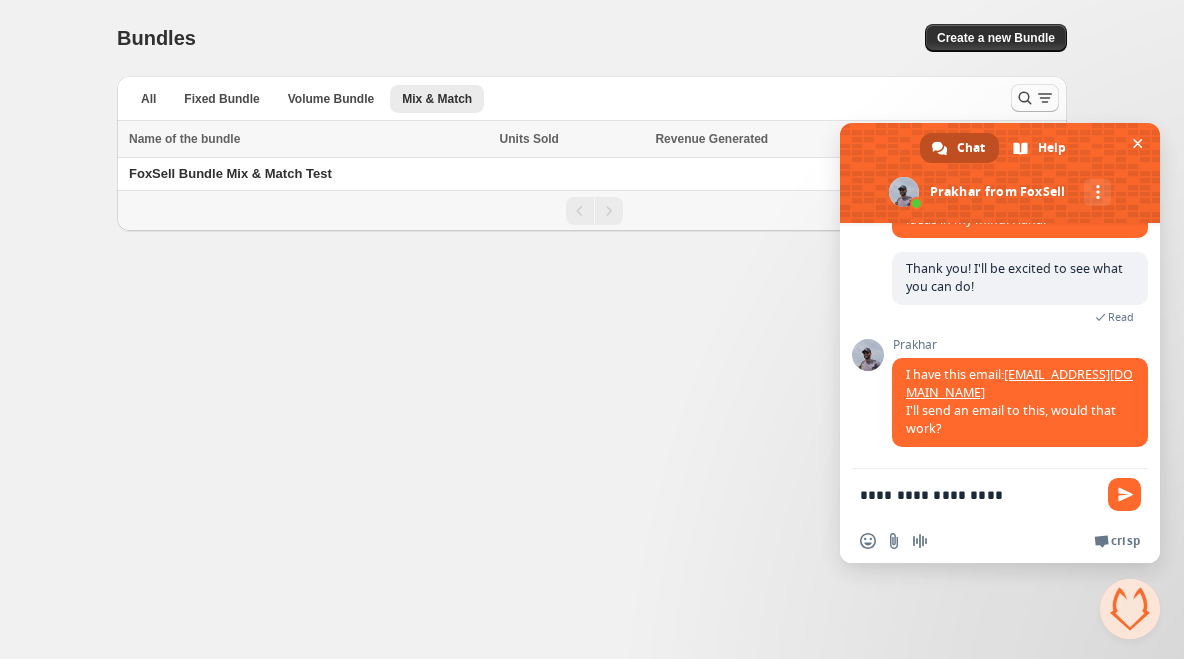 type 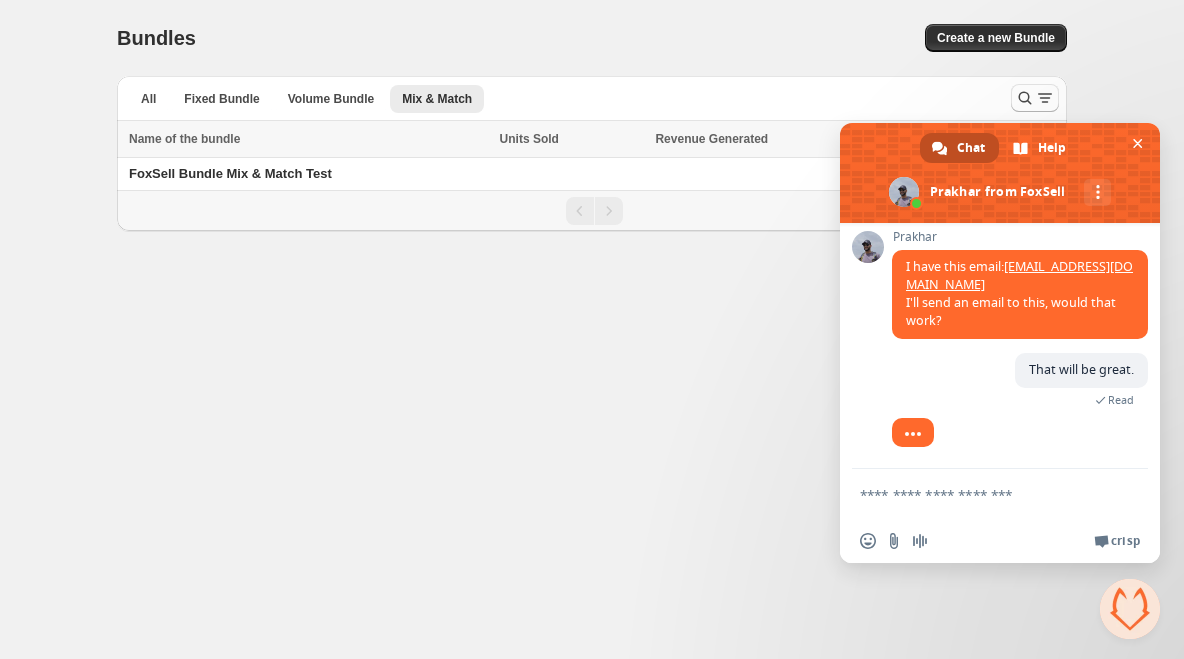 scroll, scrollTop: 9111, scrollLeft: 0, axis: vertical 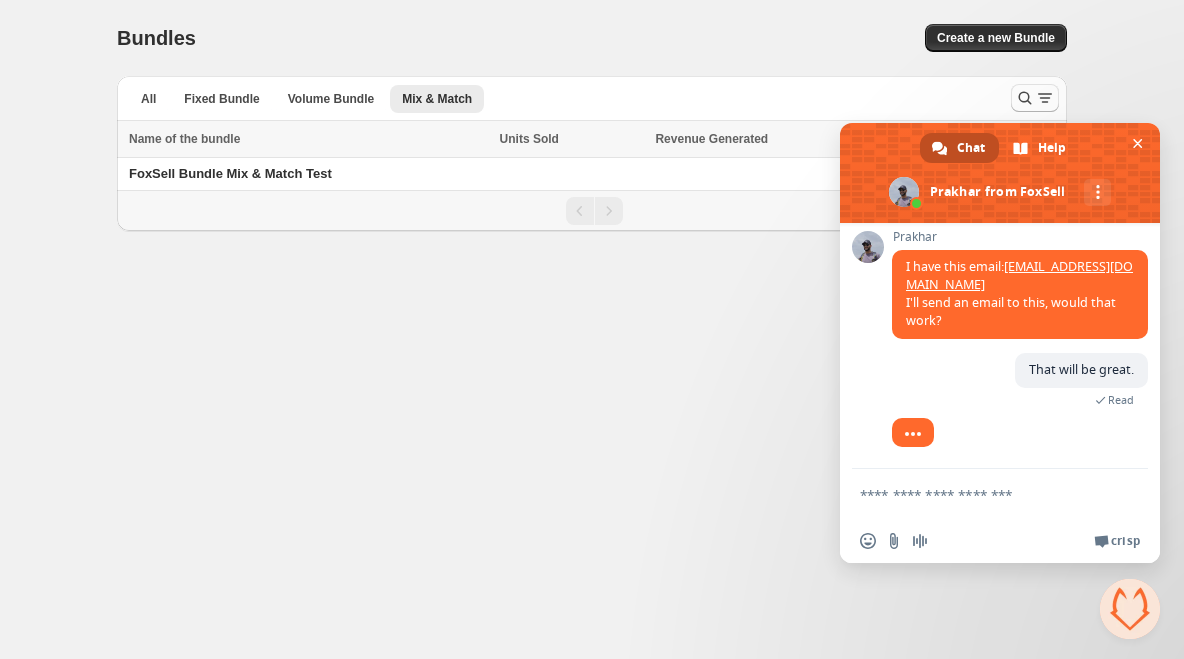 click at bounding box center (594, 211) 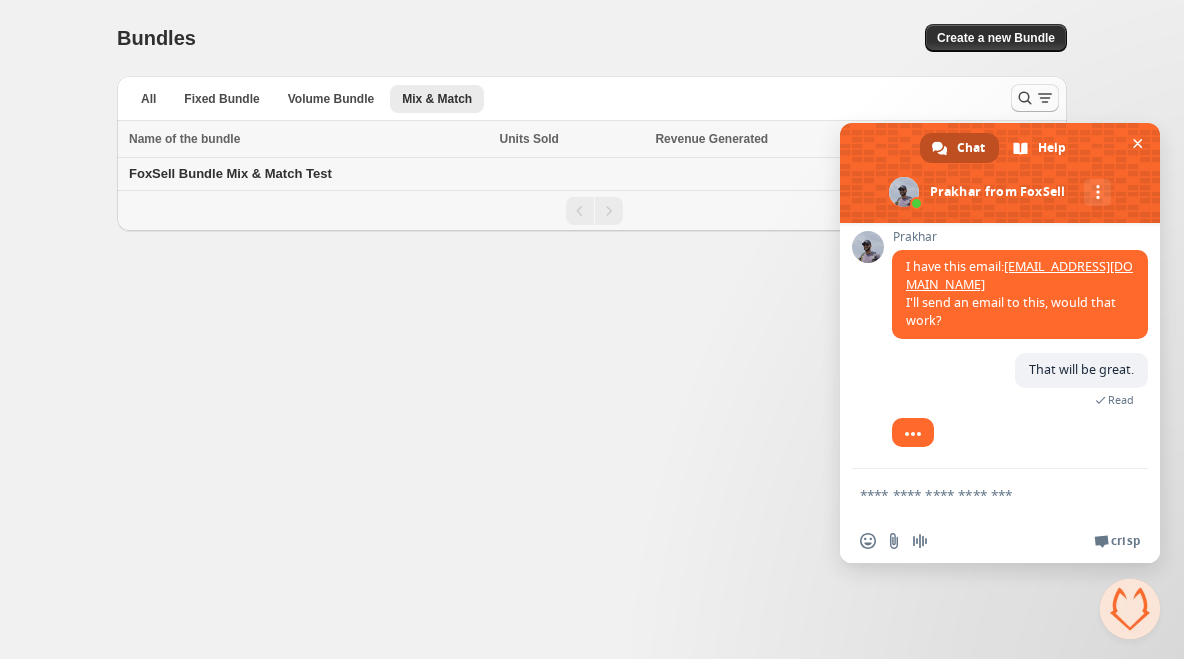 click on "FoxSell Bundle Mix & Match Test" at bounding box center [230, 173] 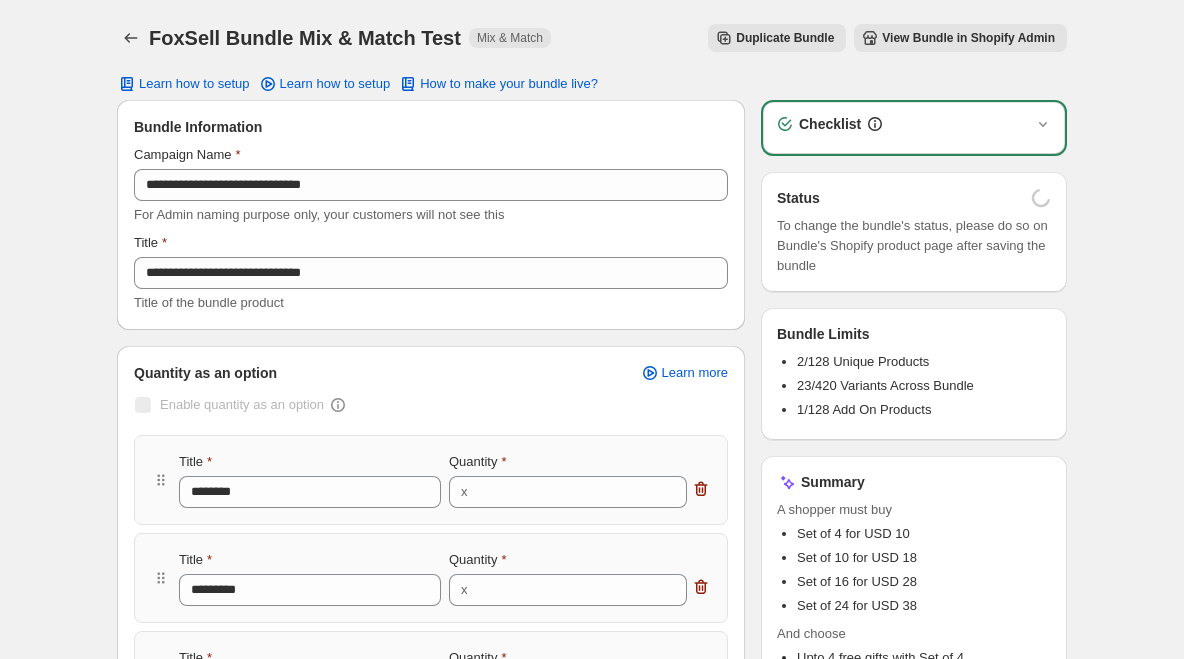 scroll, scrollTop: 0, scrollLeft: 0, axis: both 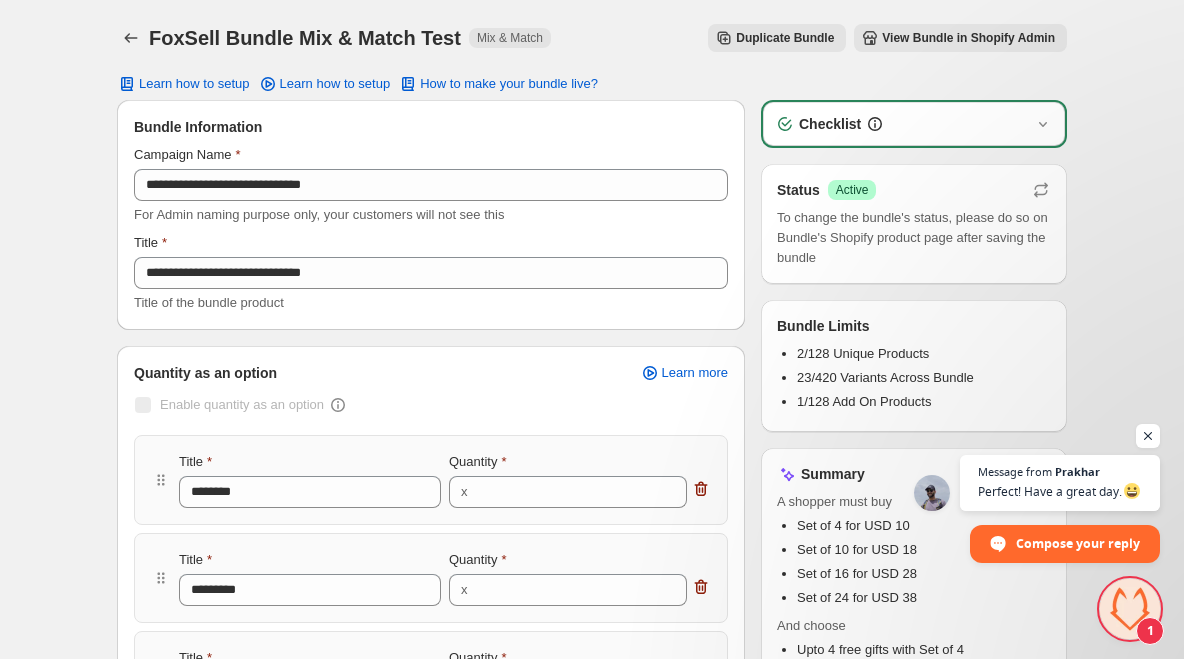 click at bounding box center [1130, 609] 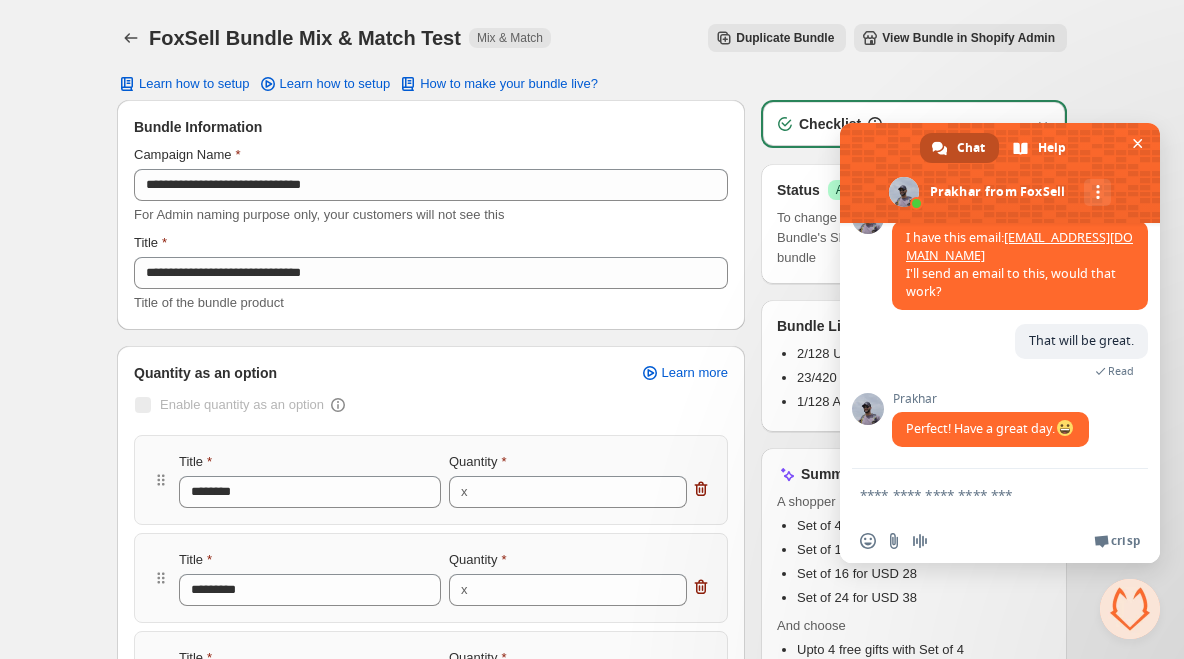 scroll, scrollTop: 9091, scrollLeft: 0, axis: vertical 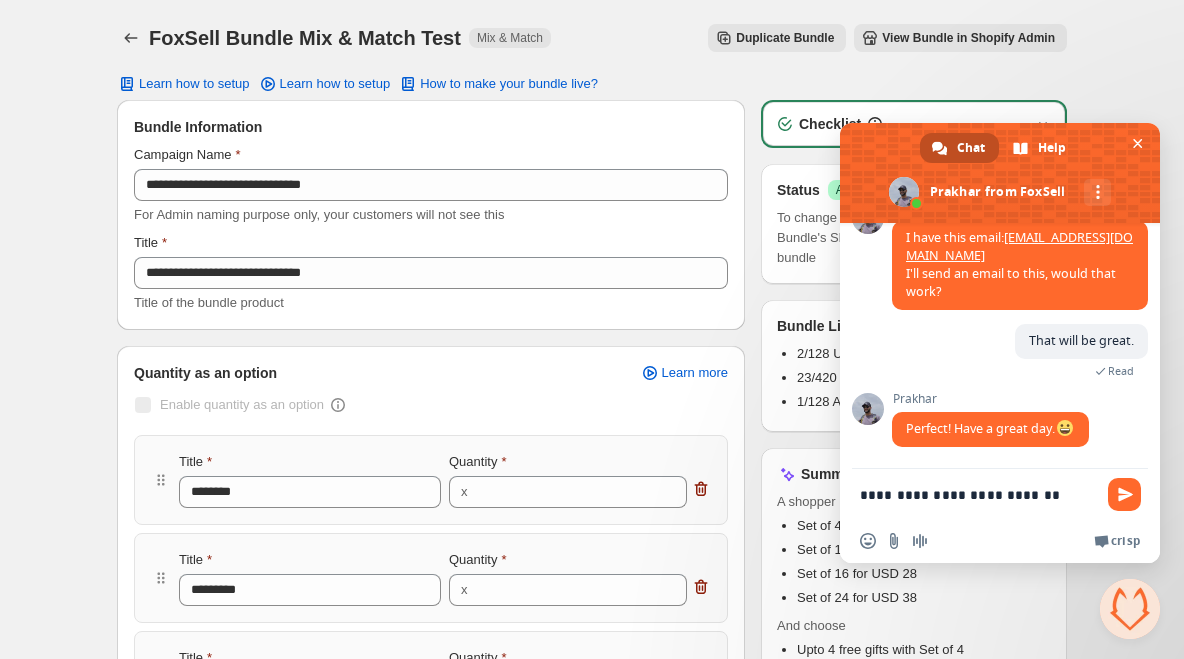 type on "**********" 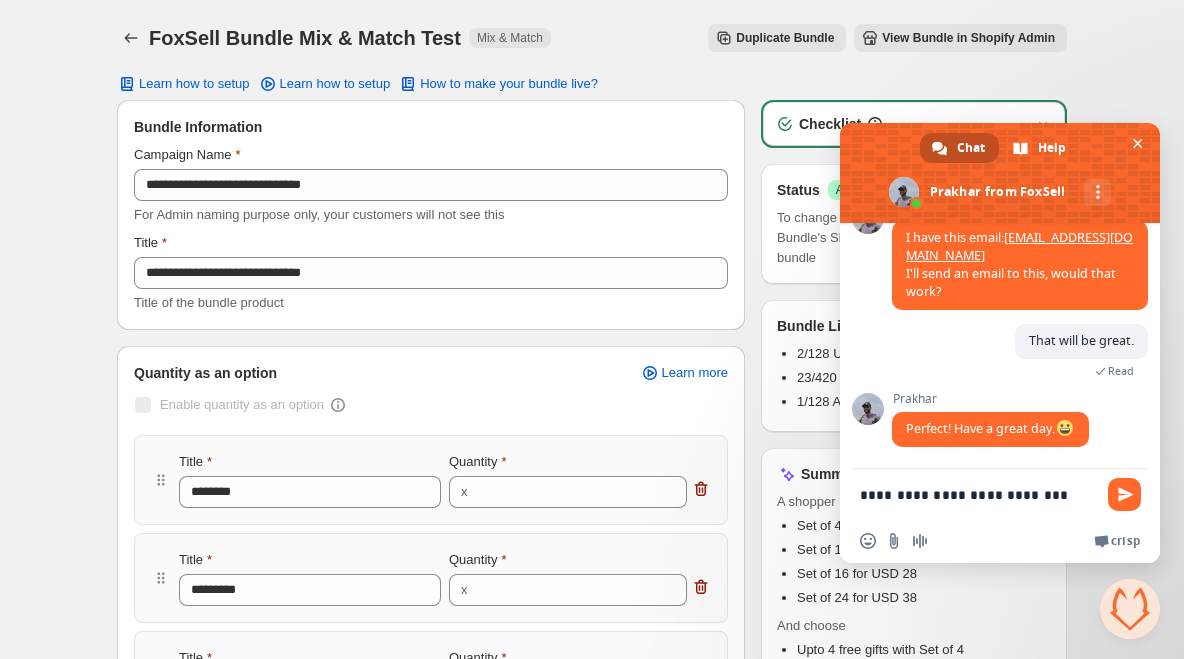 type 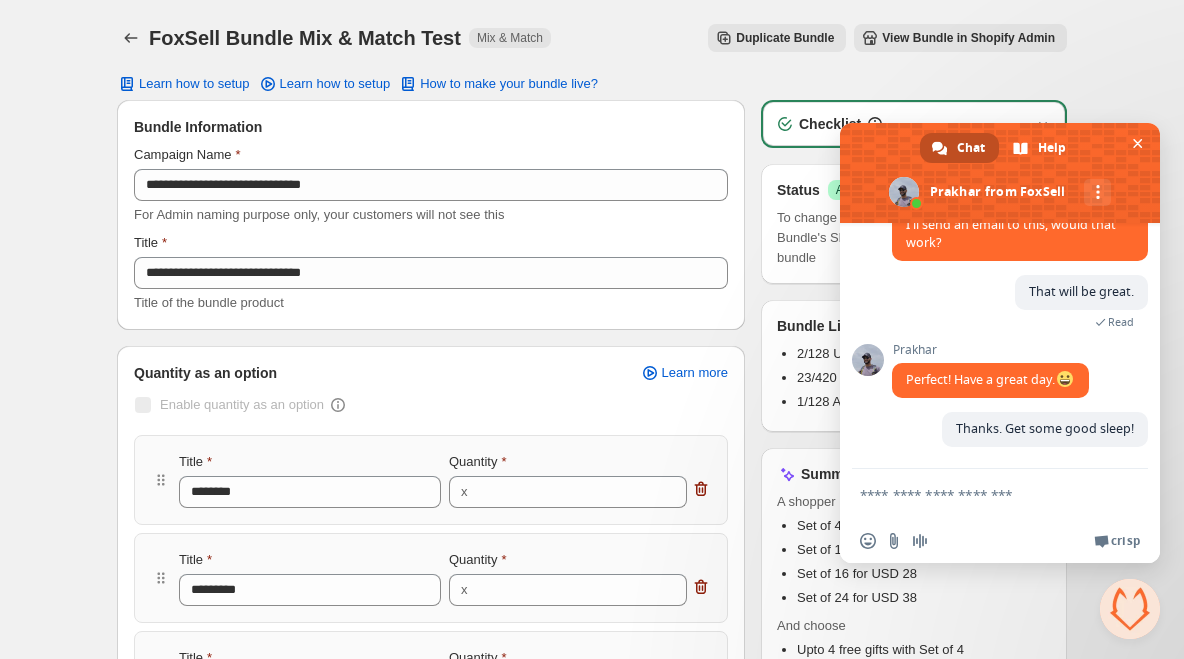 scroll, scrollTop: 9140, scrollLeft: 0, axis: vertical 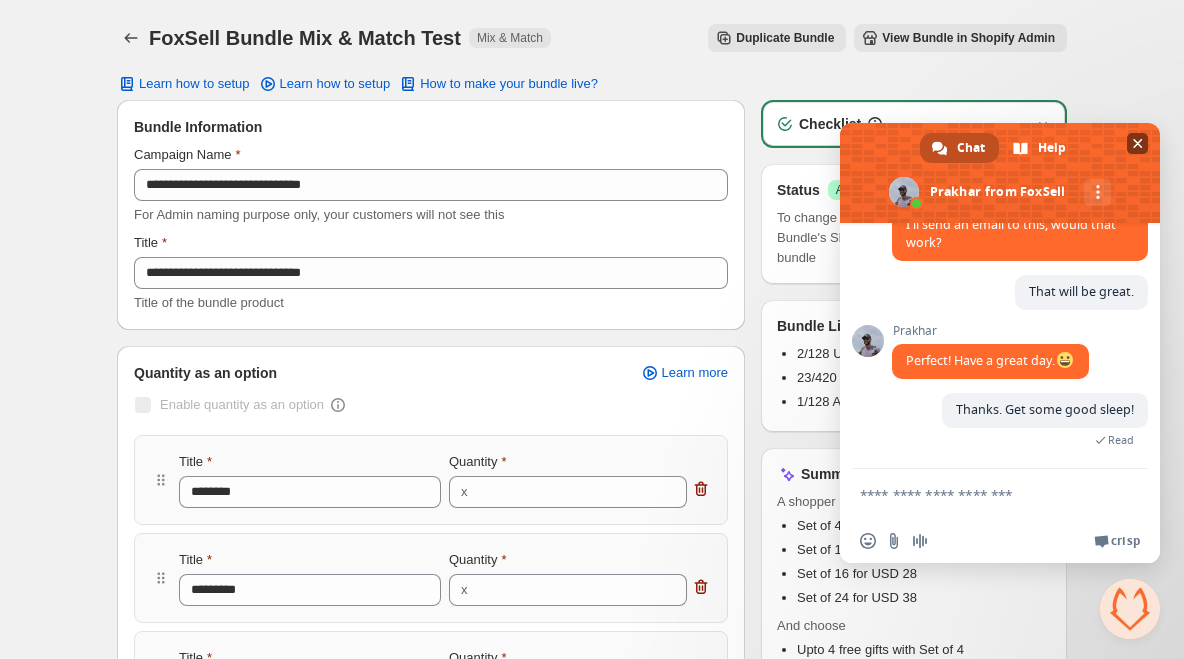 click at bounding box center [1138, 143] 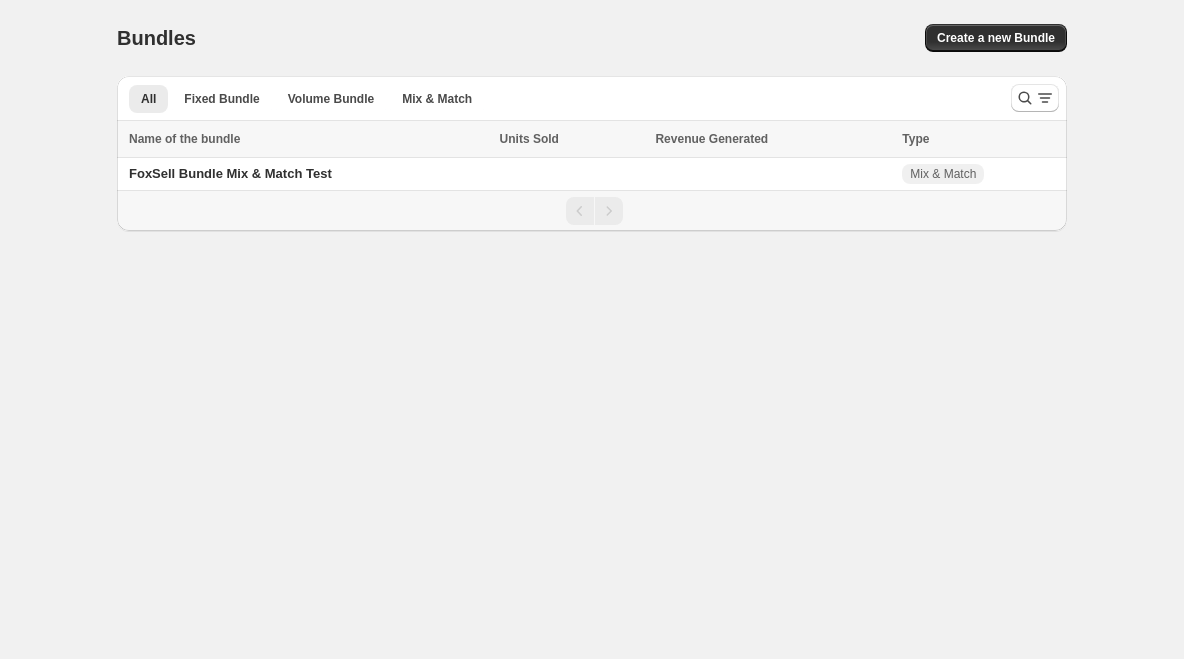 scroll, scrollTop: 0, scrollLeft: 0, axis: both 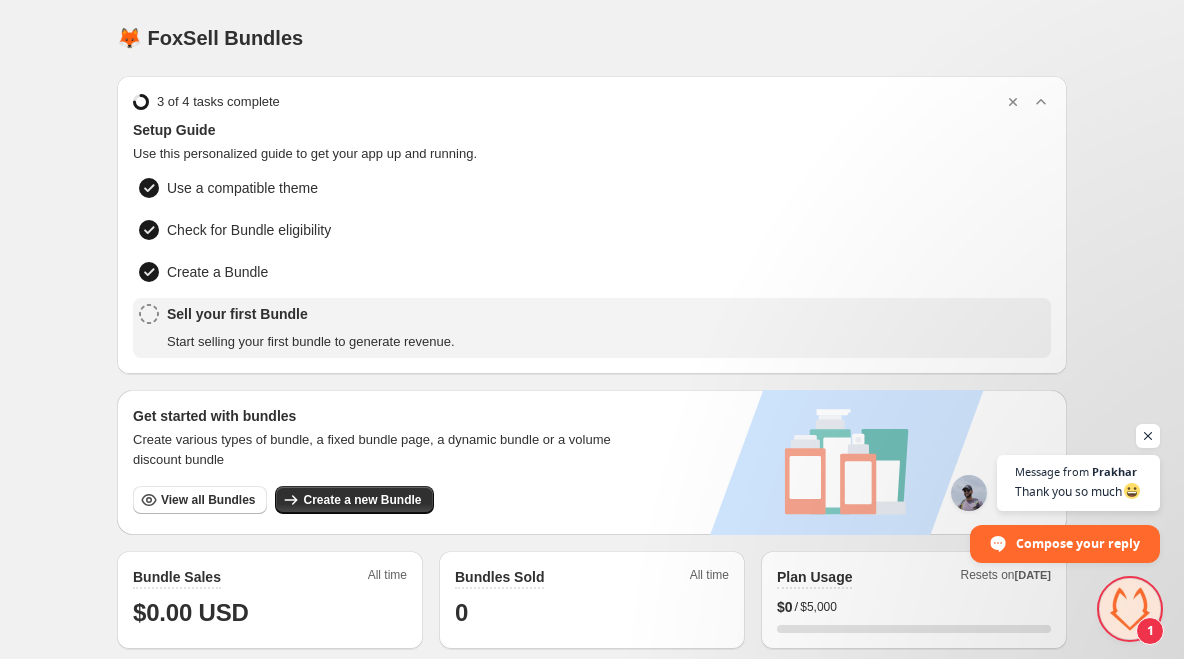 click at bounding box center [1130, 609] 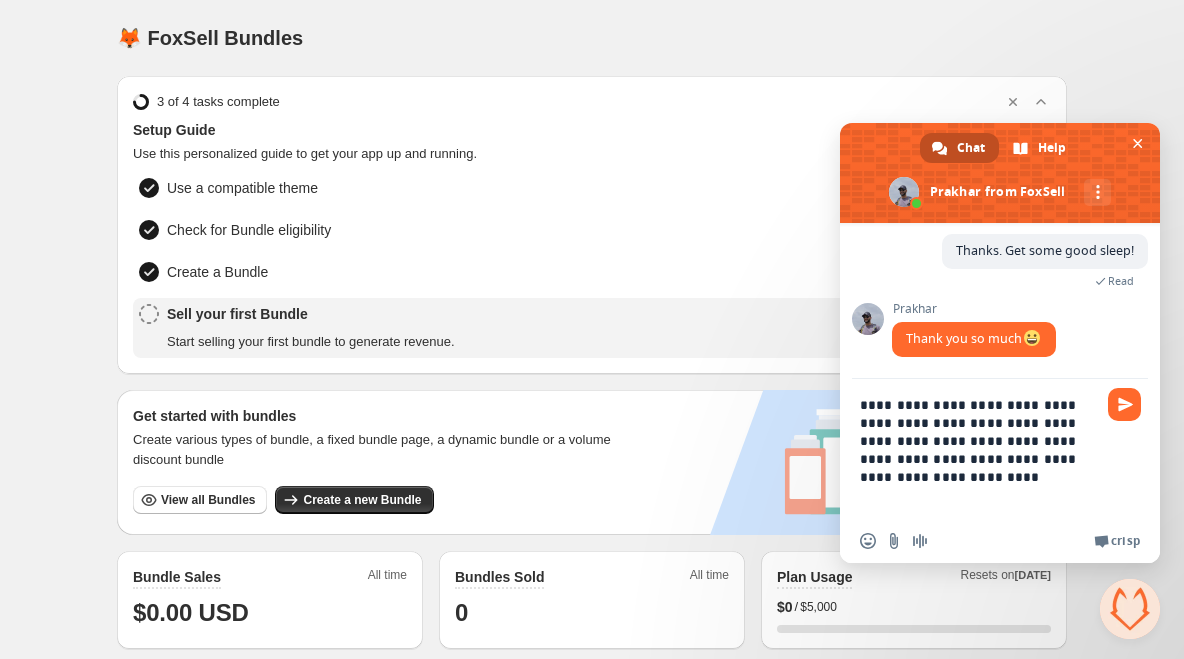 paste on "**********" 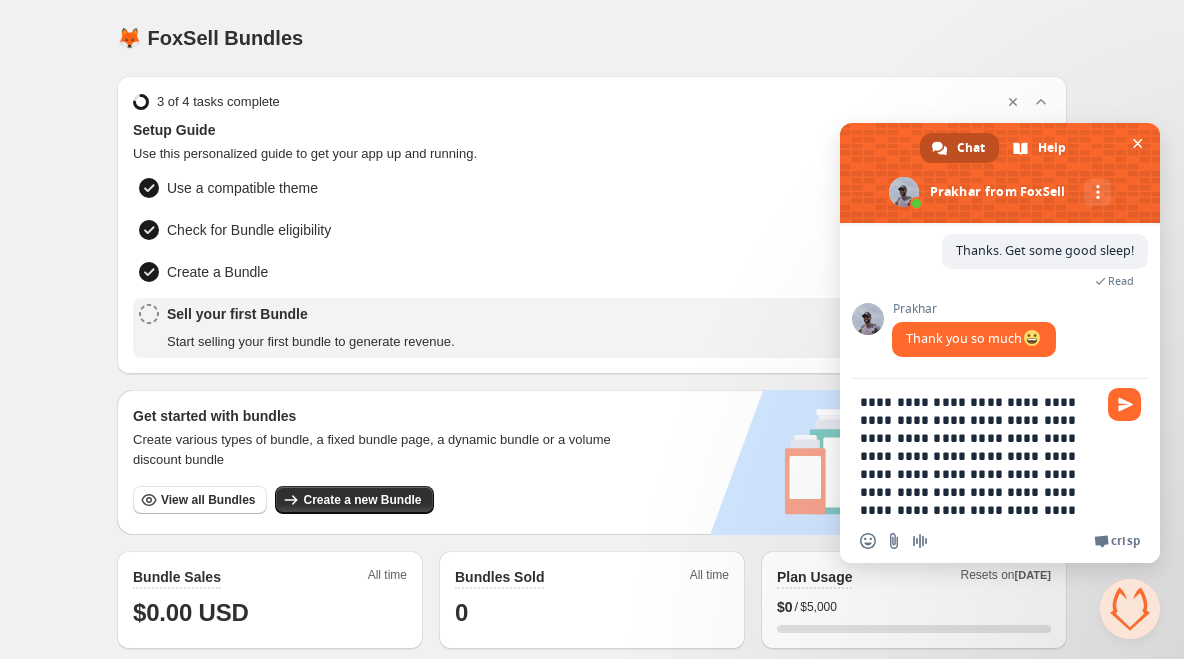 scroll, scrollTop: 21, scrollLeft: 0, axis: vertical 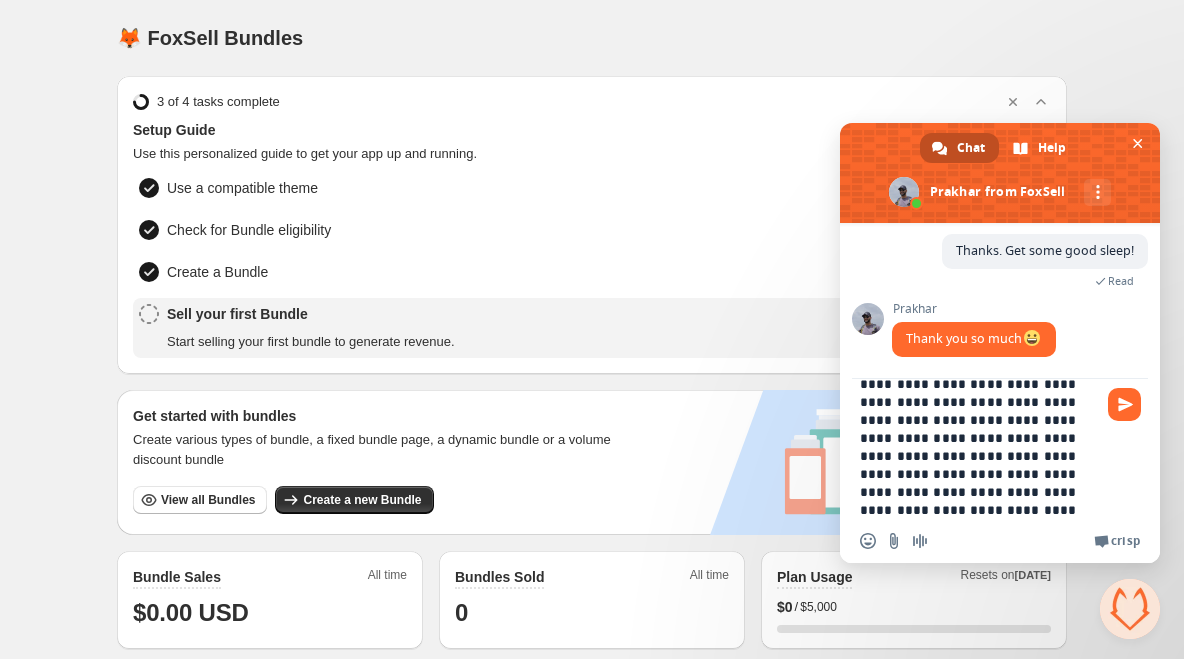 type on "**********" 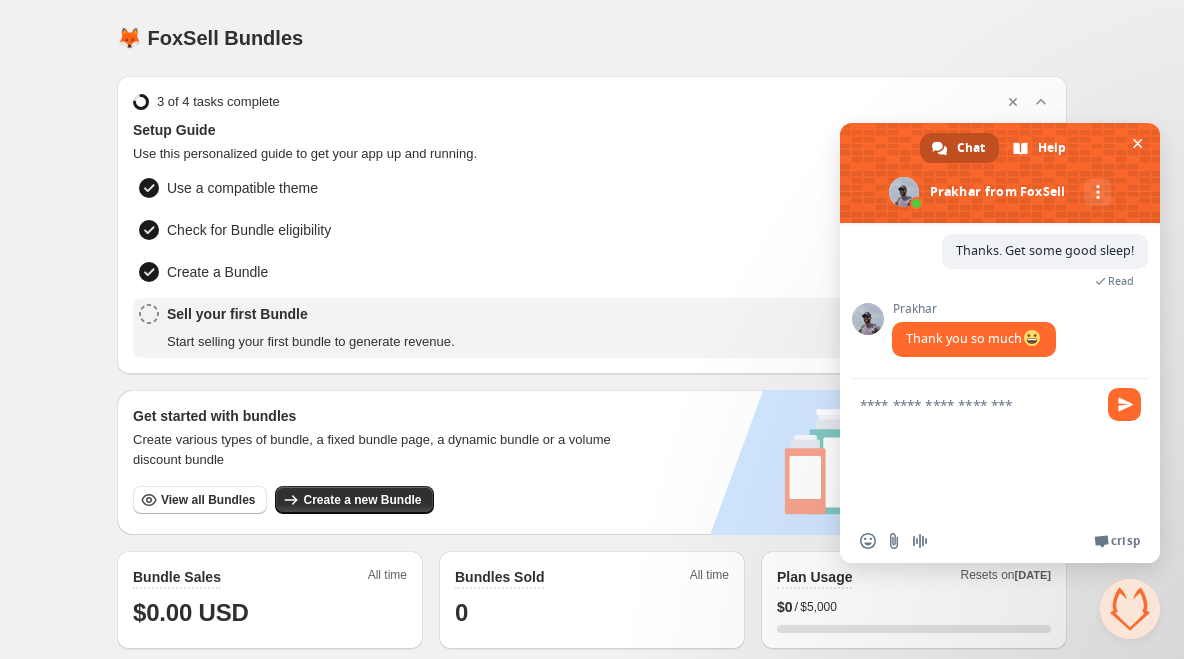 scroll, scrollTop: 5, scrollLeft: 0, axis: vertical 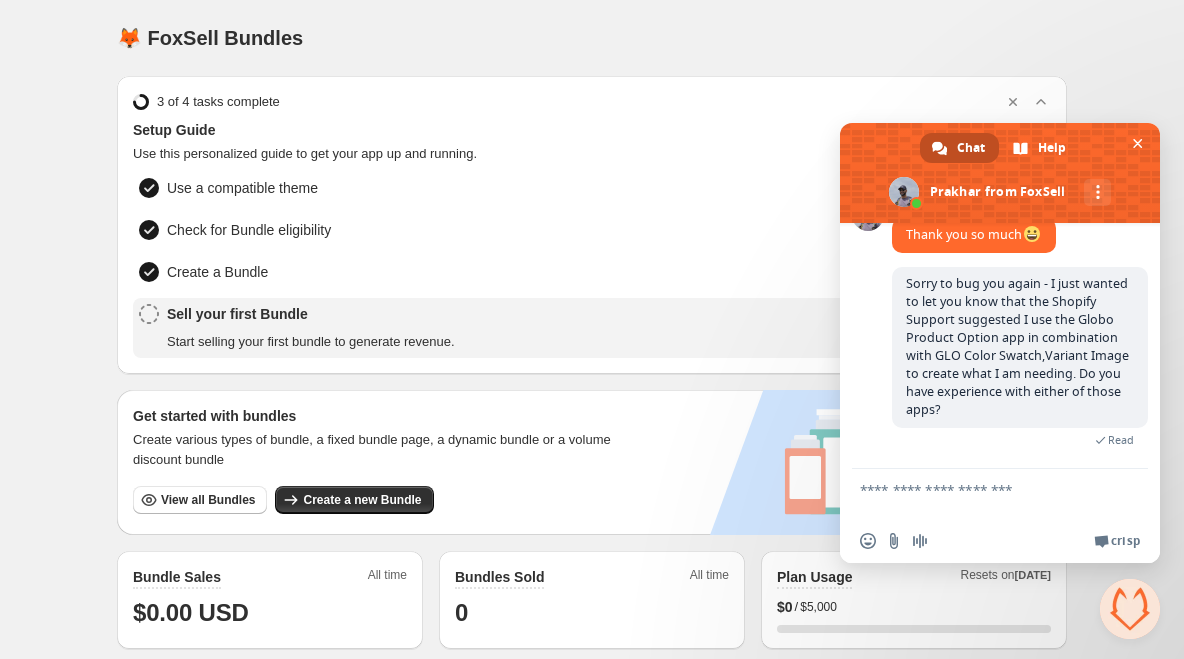type 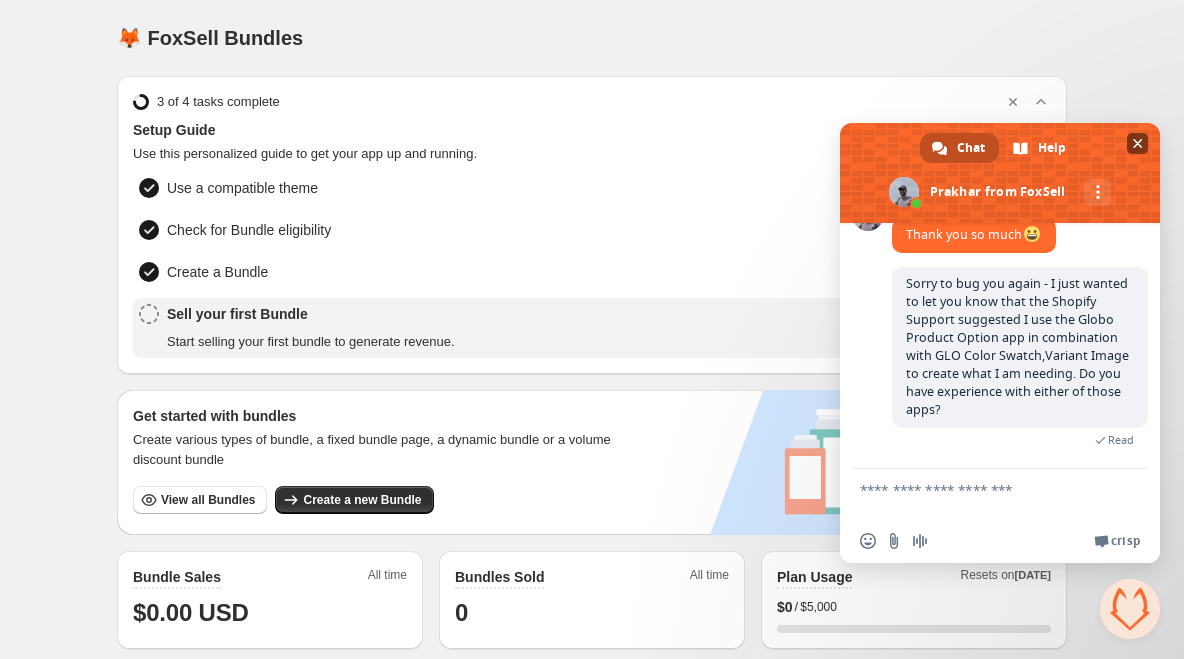 click at bounding box center [1000, 173] 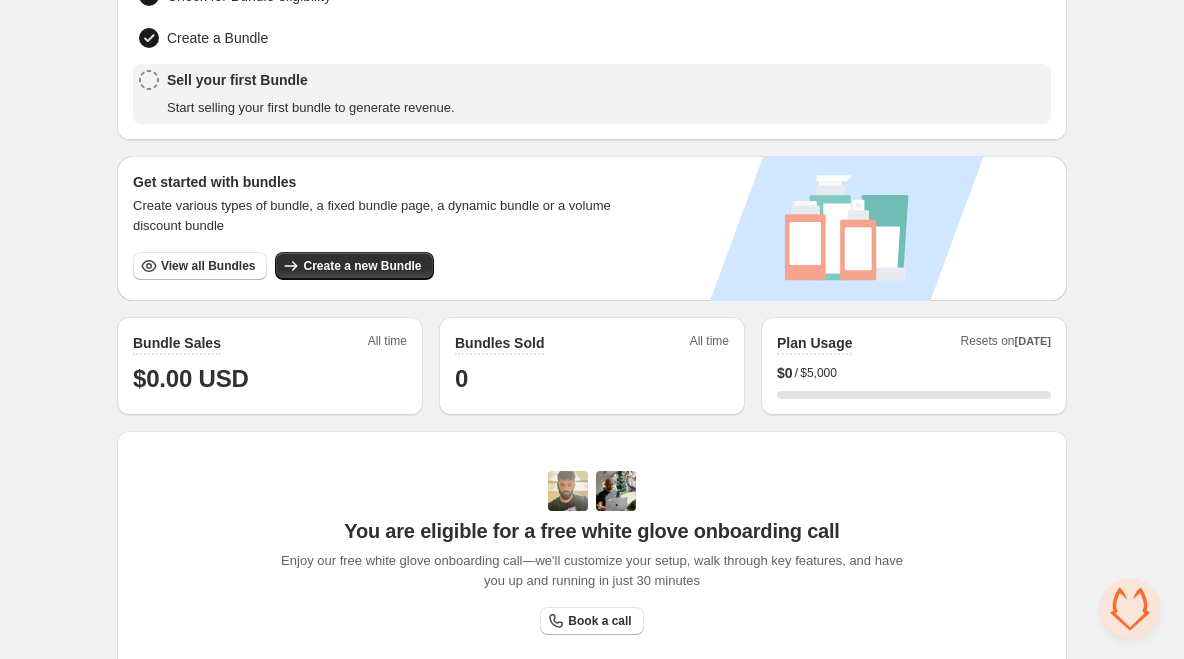 scroll, scrollTop: 259, scrollLeft: 0, axis: vertical 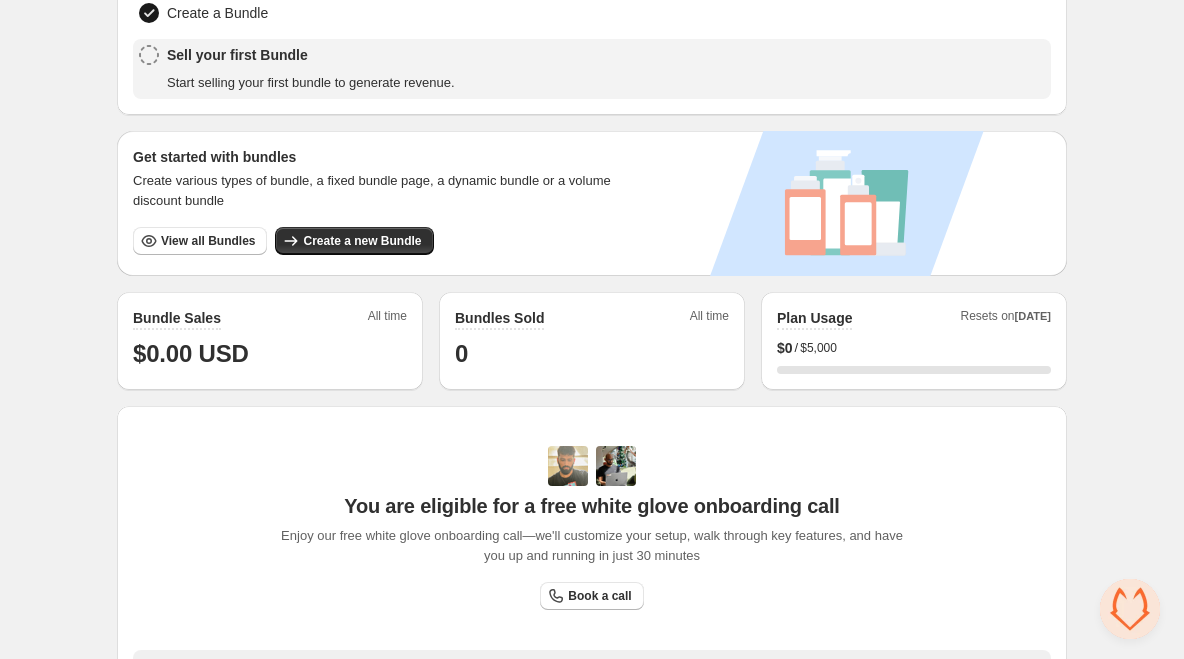 click at bounding box center [1130, 609] 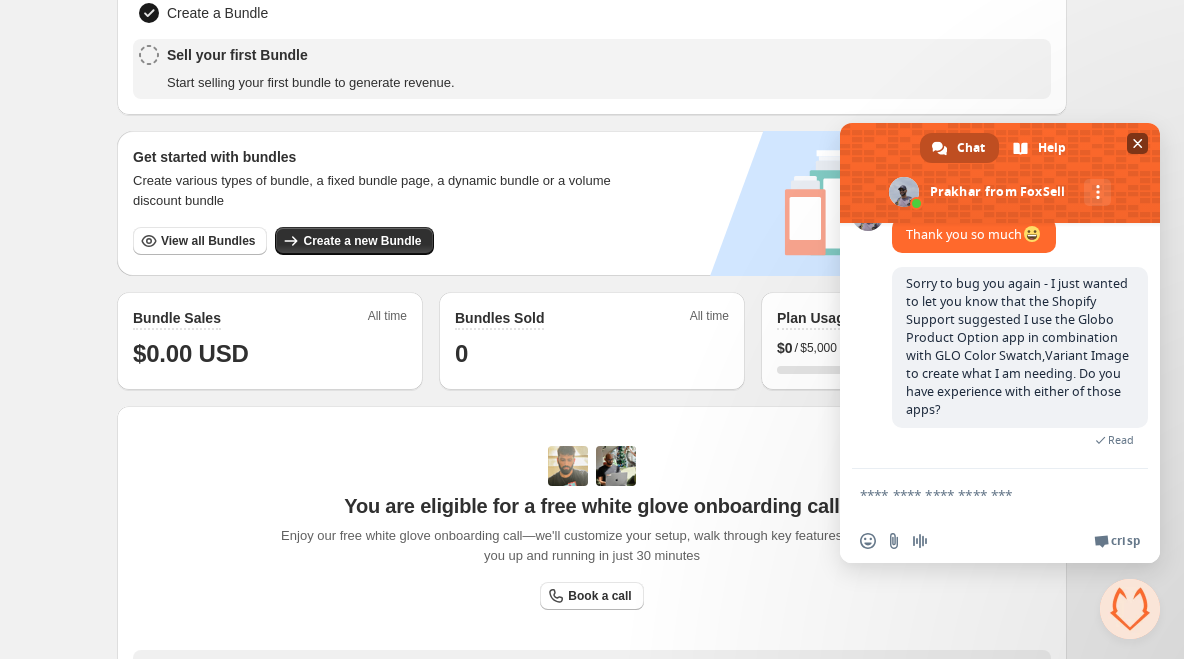 click at bounding box center [1137, 143] 